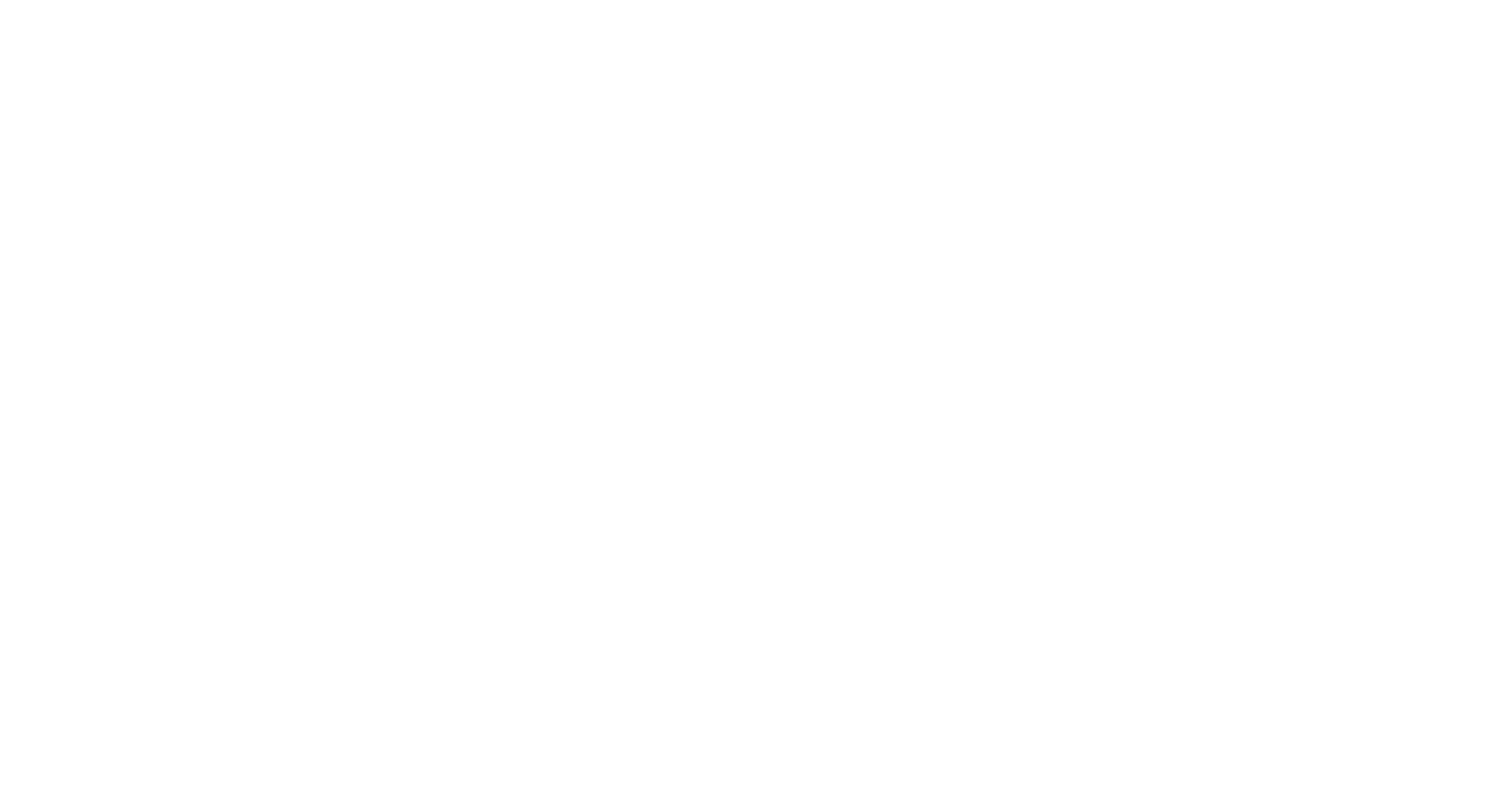 scroll, scrollTop: 0, scrollLeft: 0, axis: both 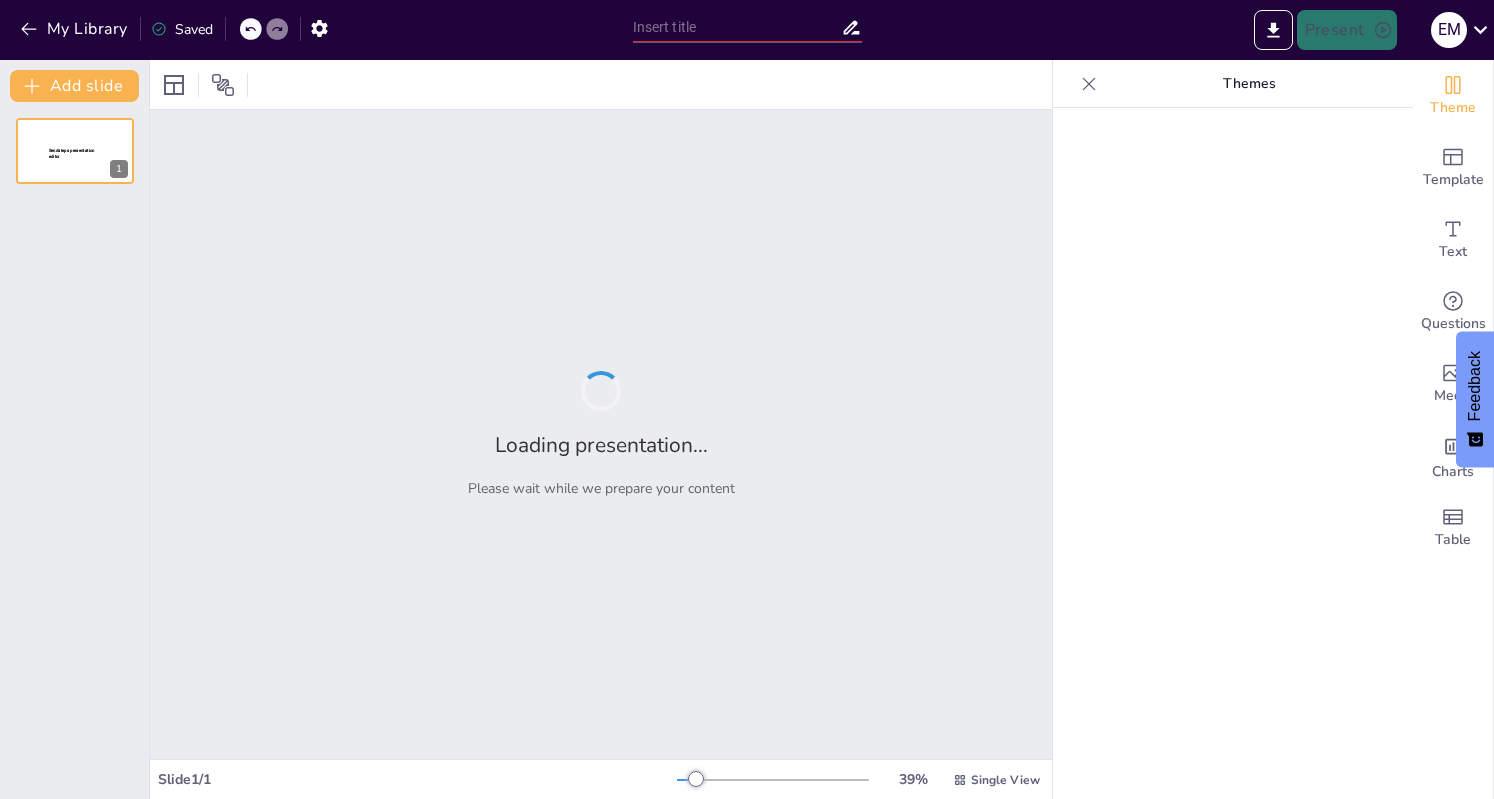 type on "Analyzing Inputs and Outputs: A University of Michigan Case Study" 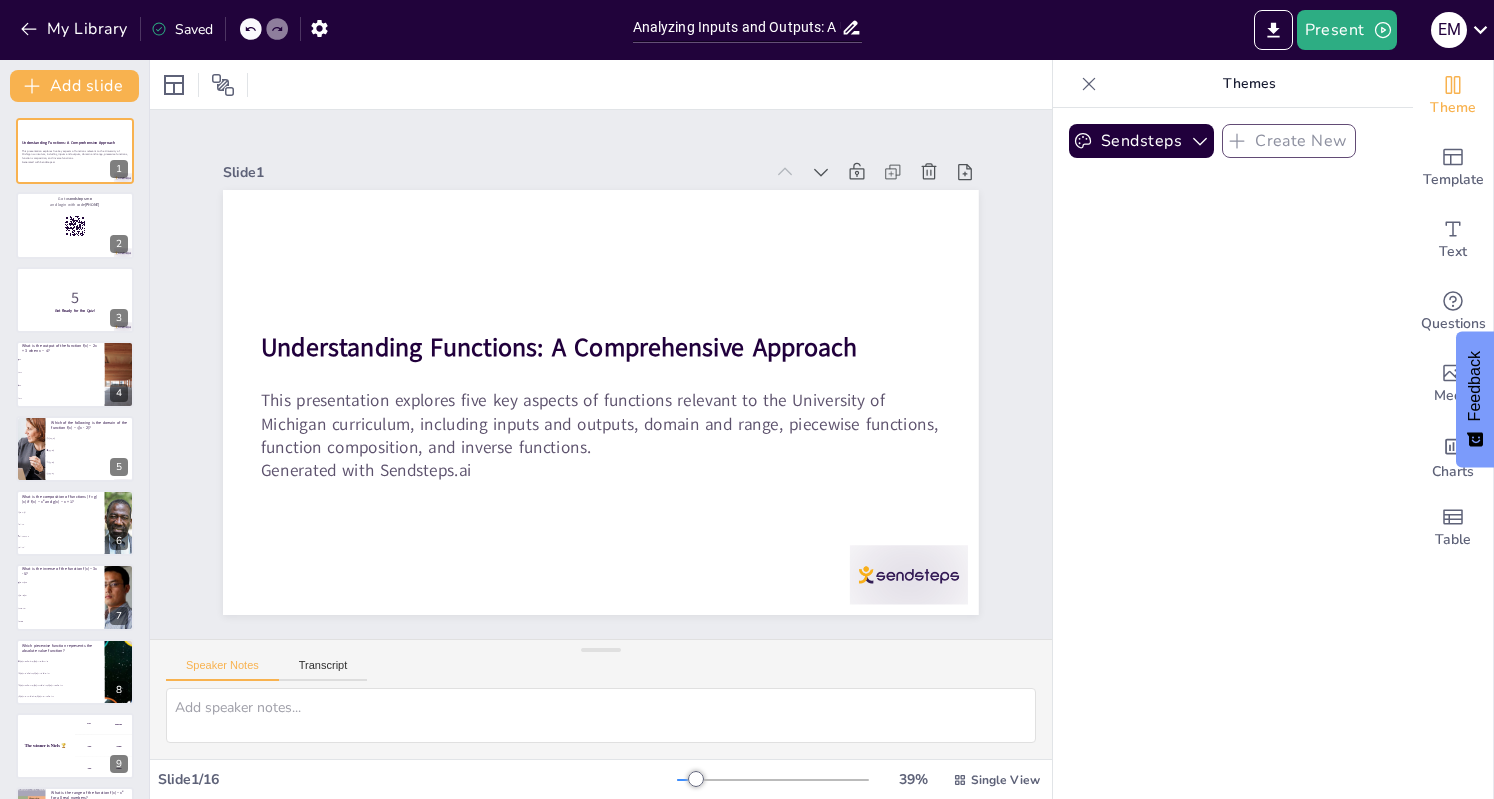 checkbox on "true" 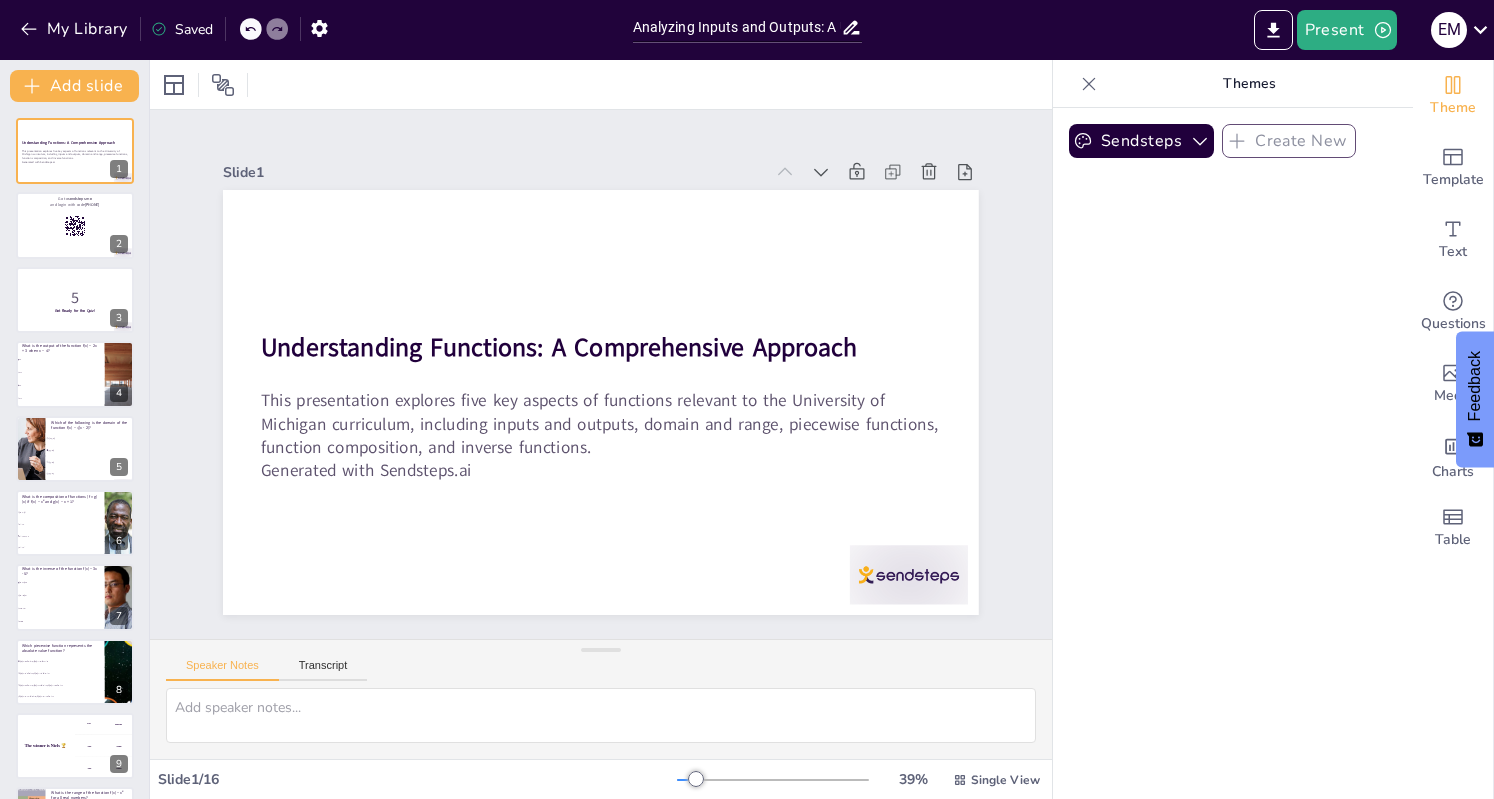 checkbox on "true" 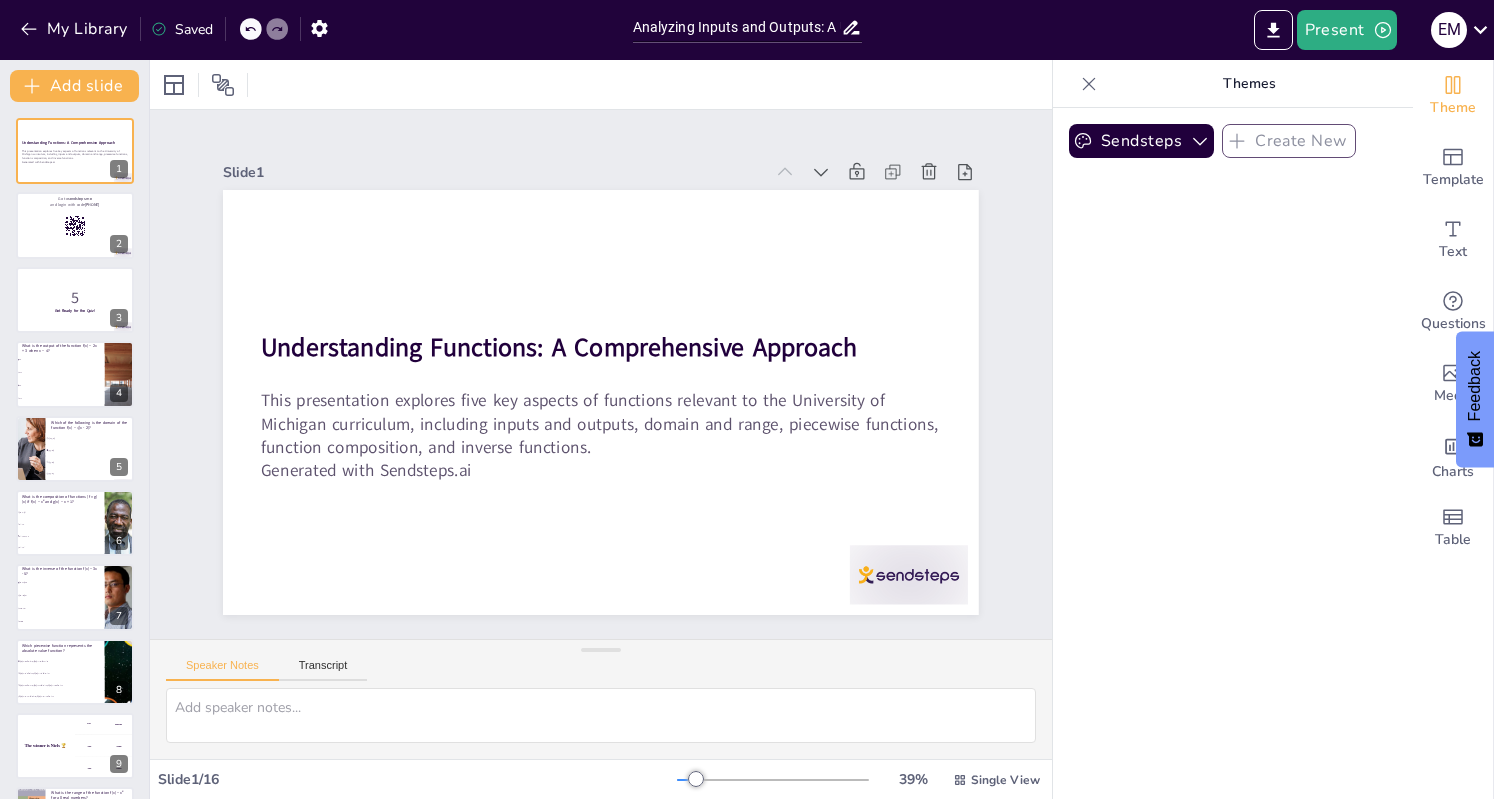 checkbox on "true" 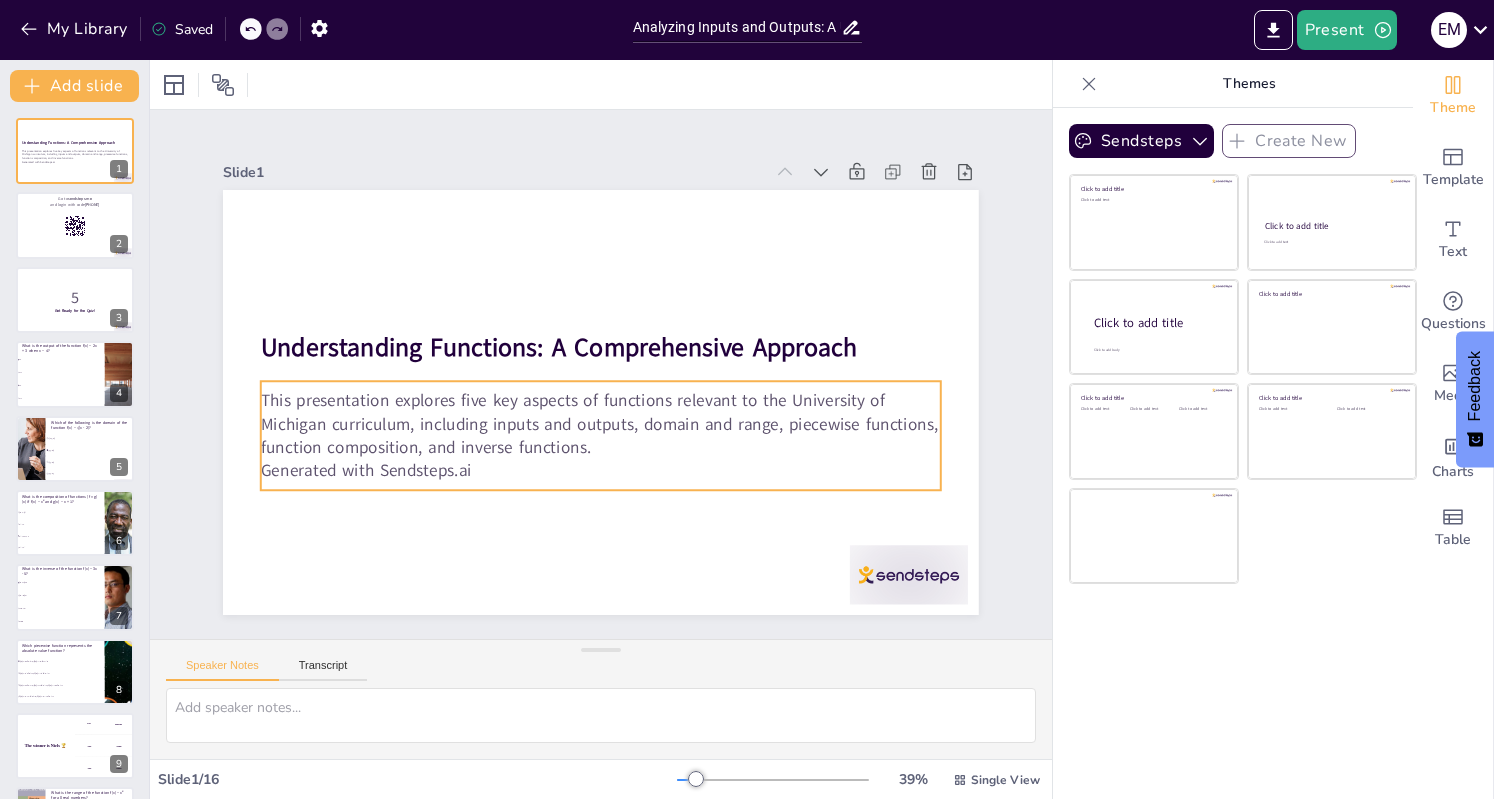 checkbox on "true" 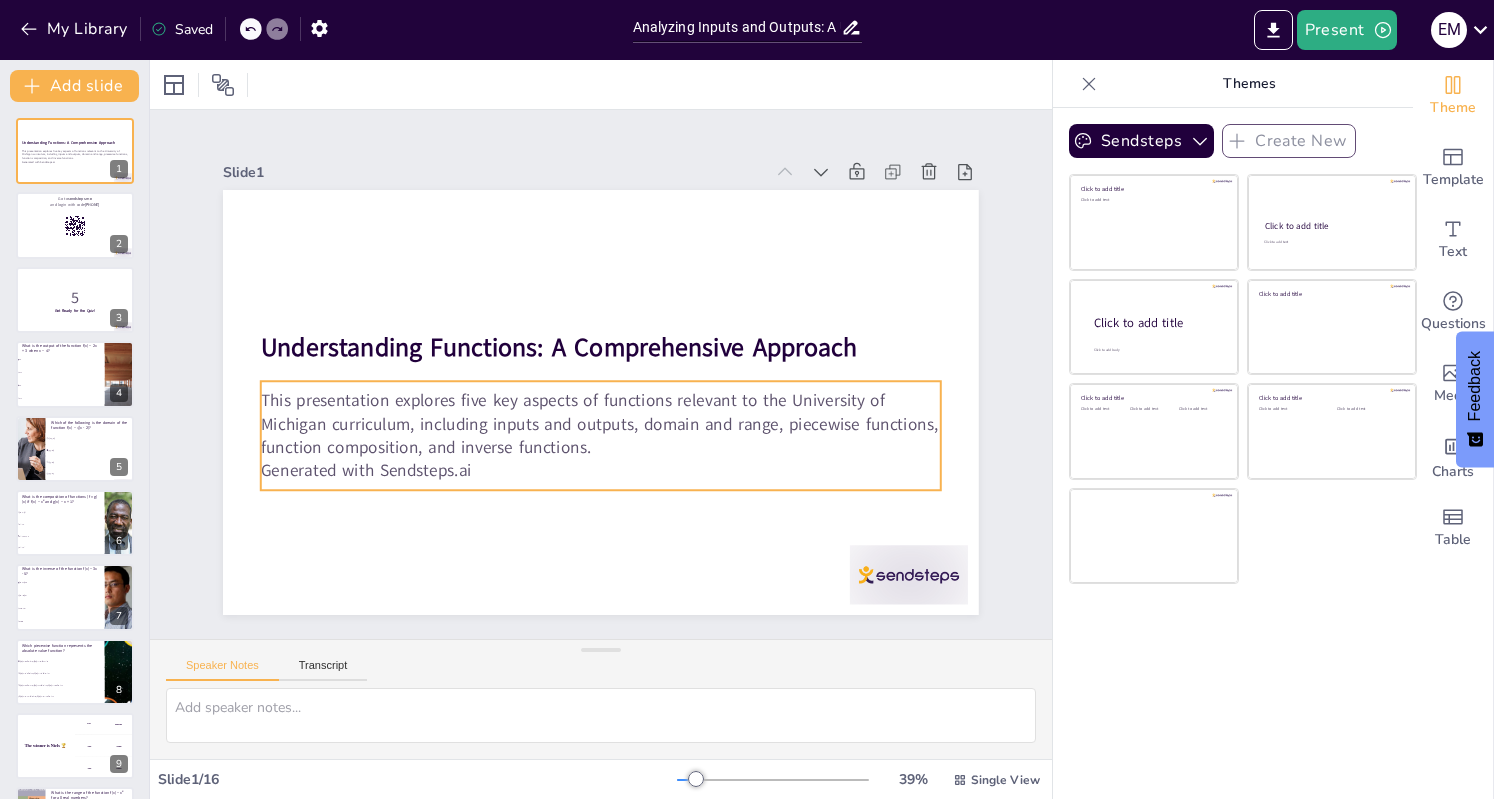 checkbox on "true" 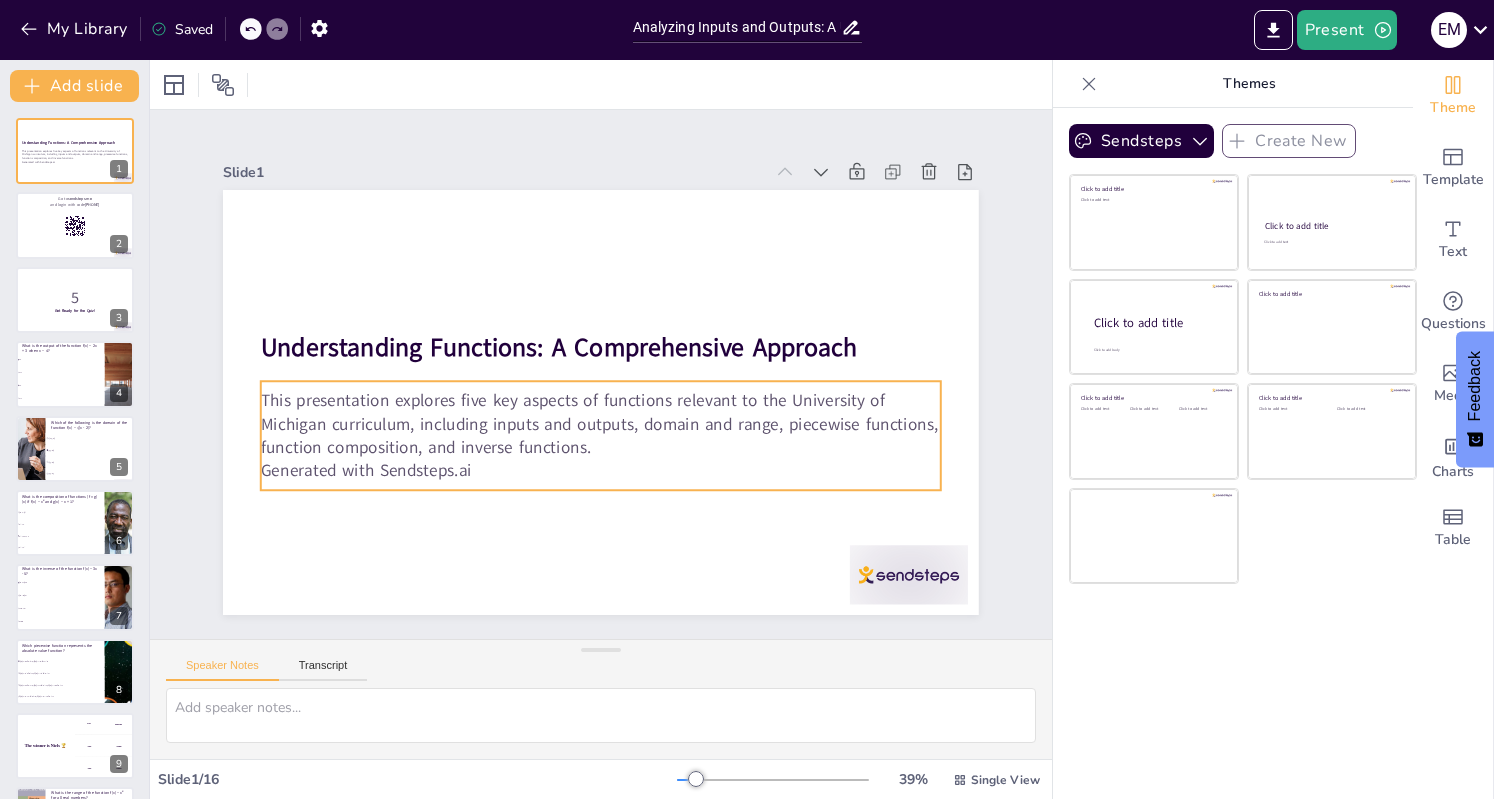 checkbox on "true" 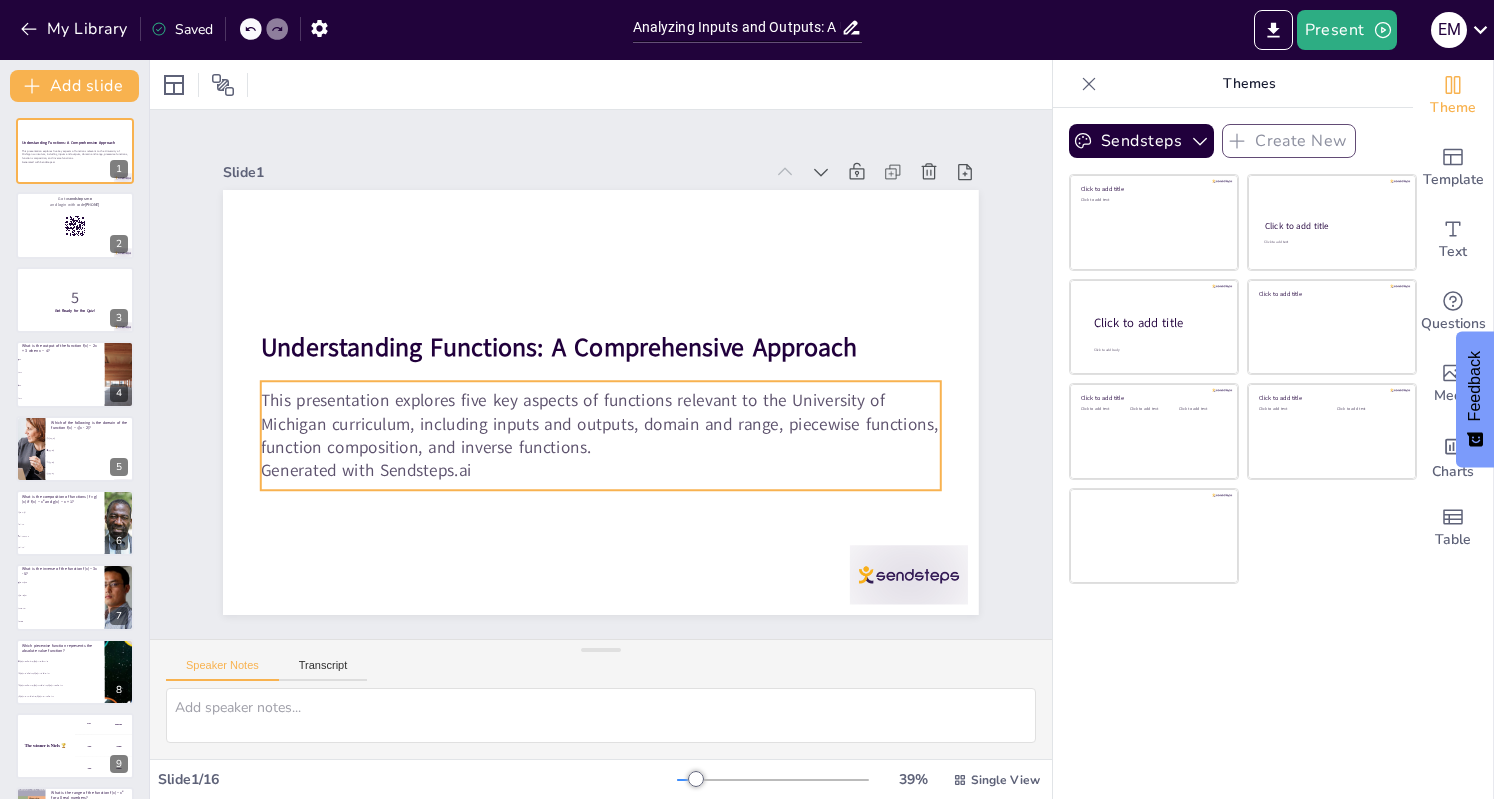 checkbox on "true" 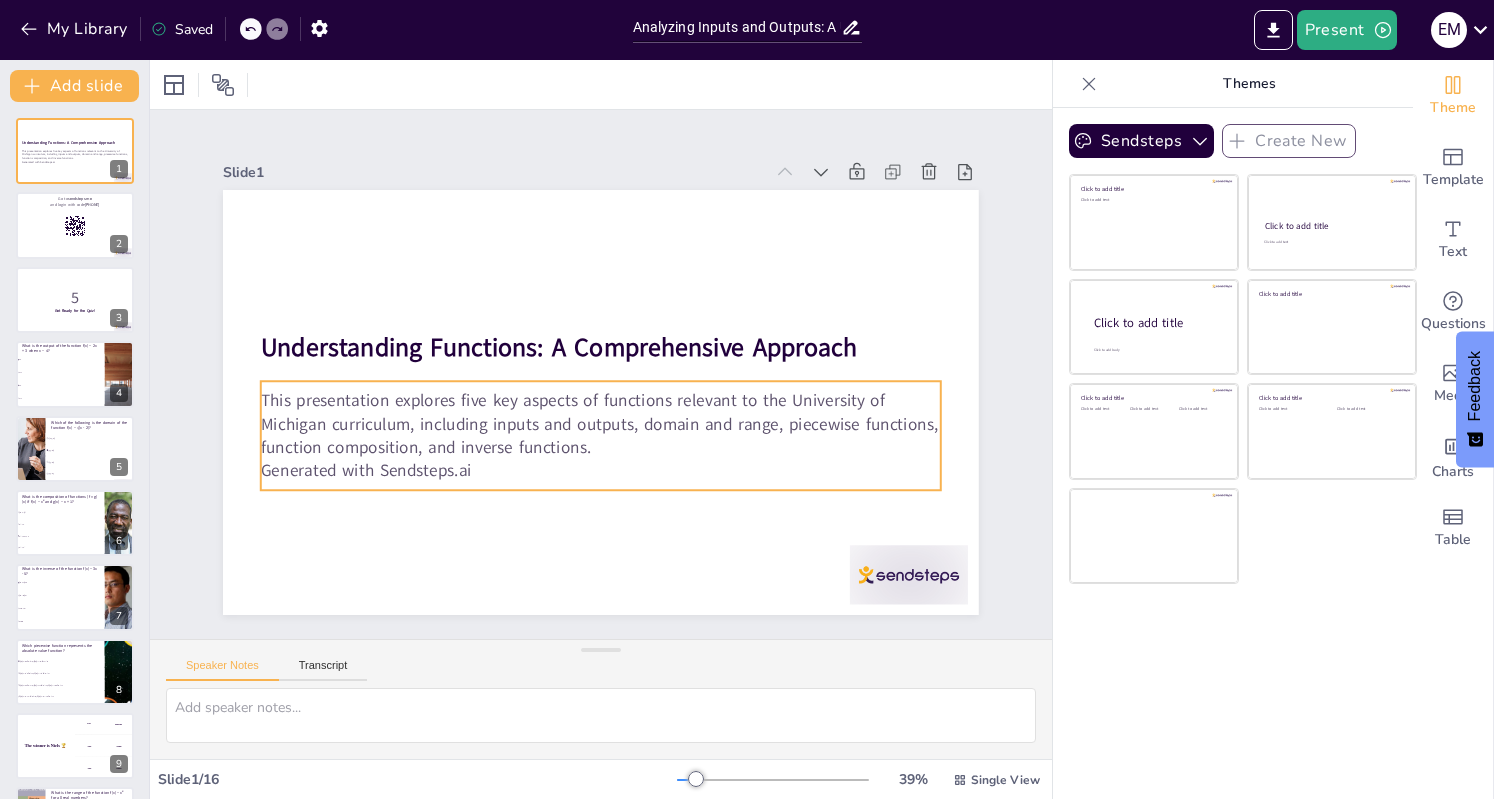 checkbox on "true" 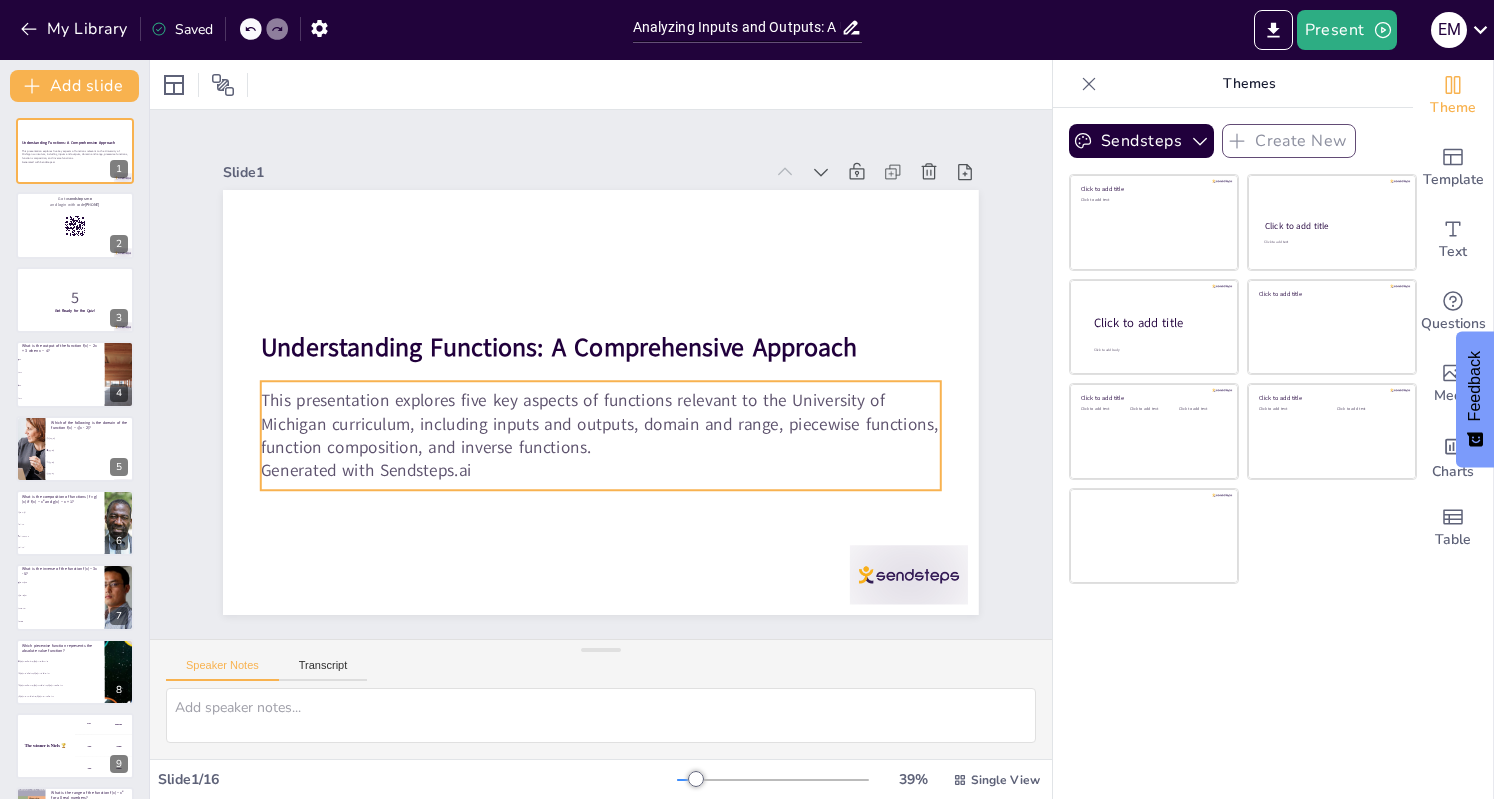 checkbox on "true" 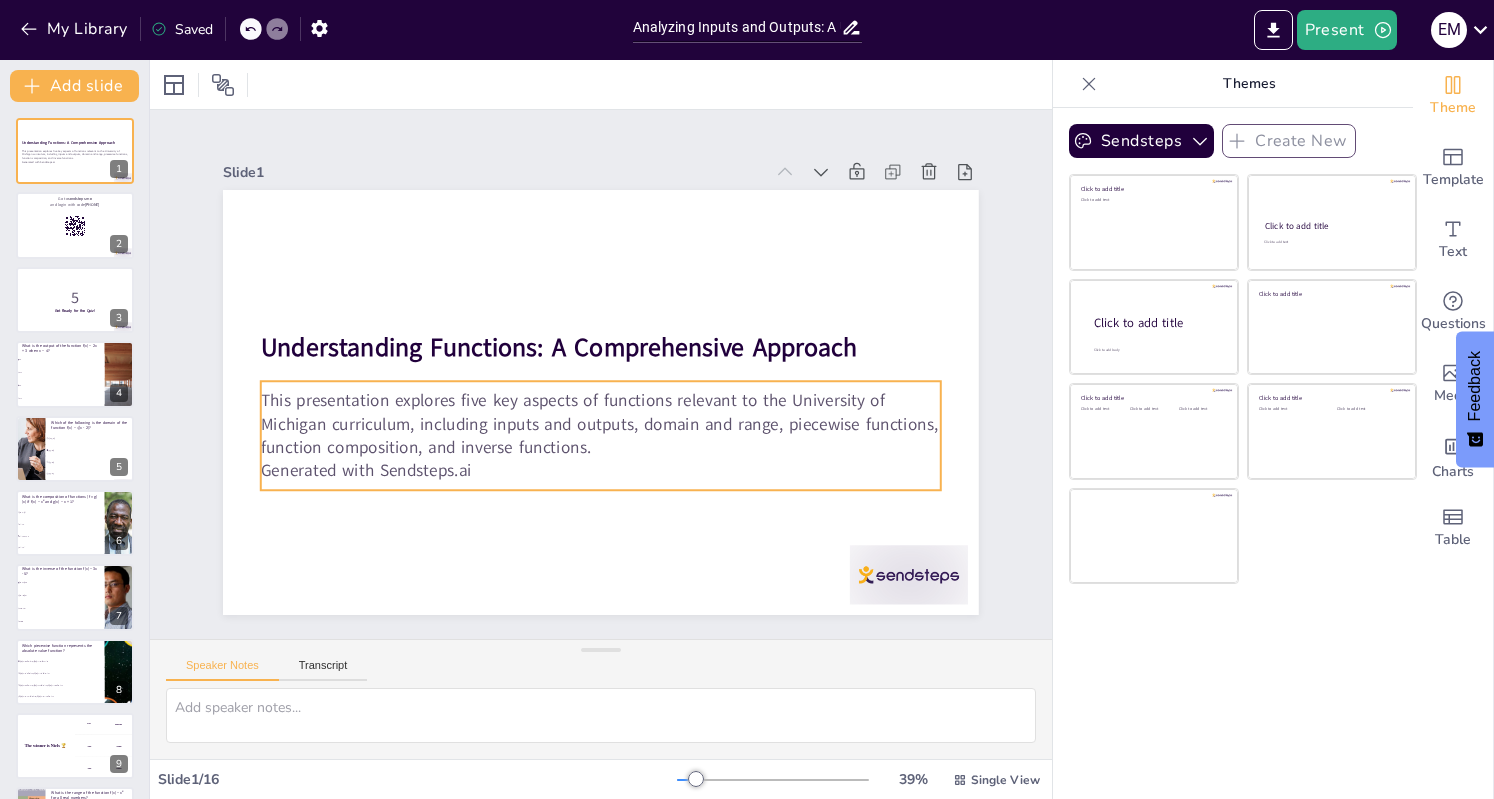 checkbox on "true" 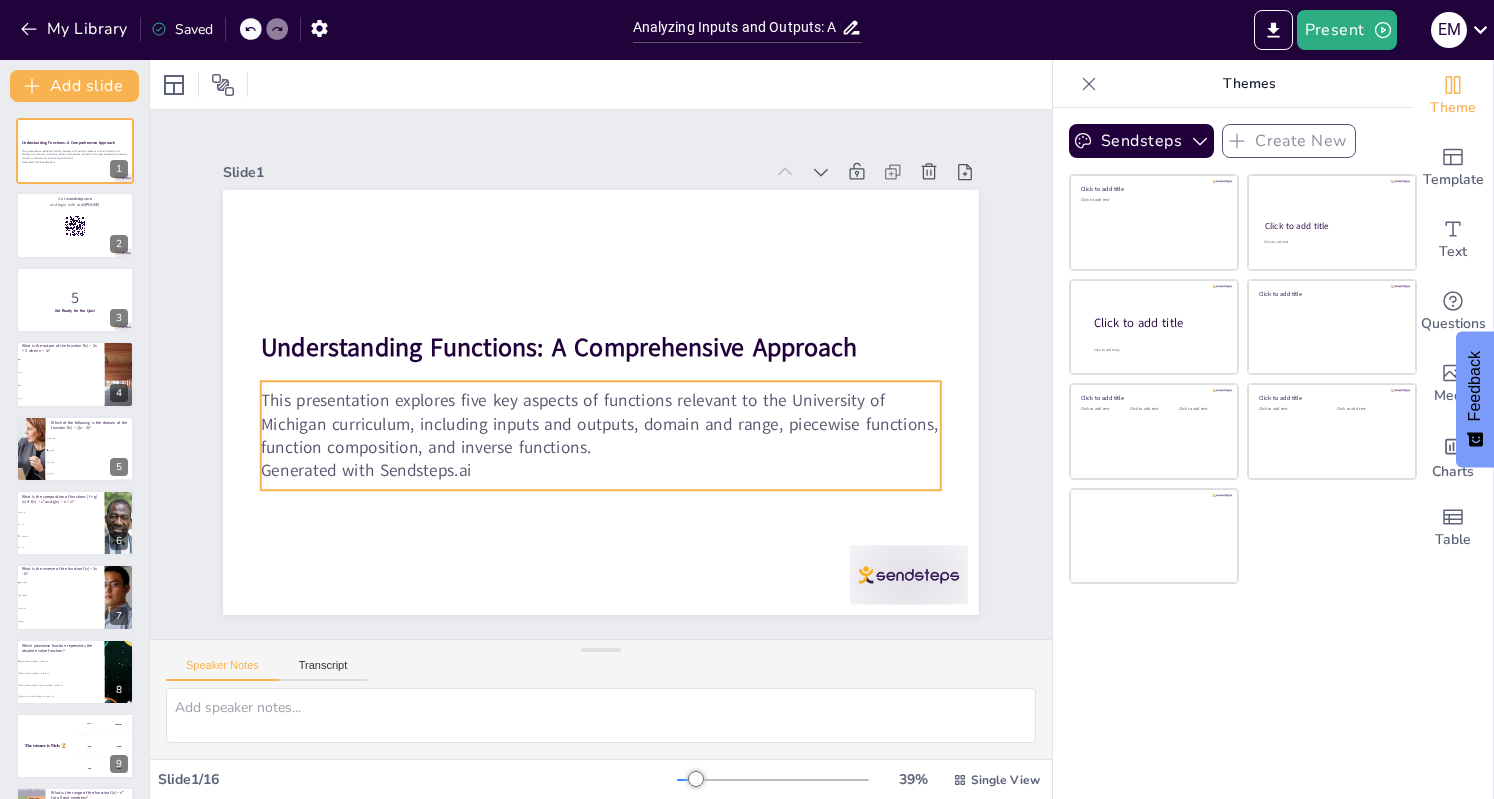 checkbox on "true" 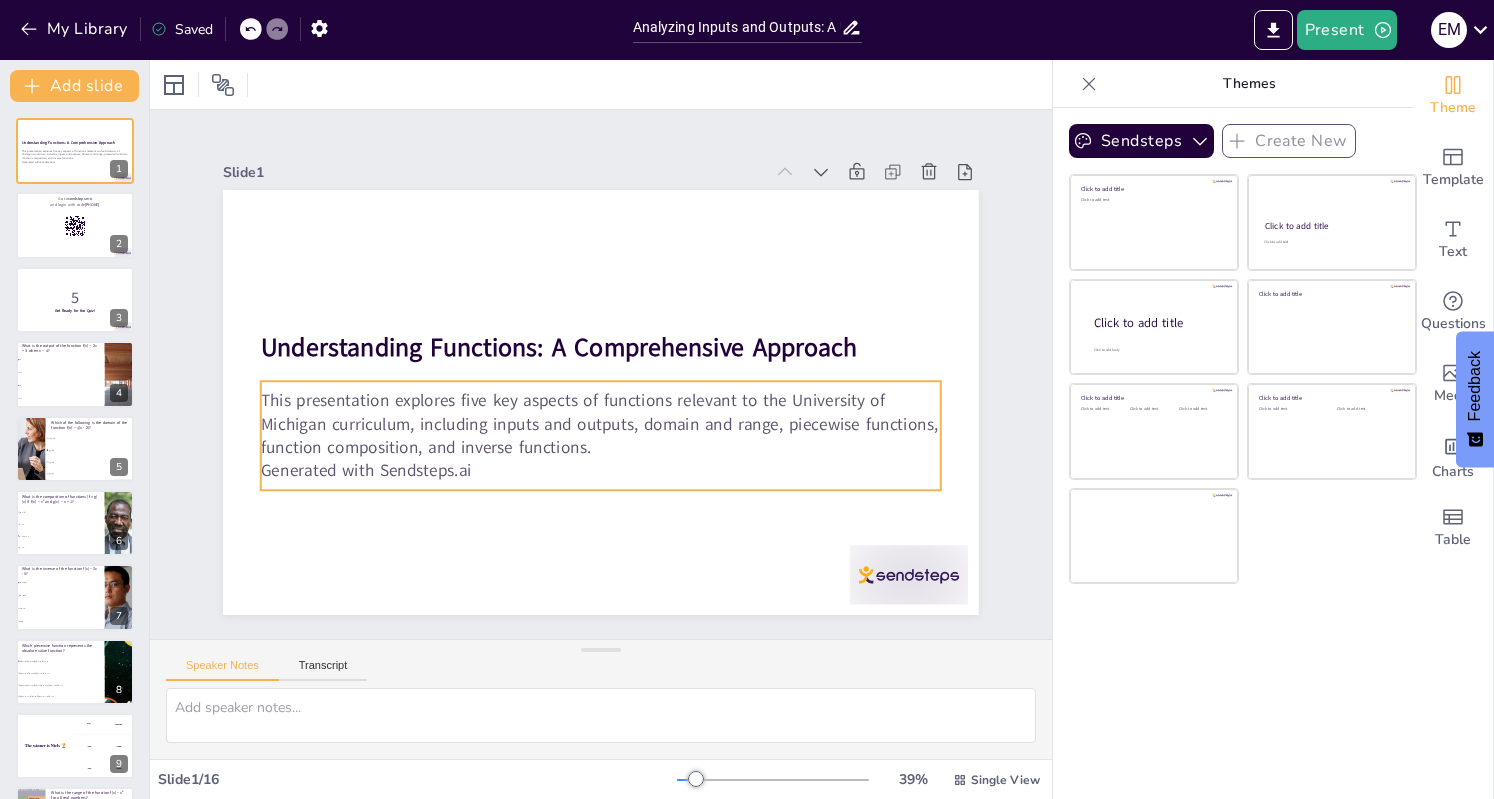 checkbox on "true" 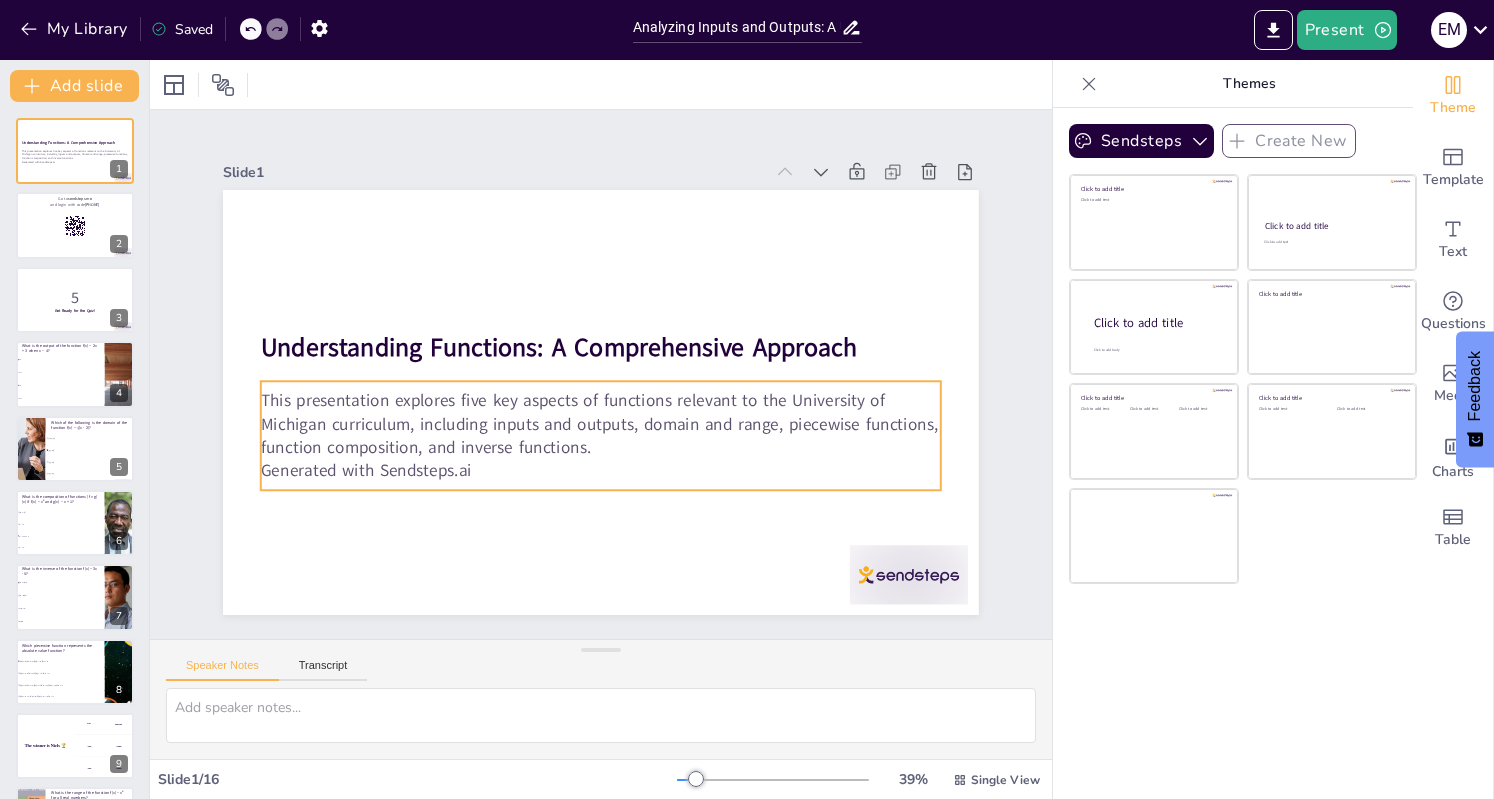 checkbox on "true" 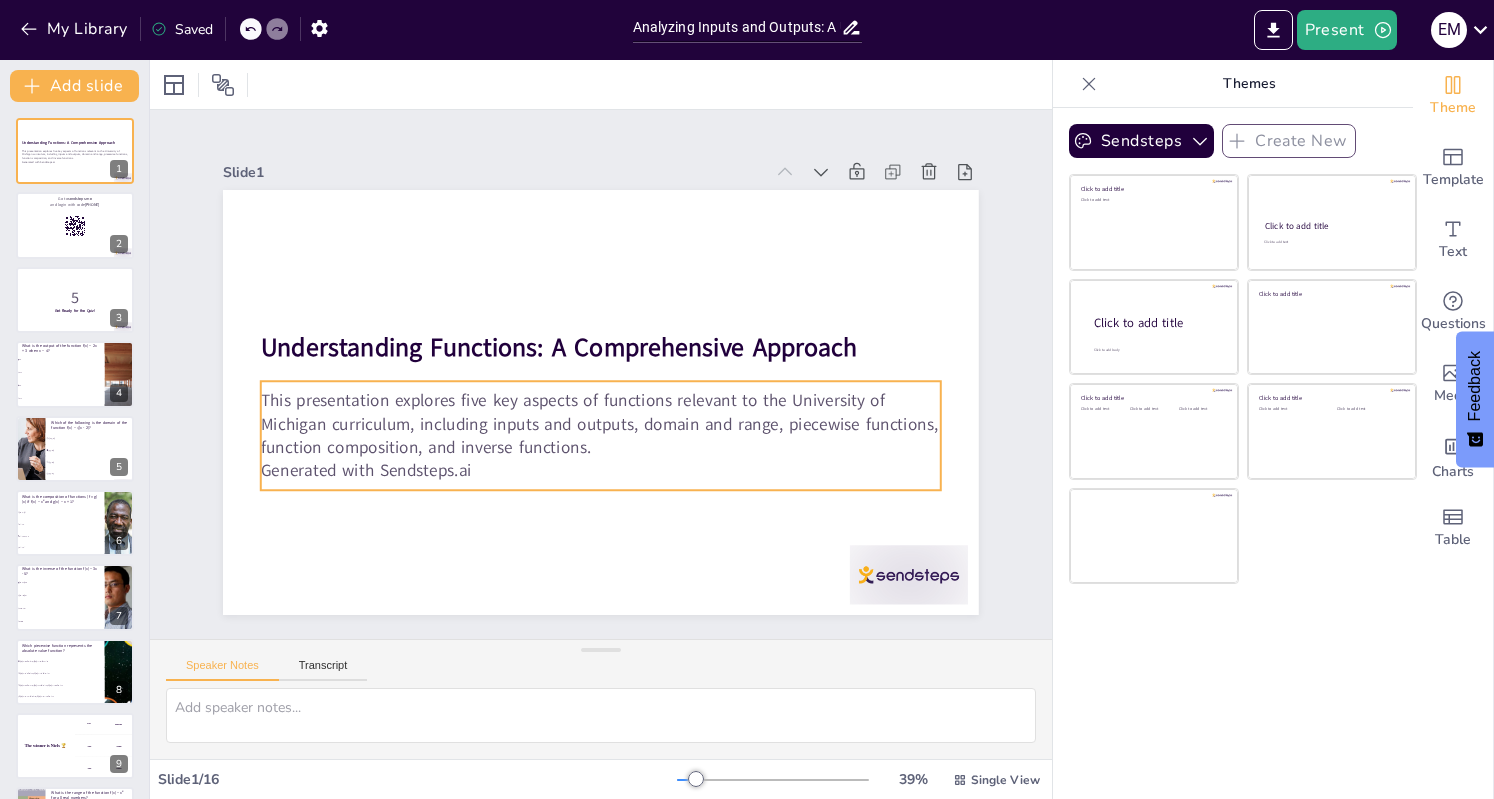 checkbox on "true" 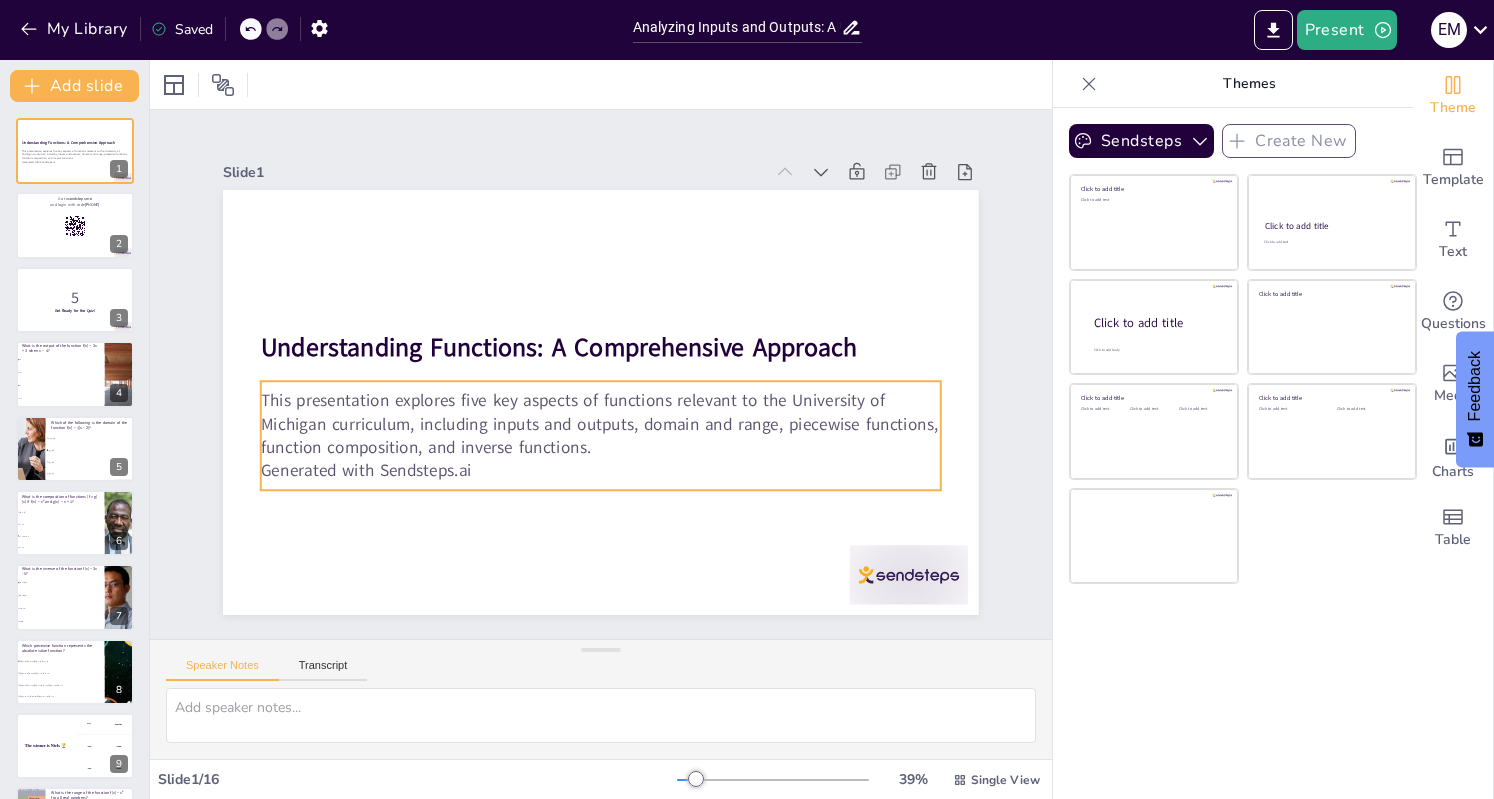 checkbox on "true" 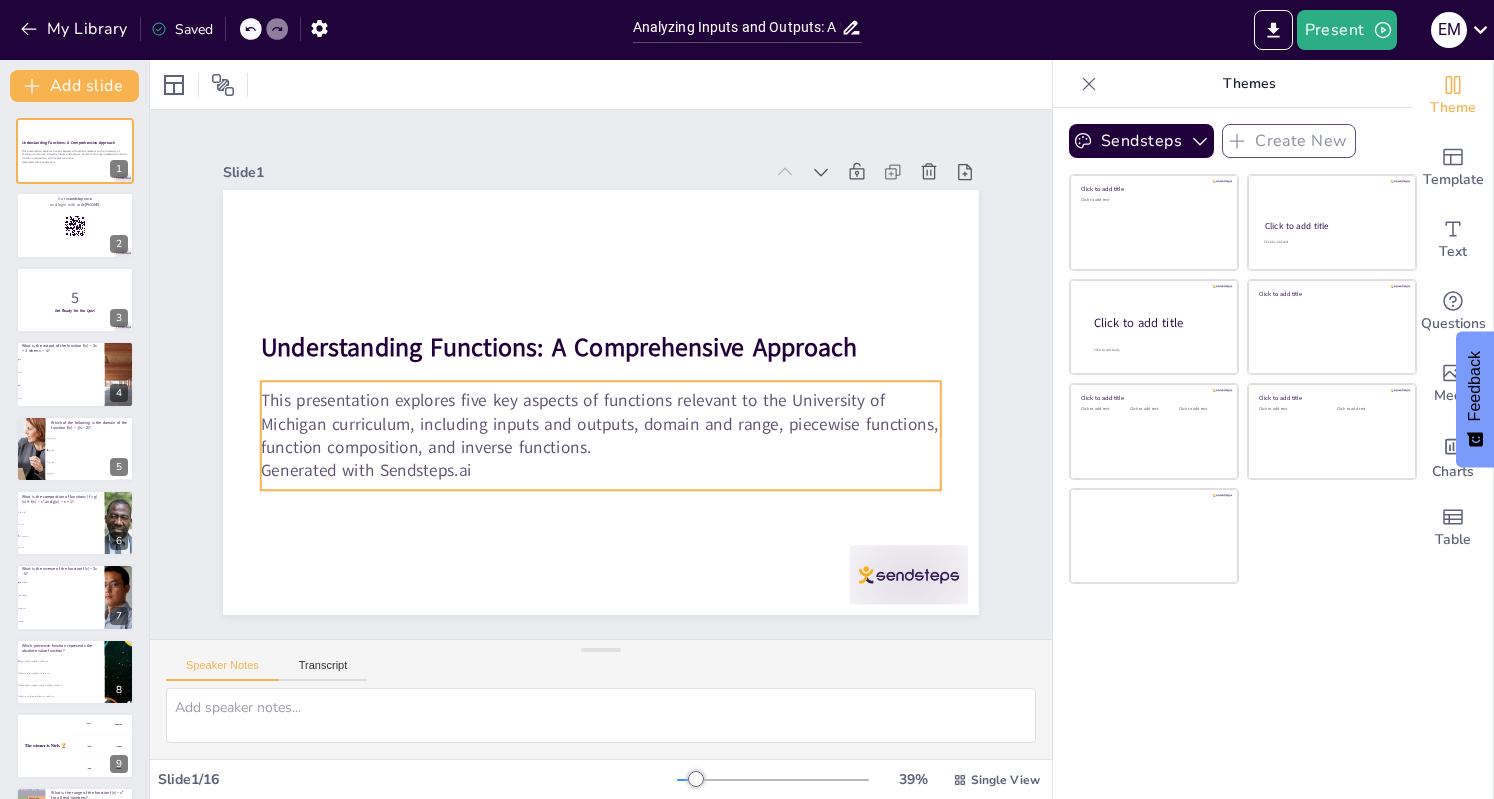 checkbox on "true" 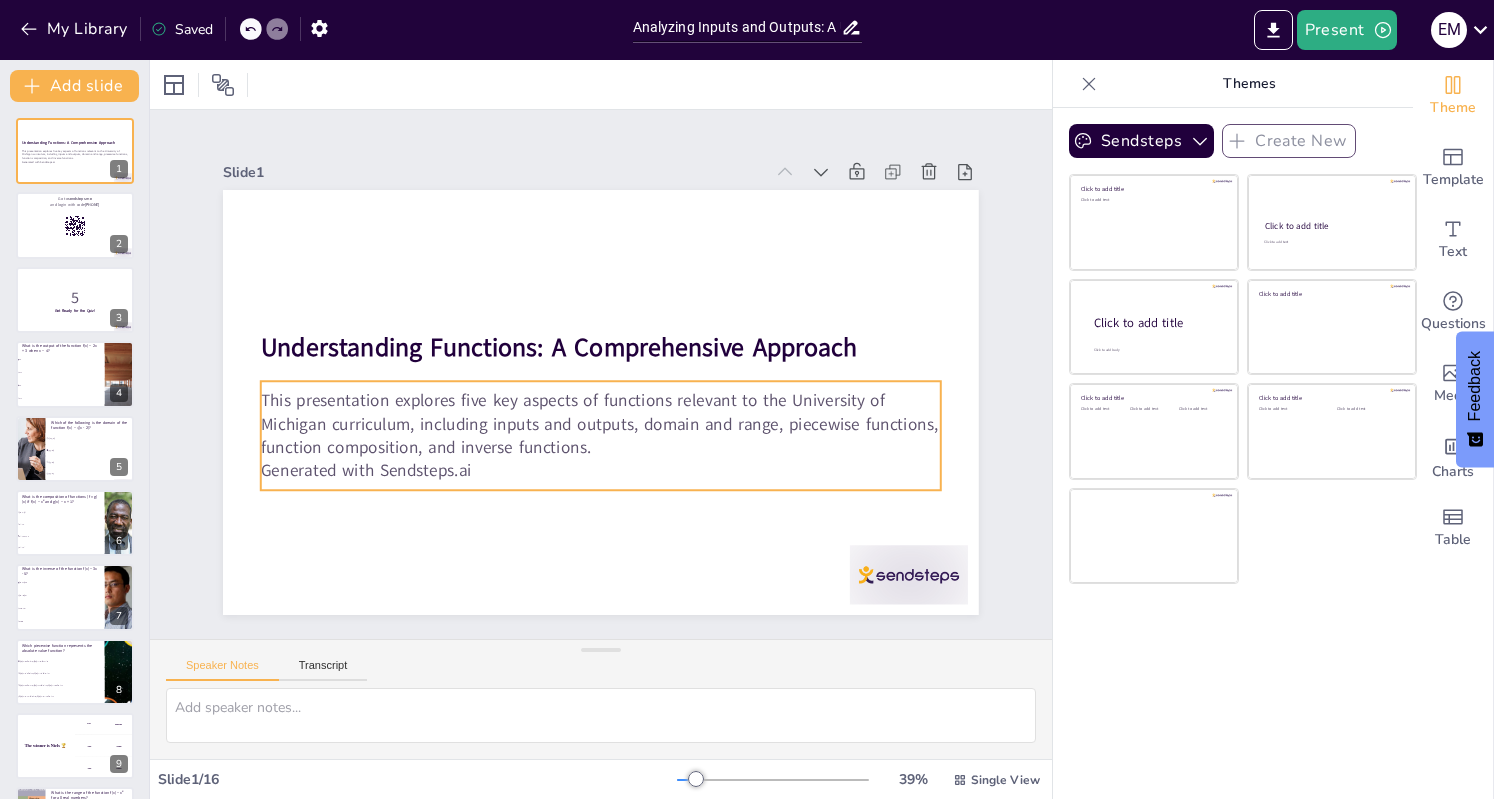 checkbox on "true" 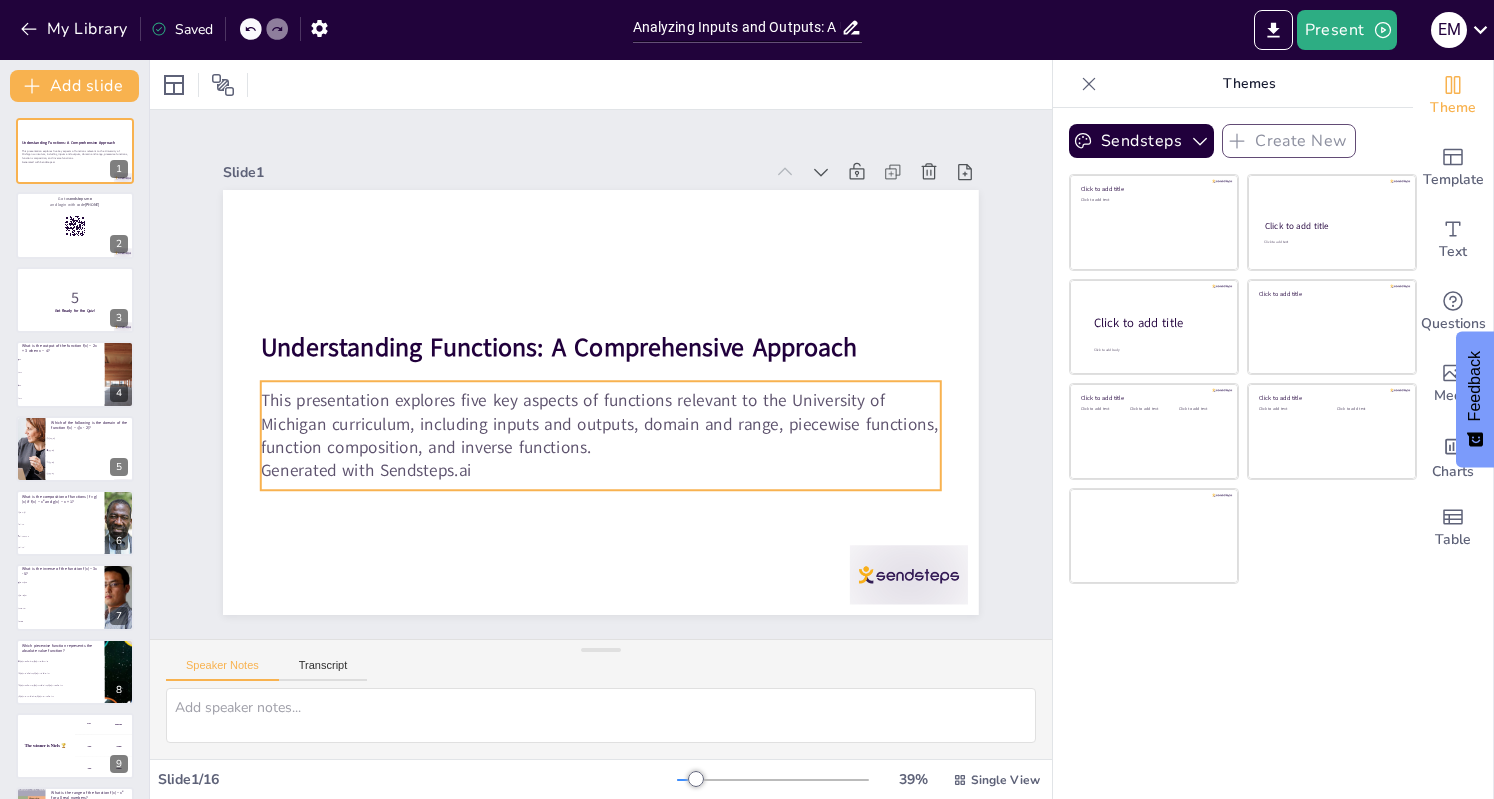 checkbox on "true" 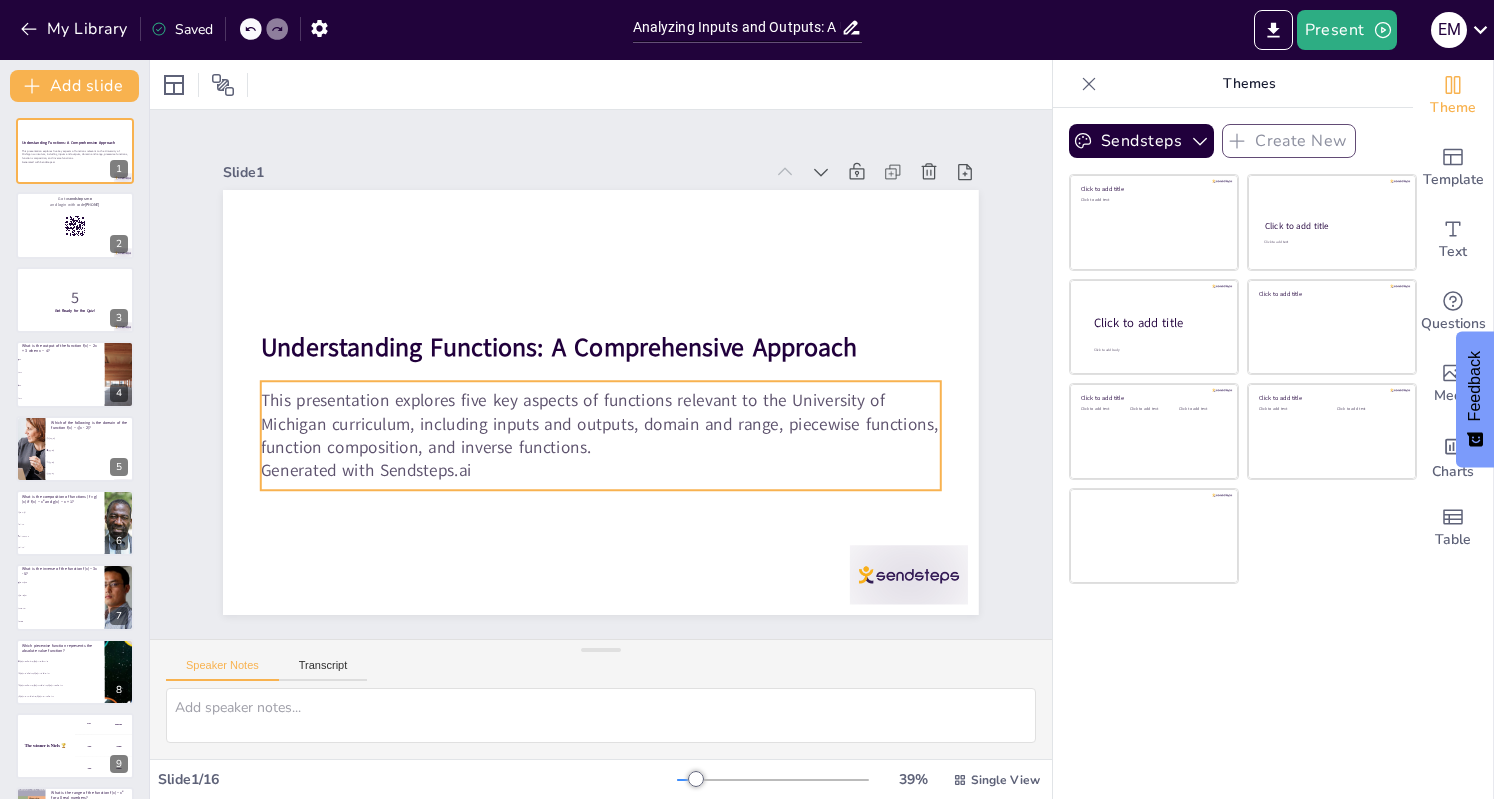 checkbox on "true" 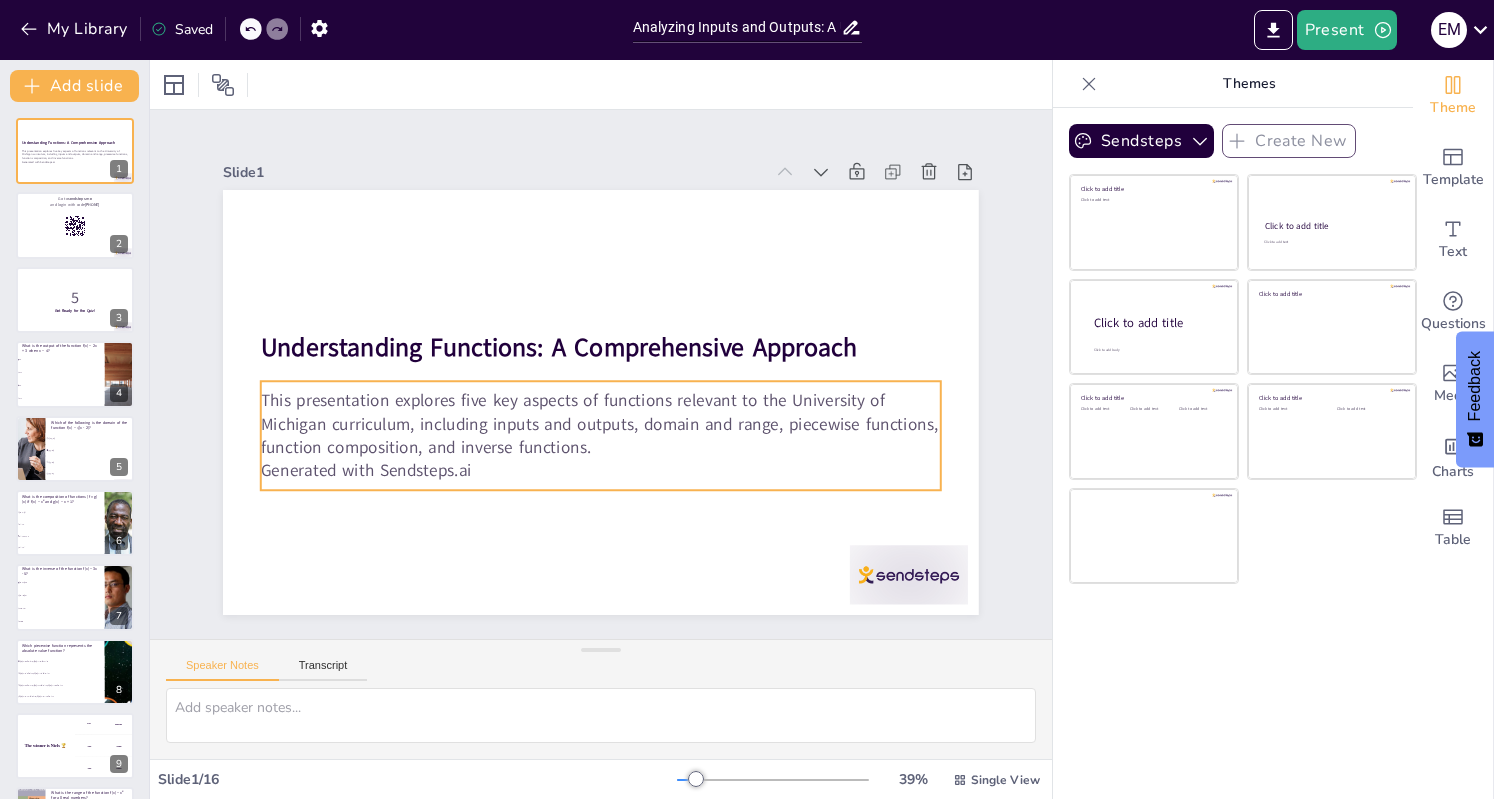 checkbox on "true" 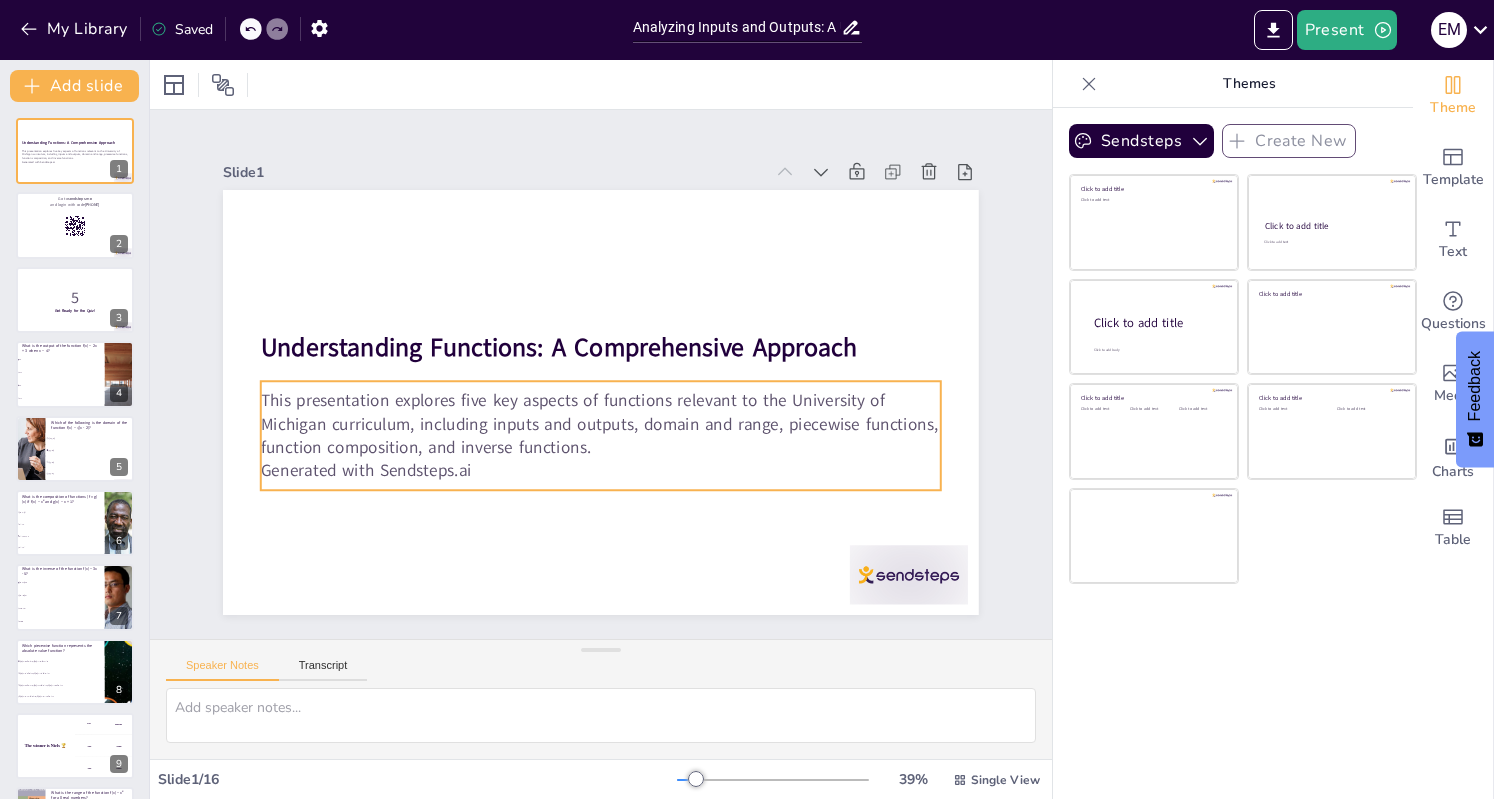 checkbox on "true" 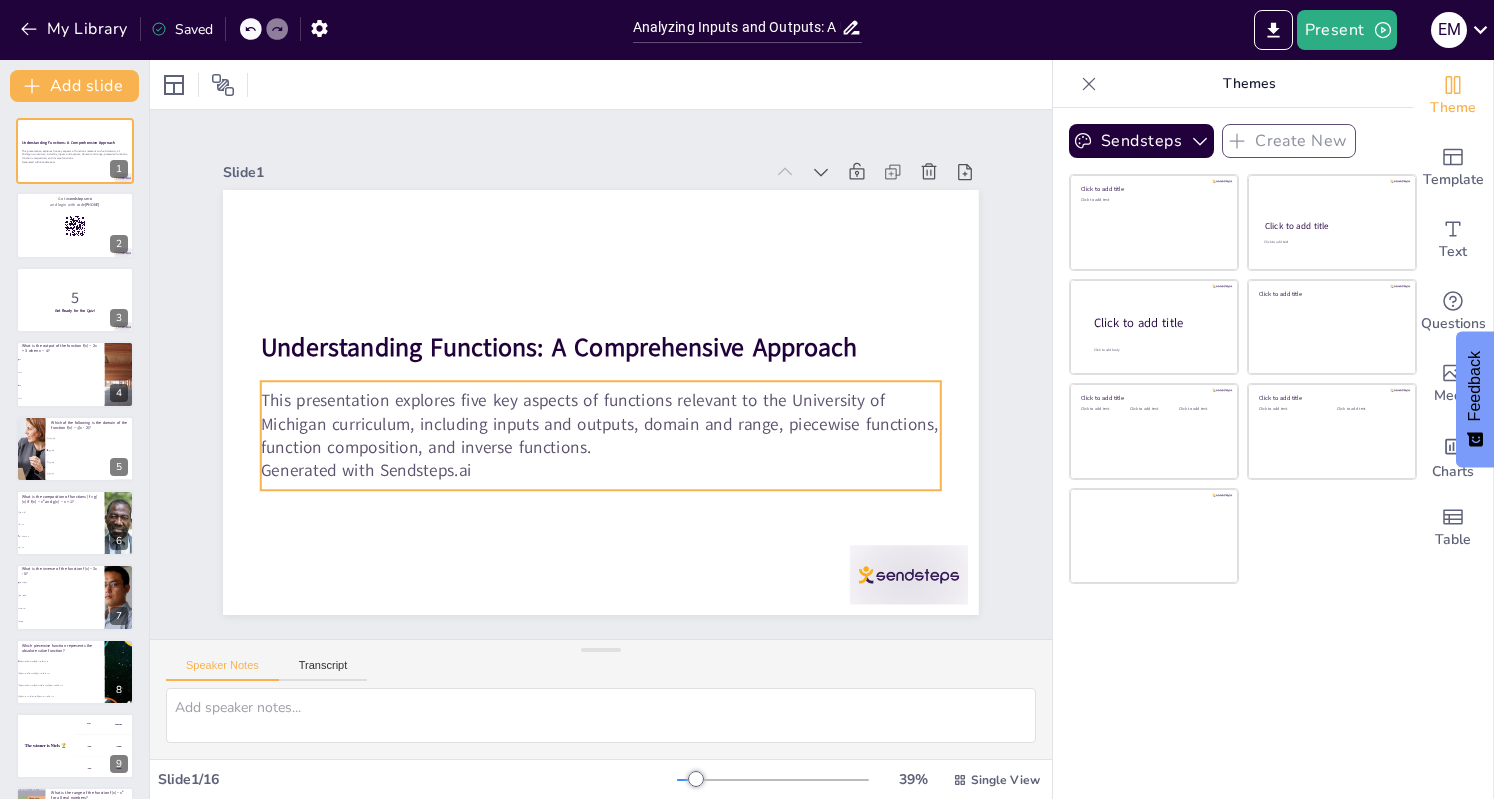 checkbox on "true" 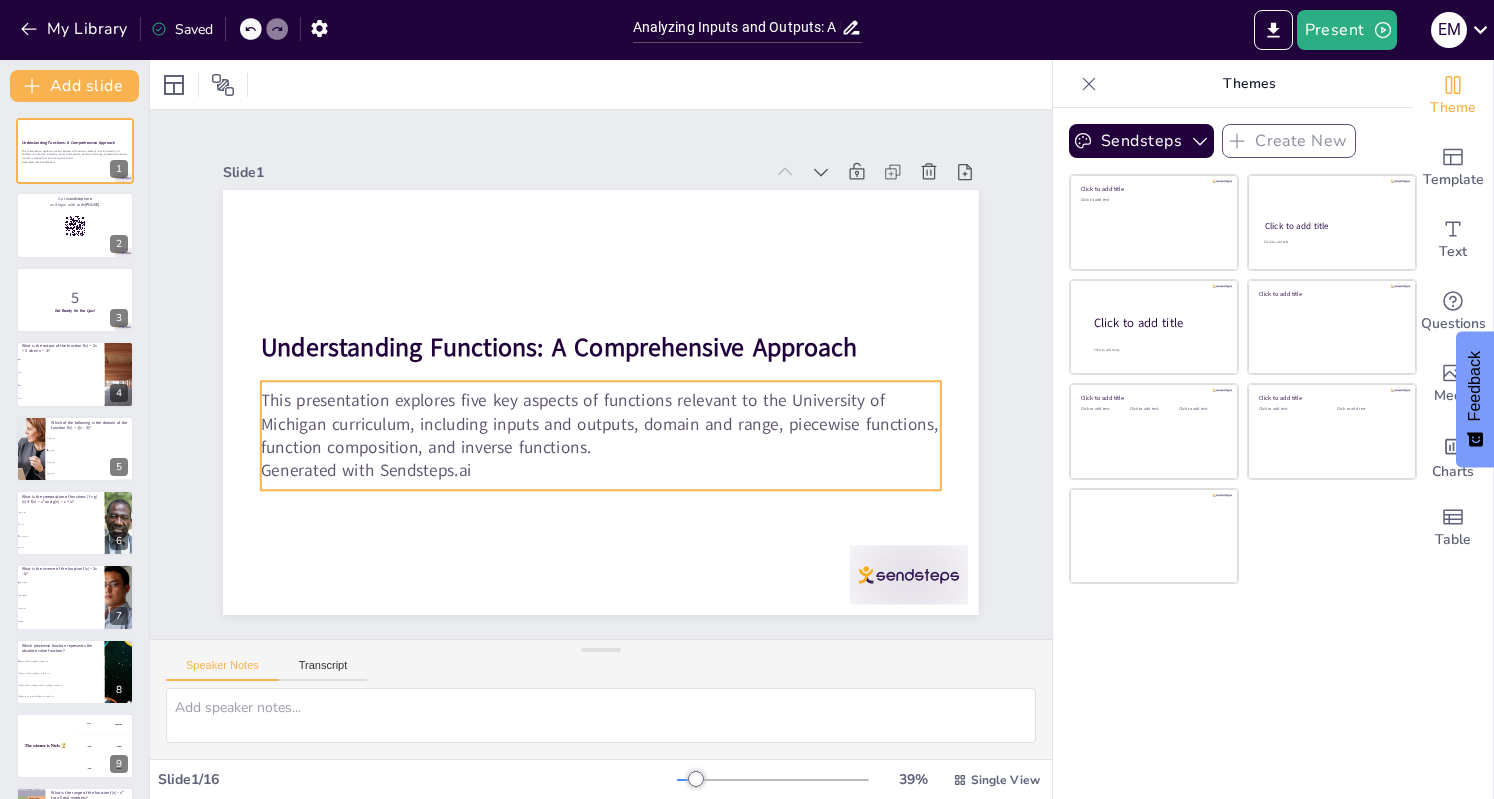checkbox on "true" 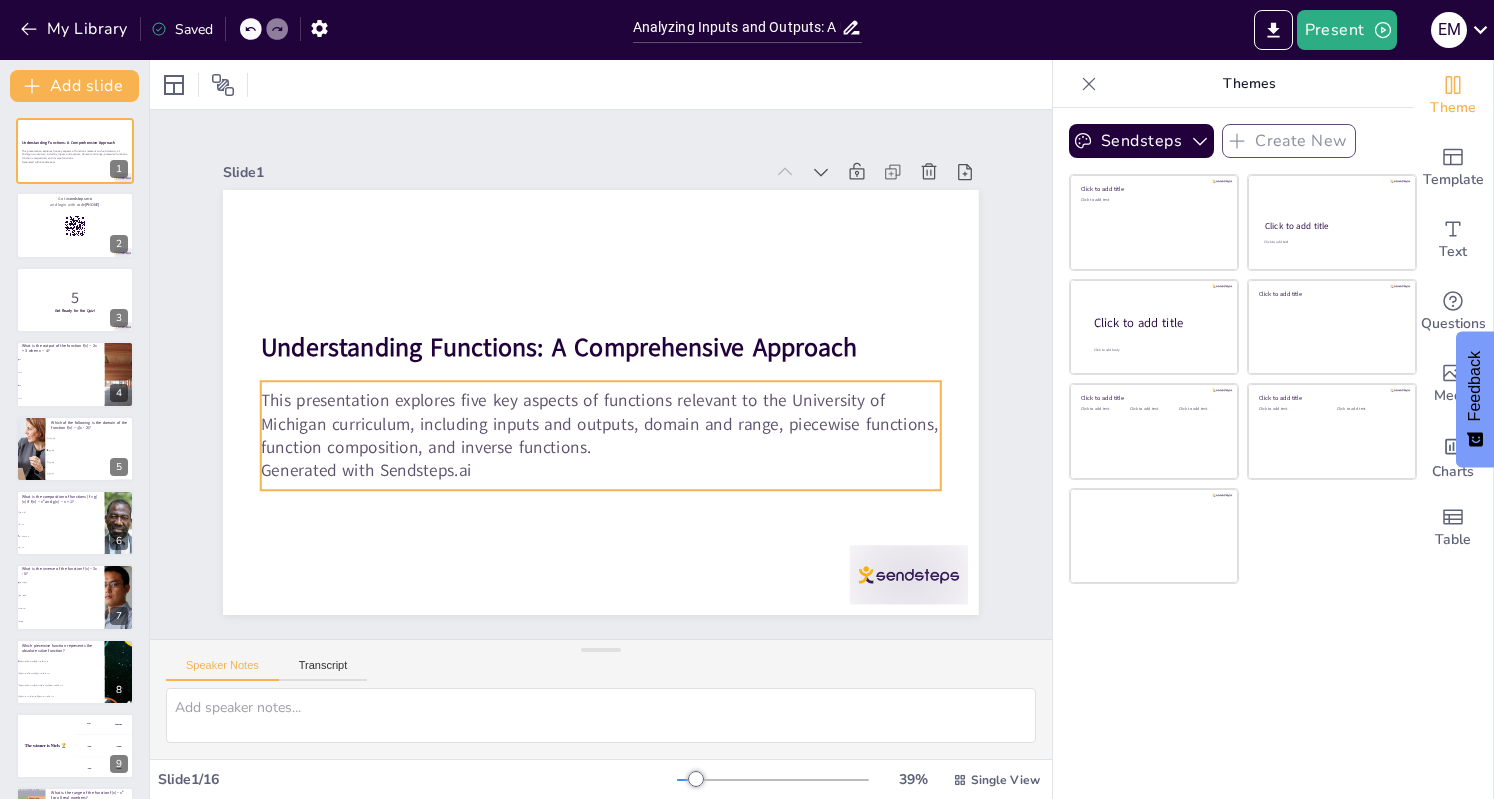 checkbox on "true" 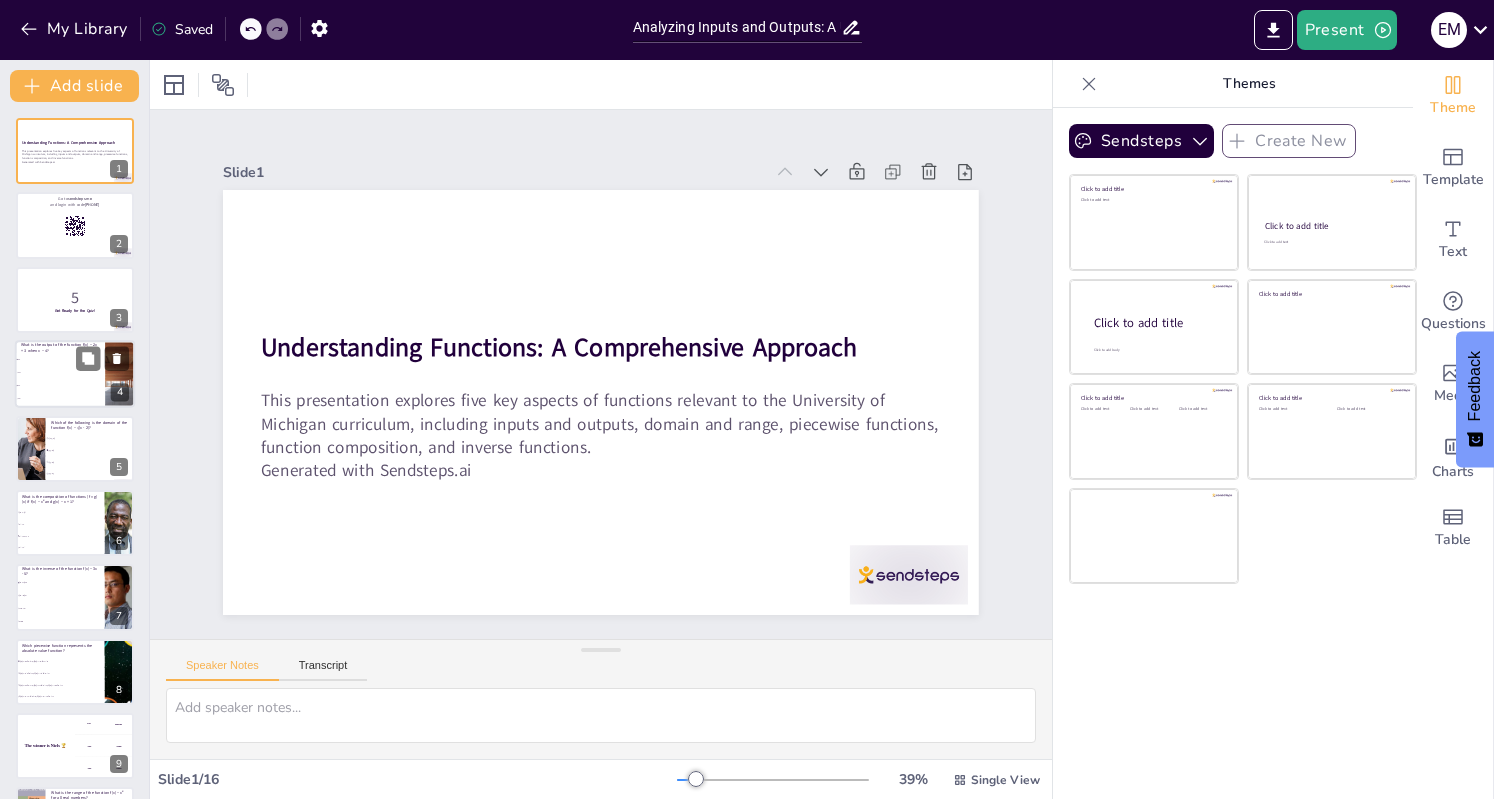 checkbox on "true" 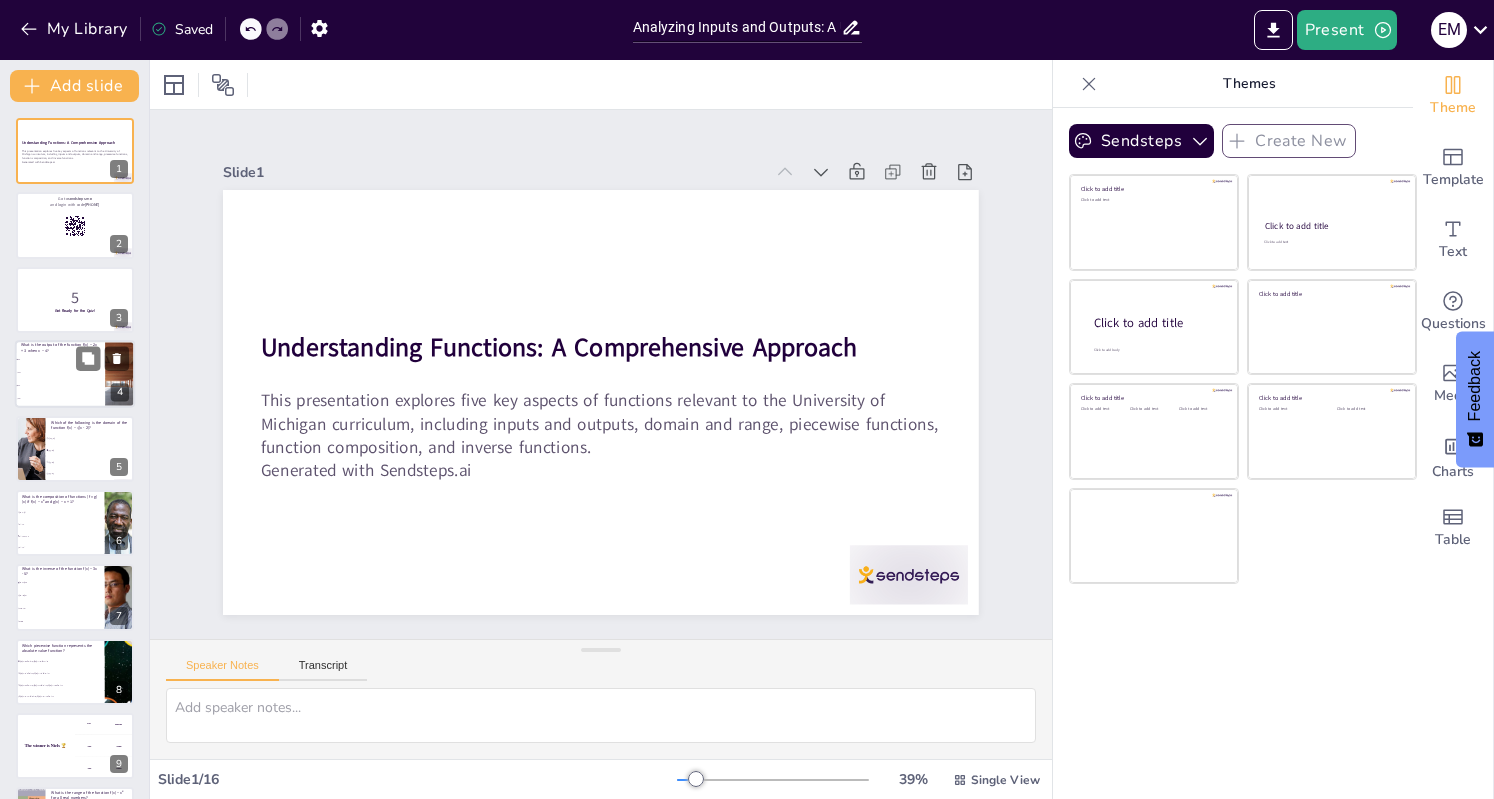 checkbox on "true" 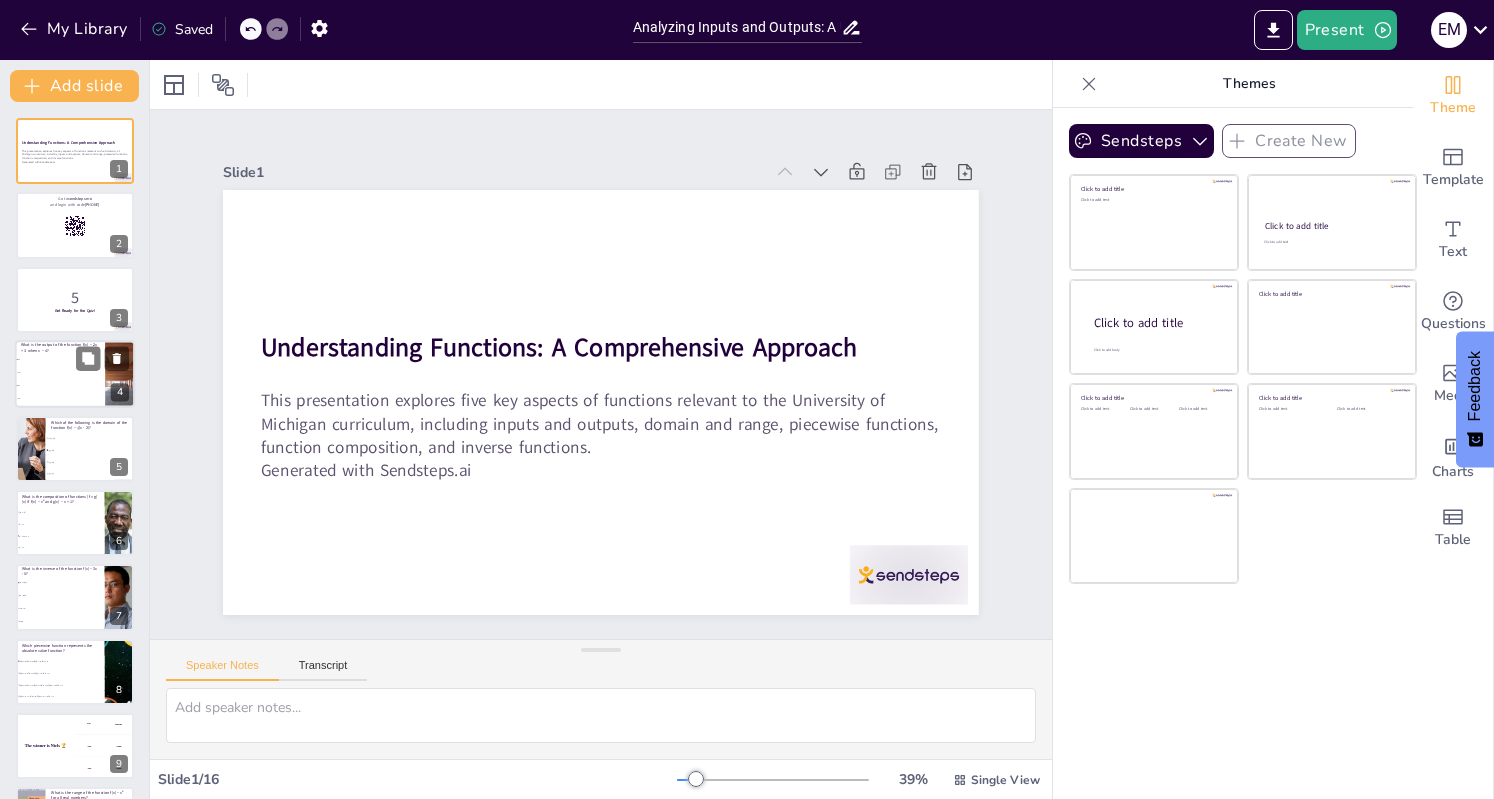 checkbox on "true" 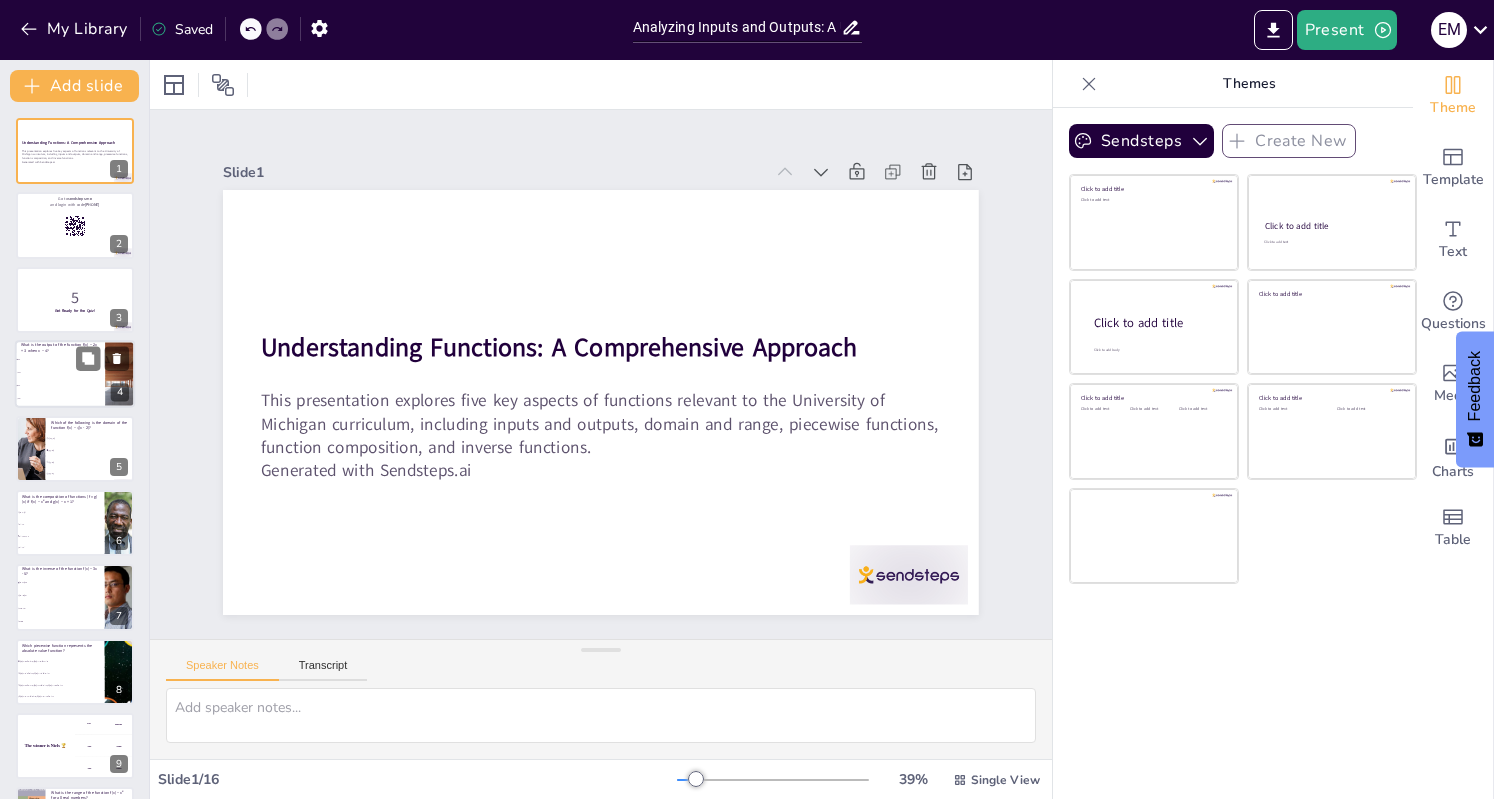 checkbox on "true" 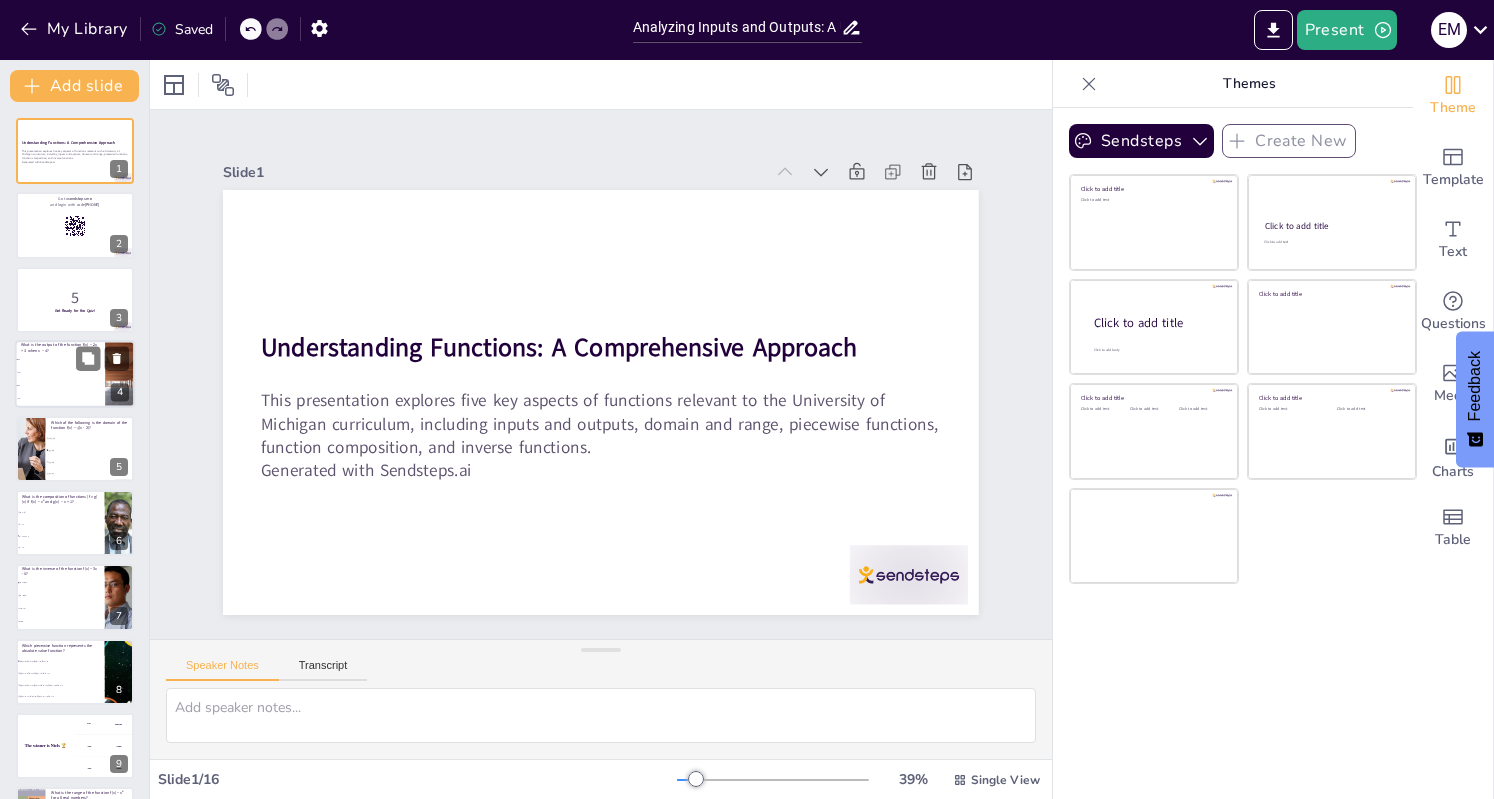 checkbox on "true" 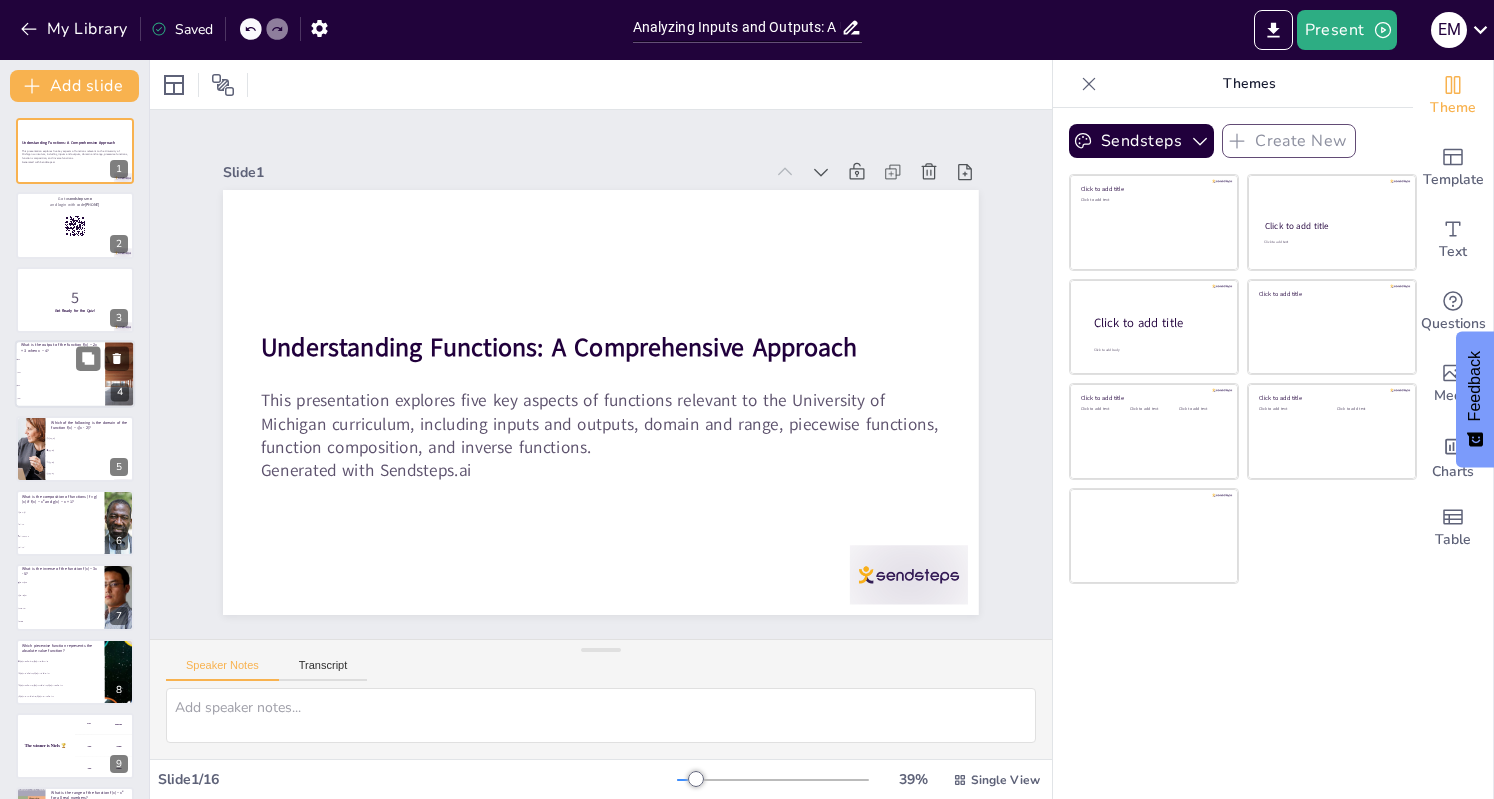 checkbox on "true" 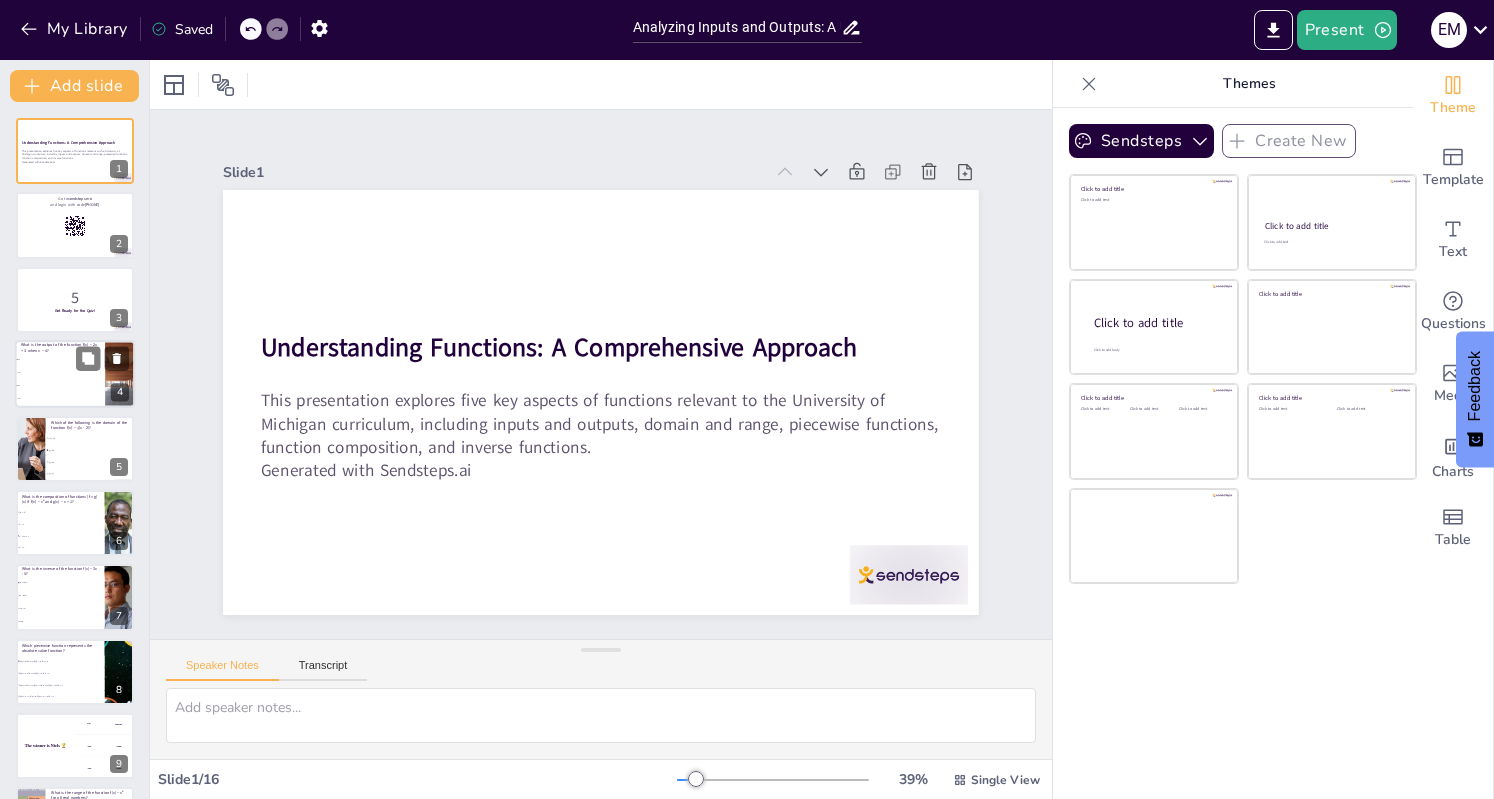 checkbox on "true" 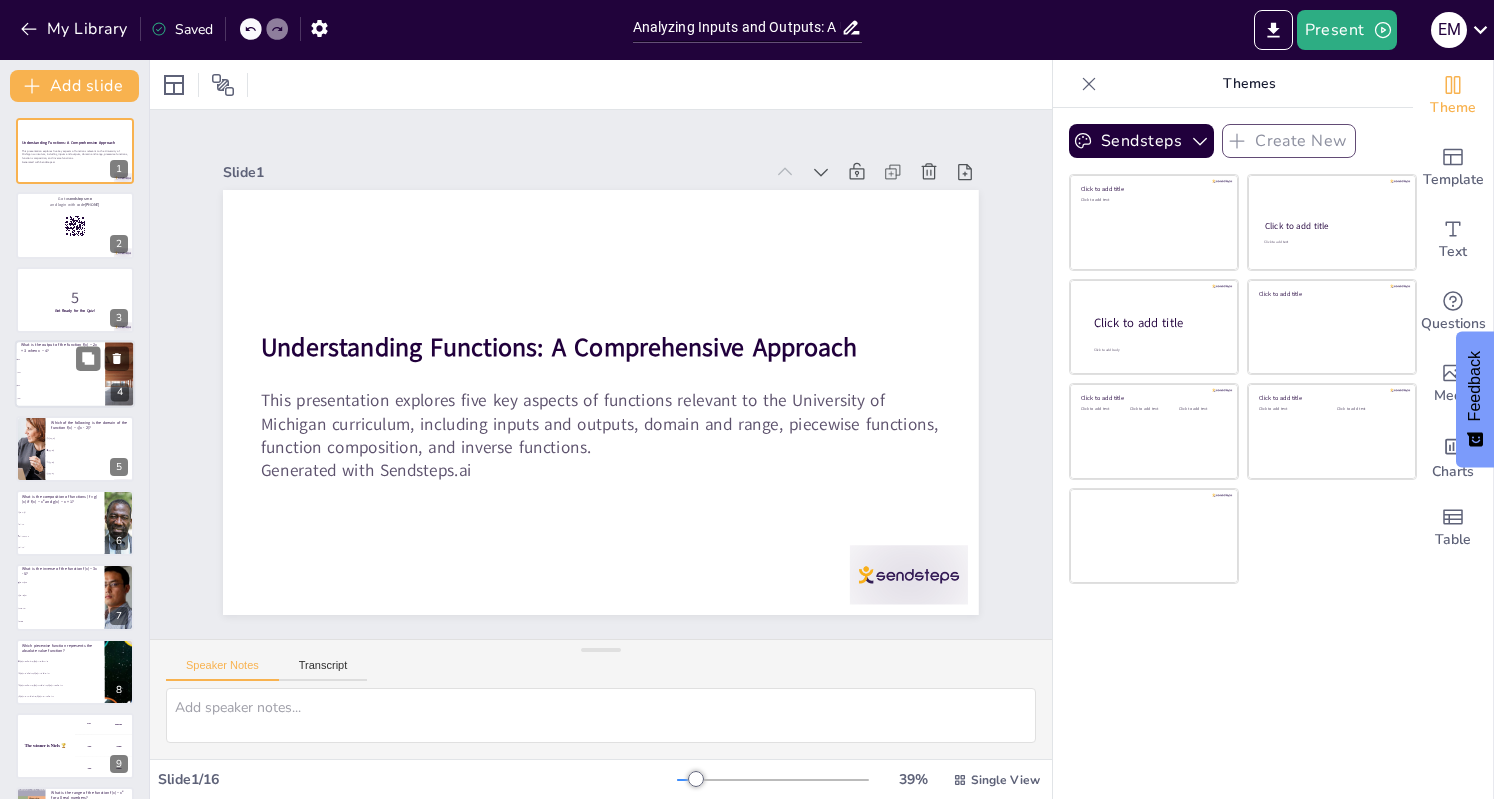 checkbox on "true" 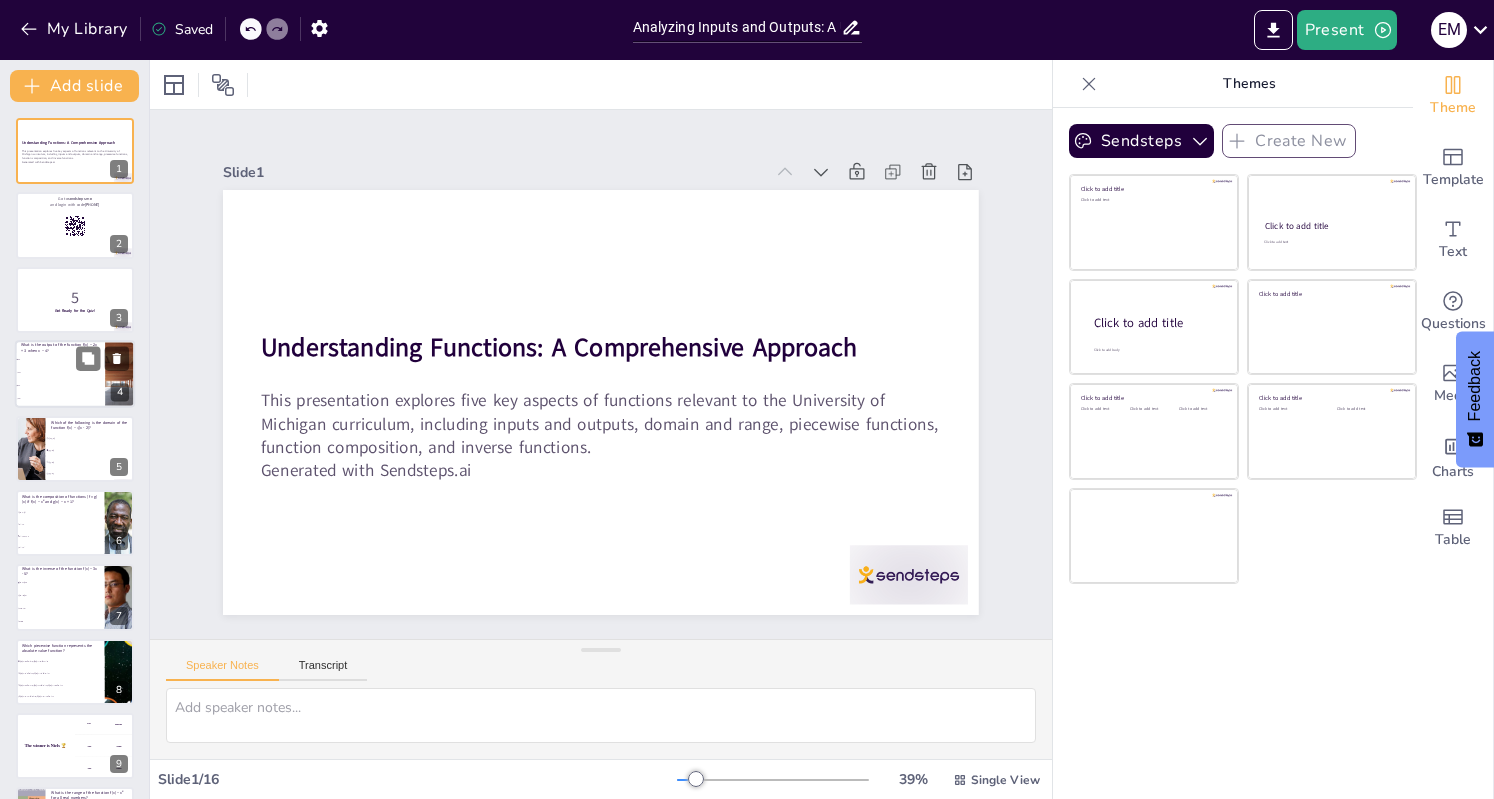 checkbox on "true" 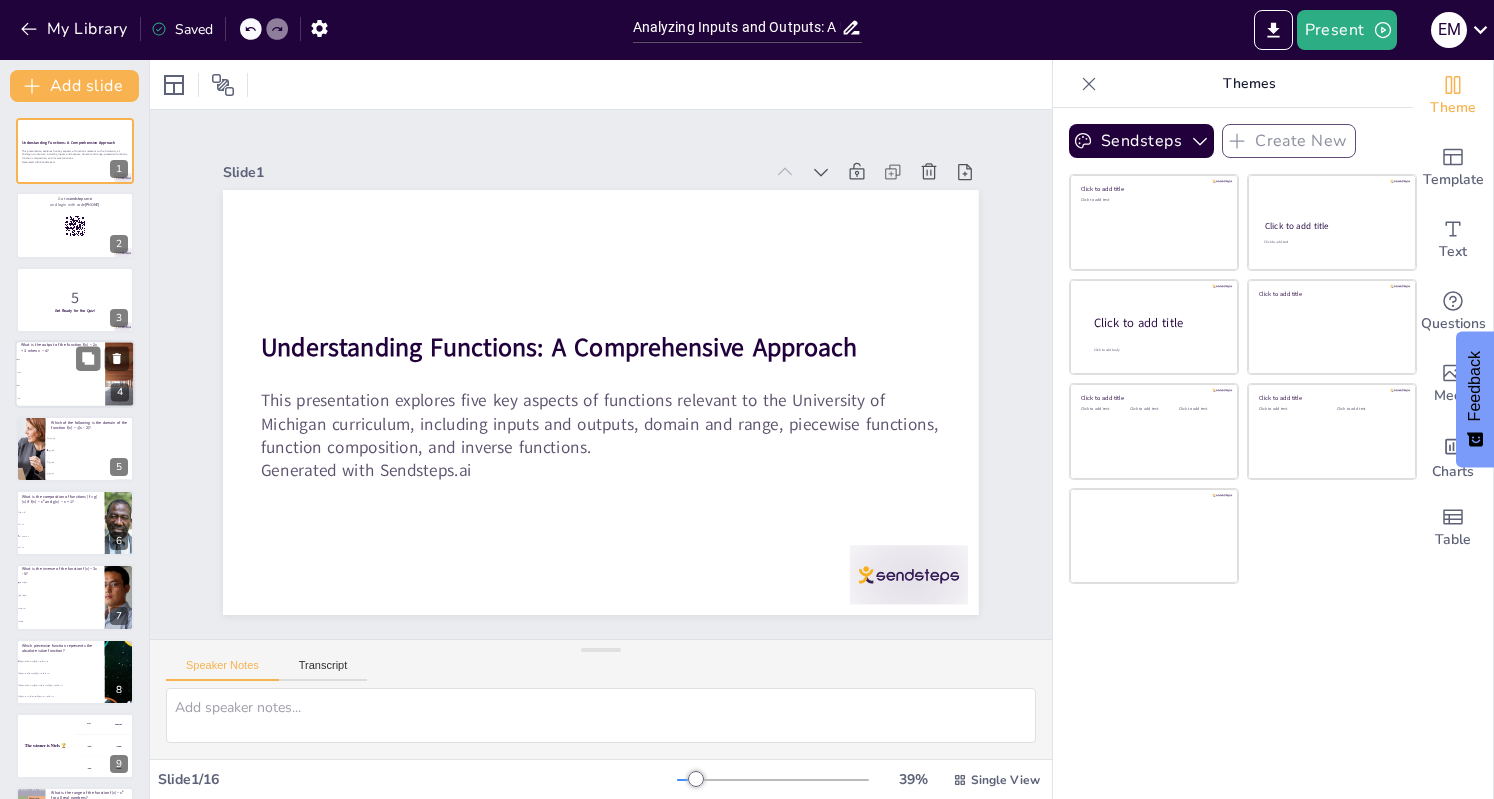 checkbox on "true" 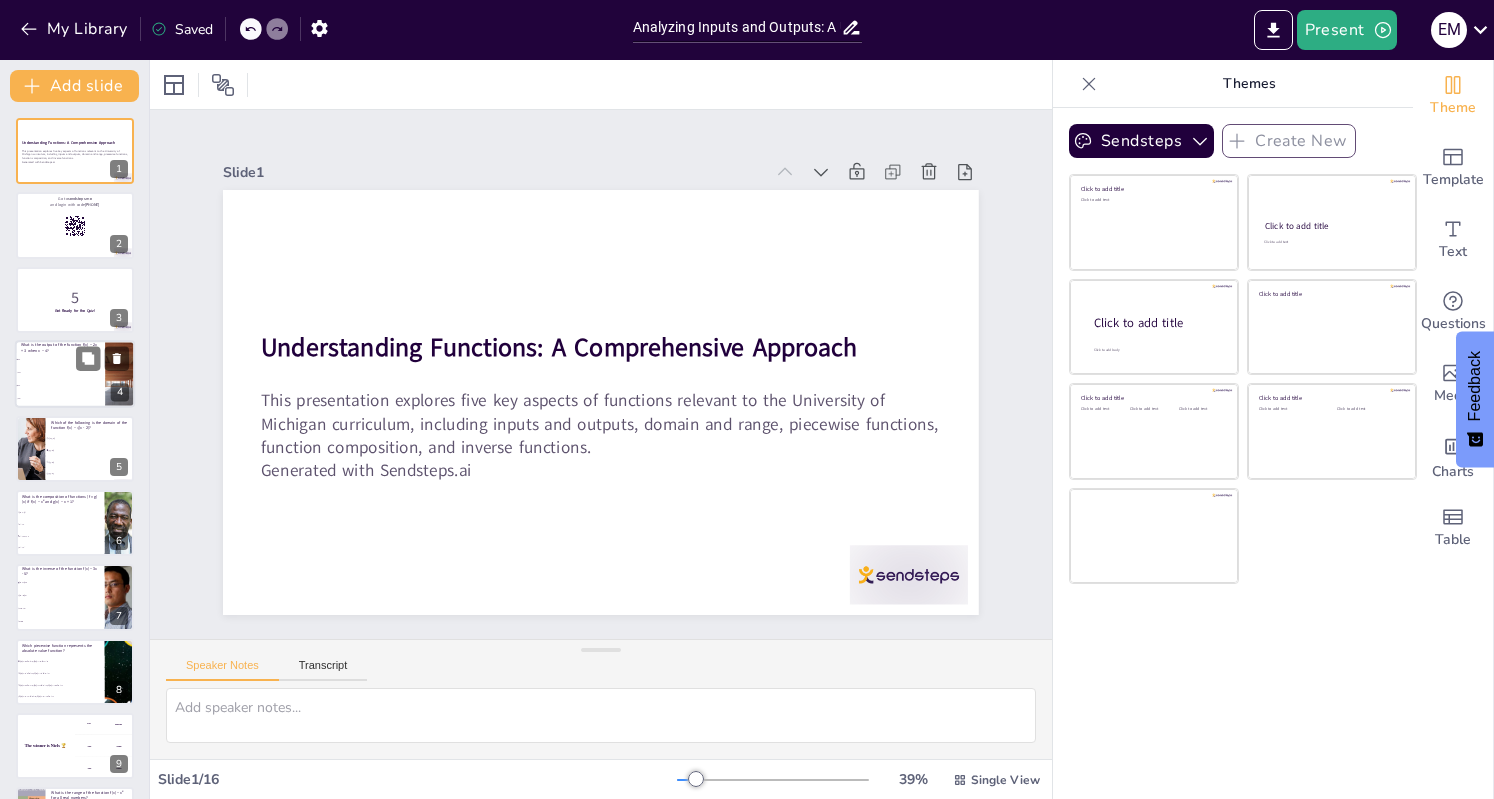 checkbox on "true" 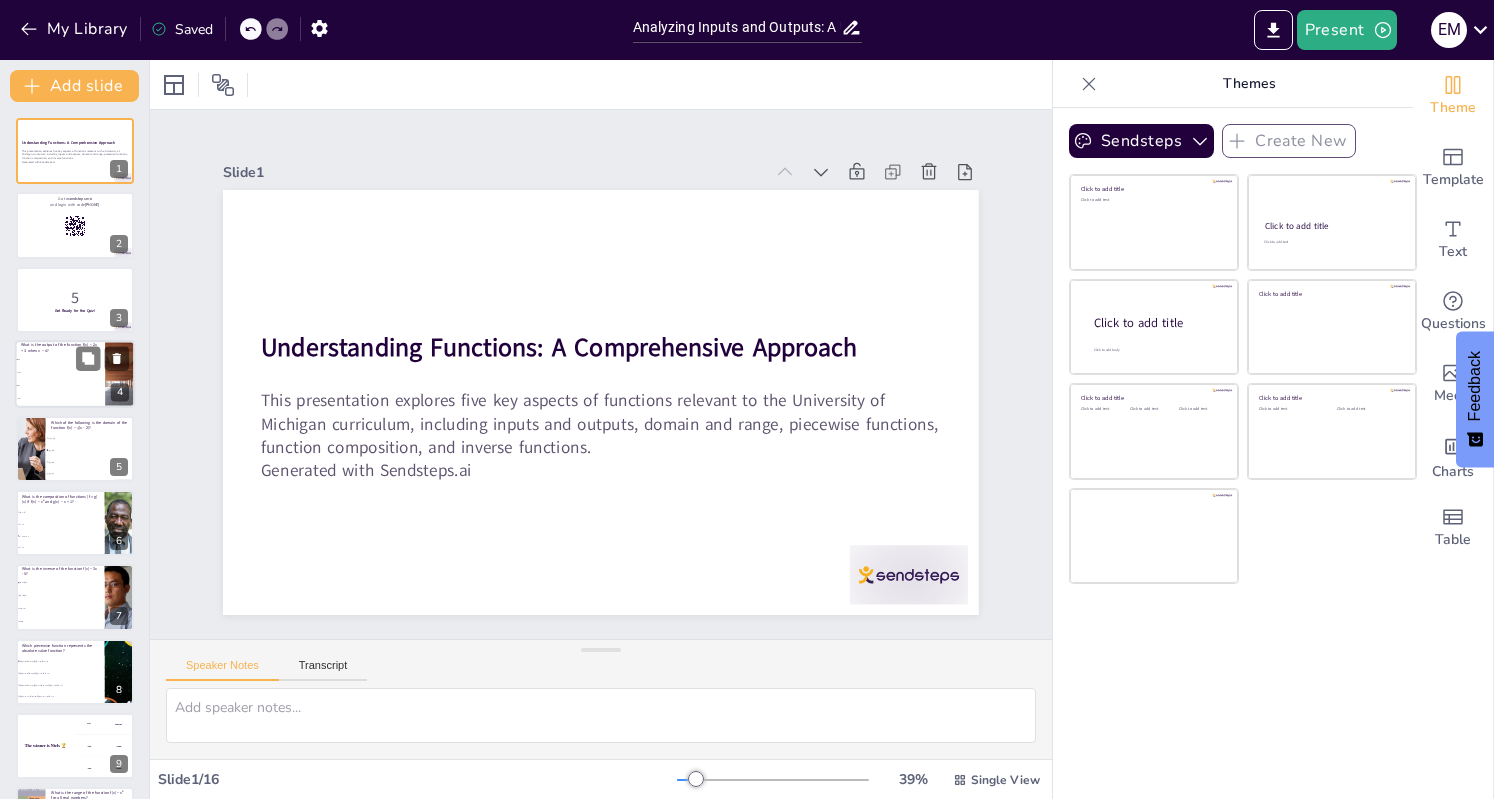 checkbox on "true" 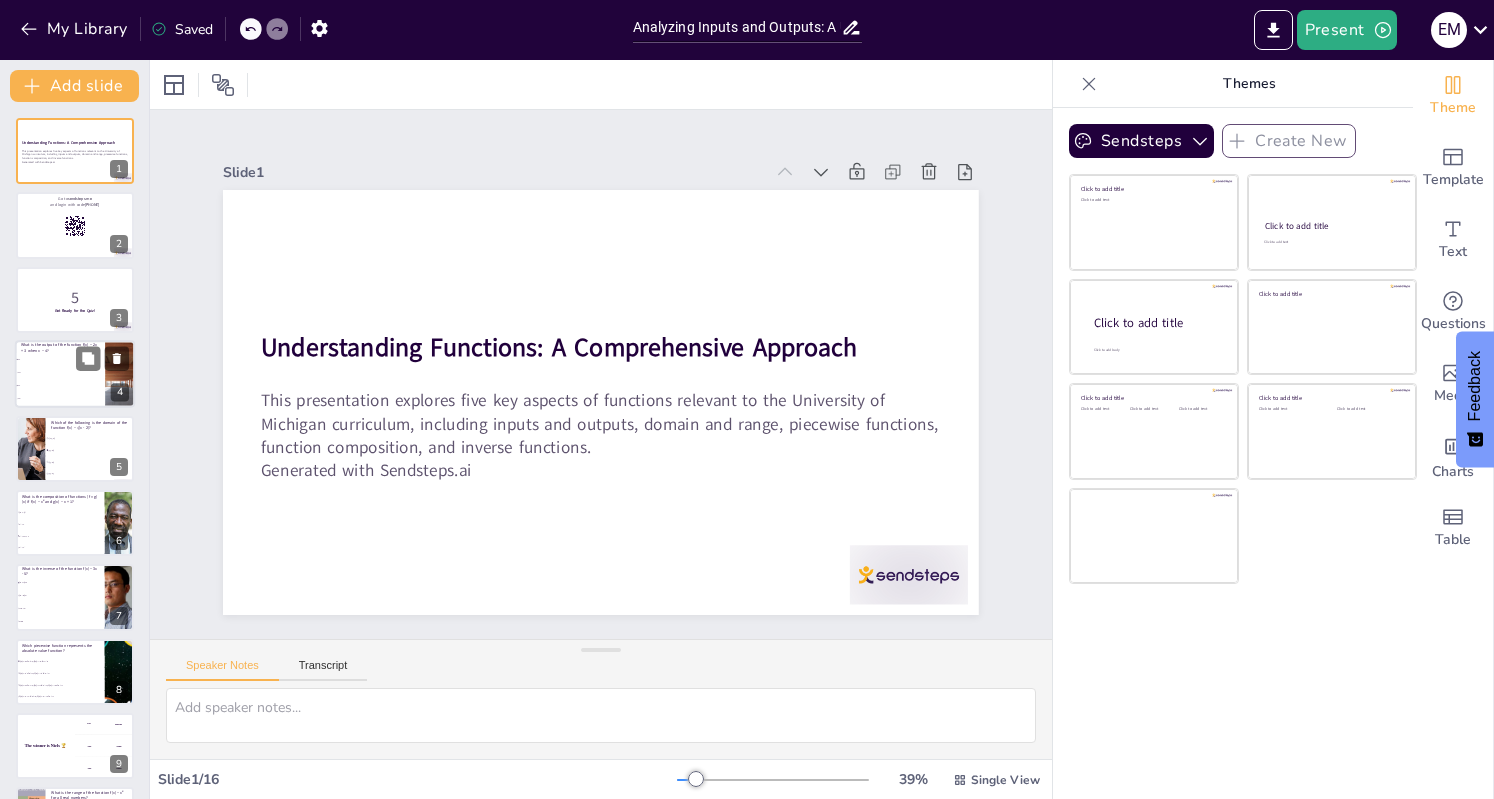 checkbox on "true" 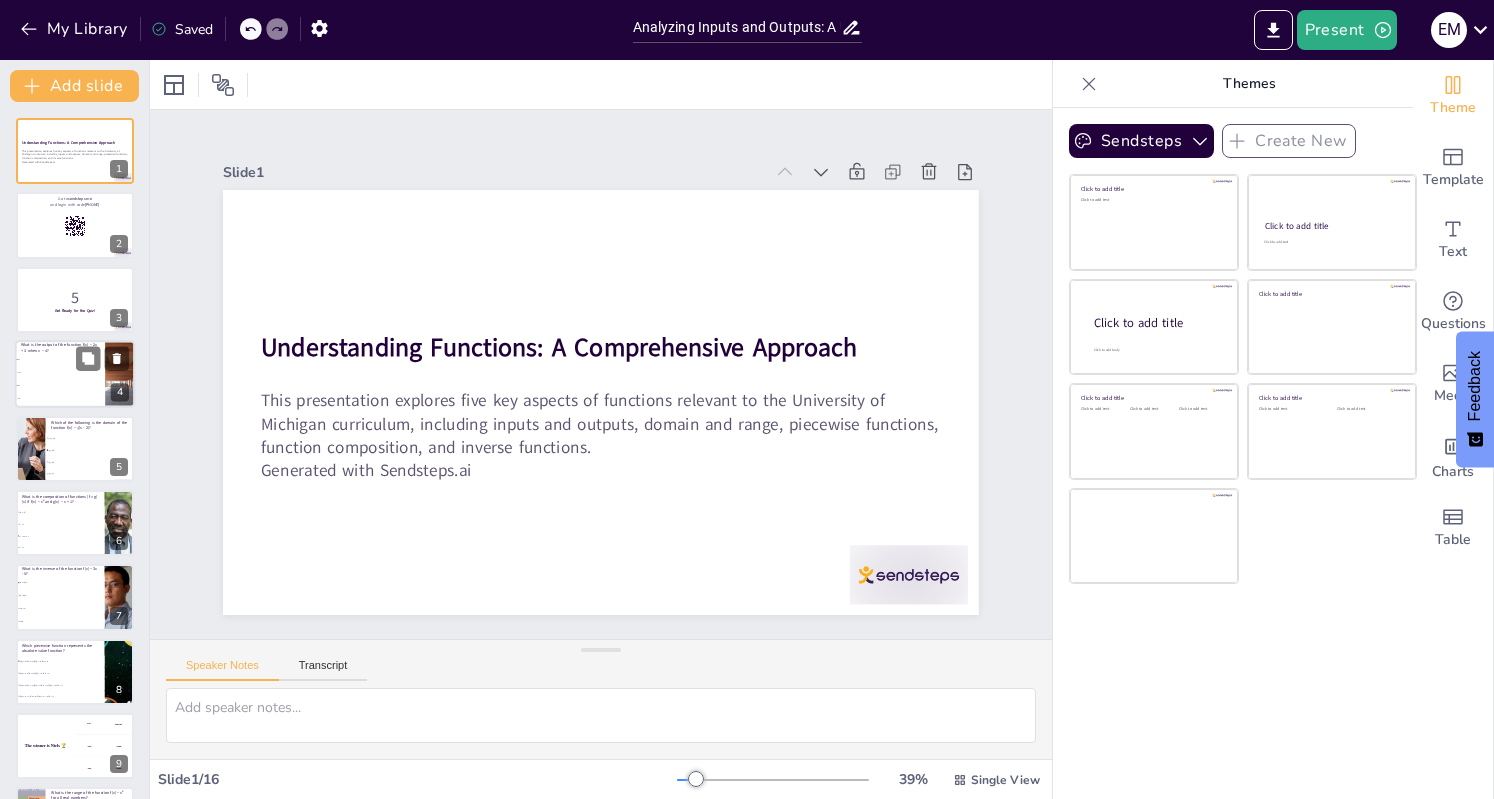 checkbox on "true" 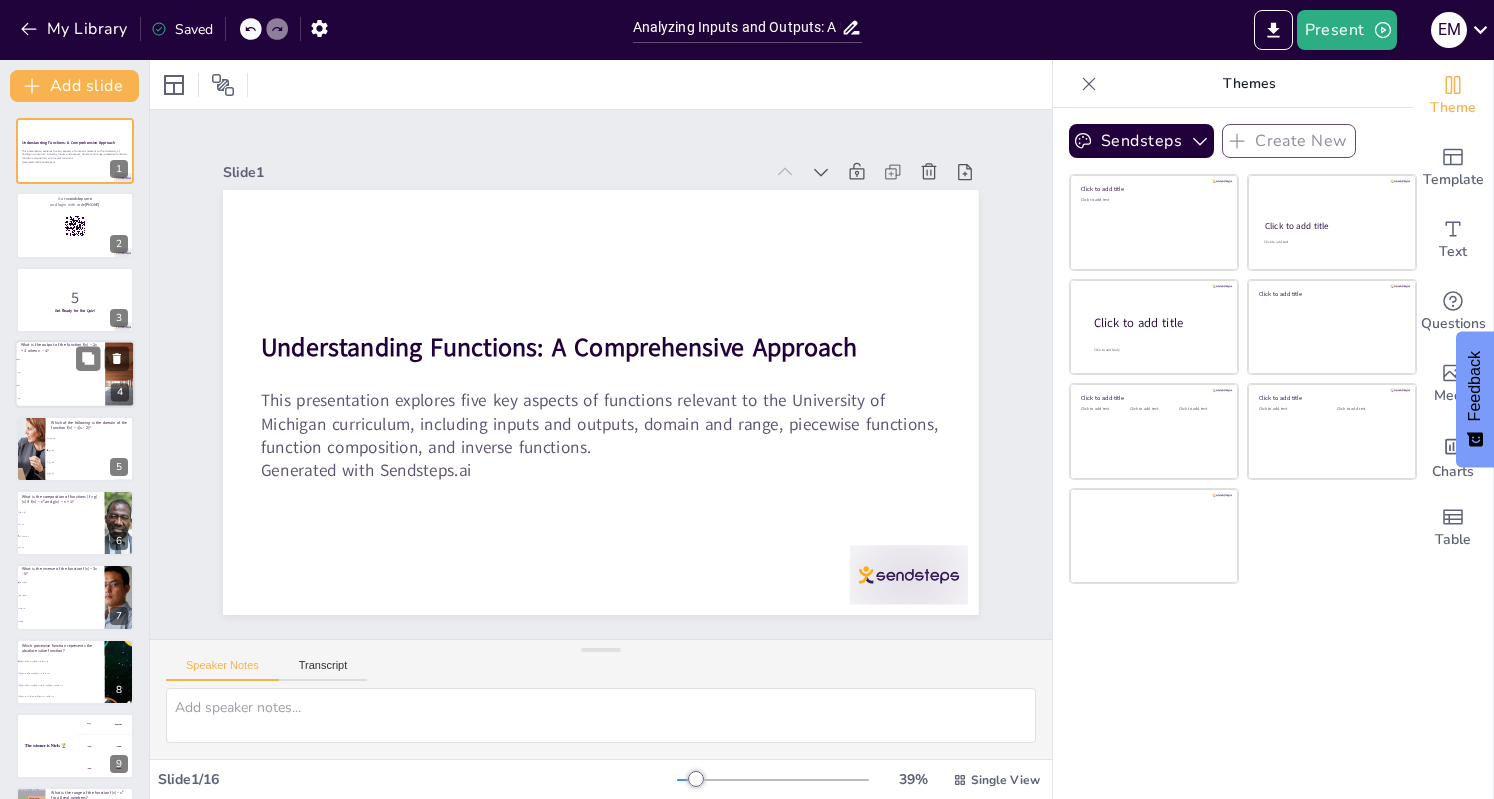 checkbox on "true" 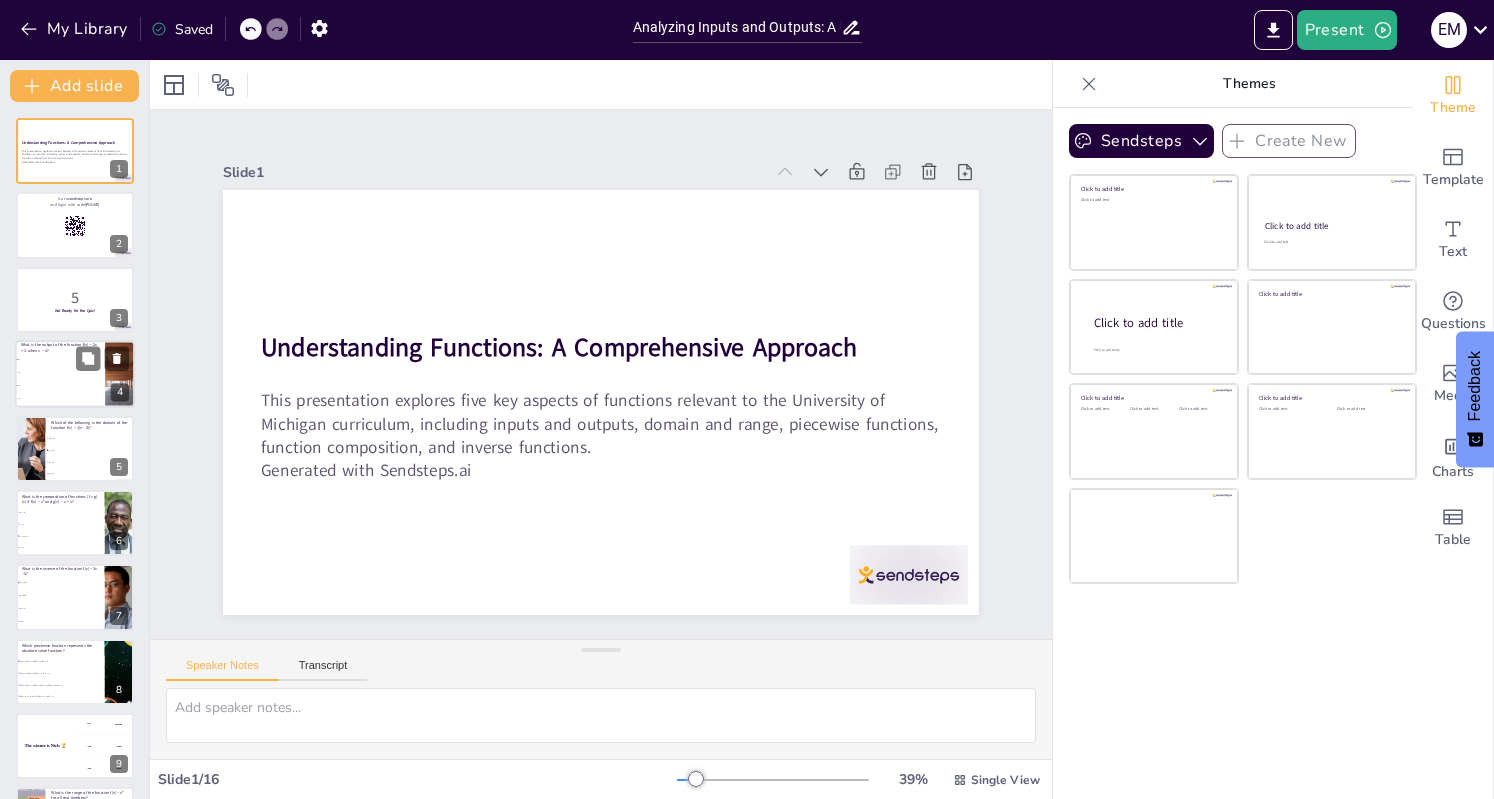 checkbox on "true" 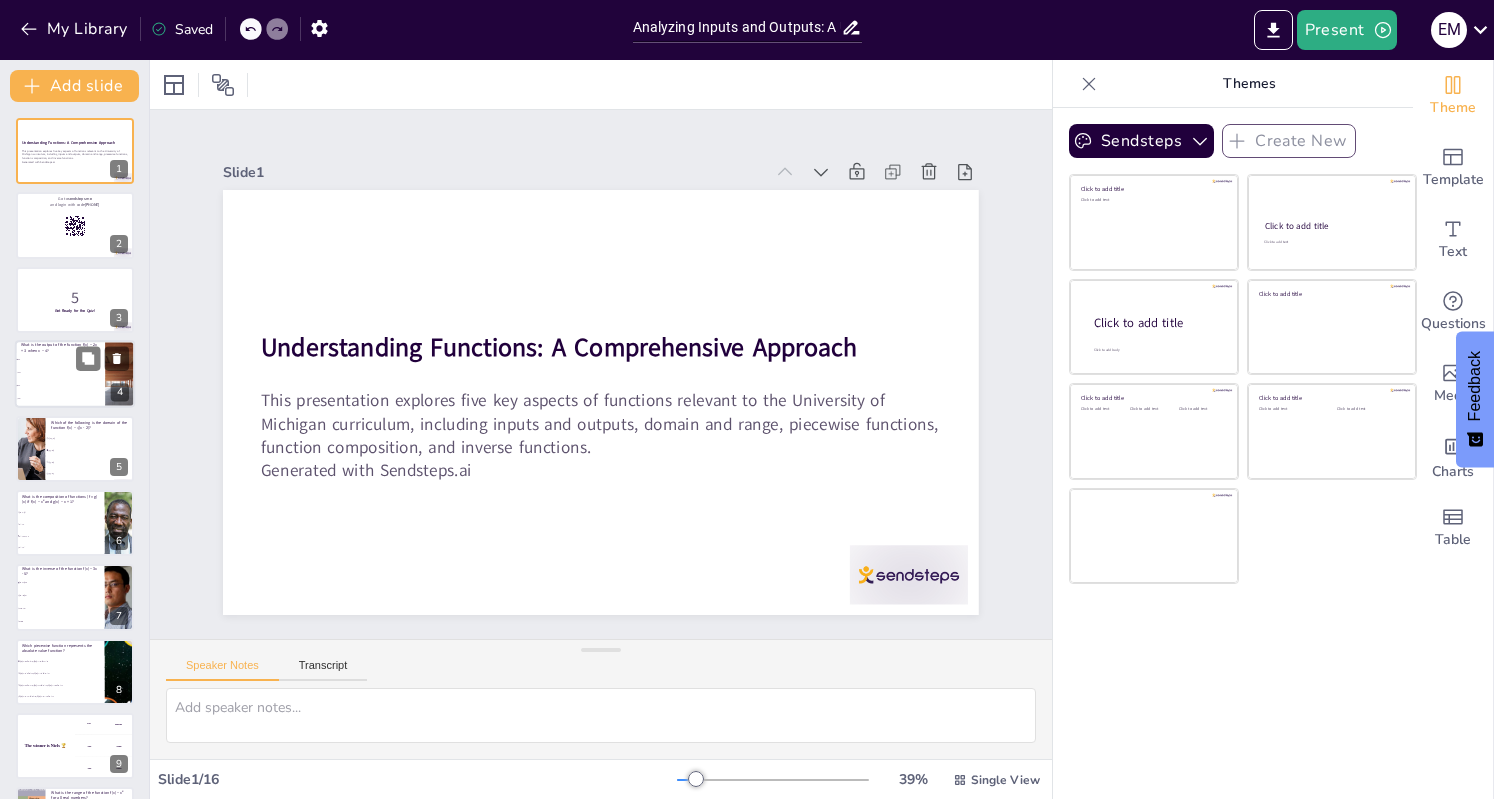 checkbox on "true" 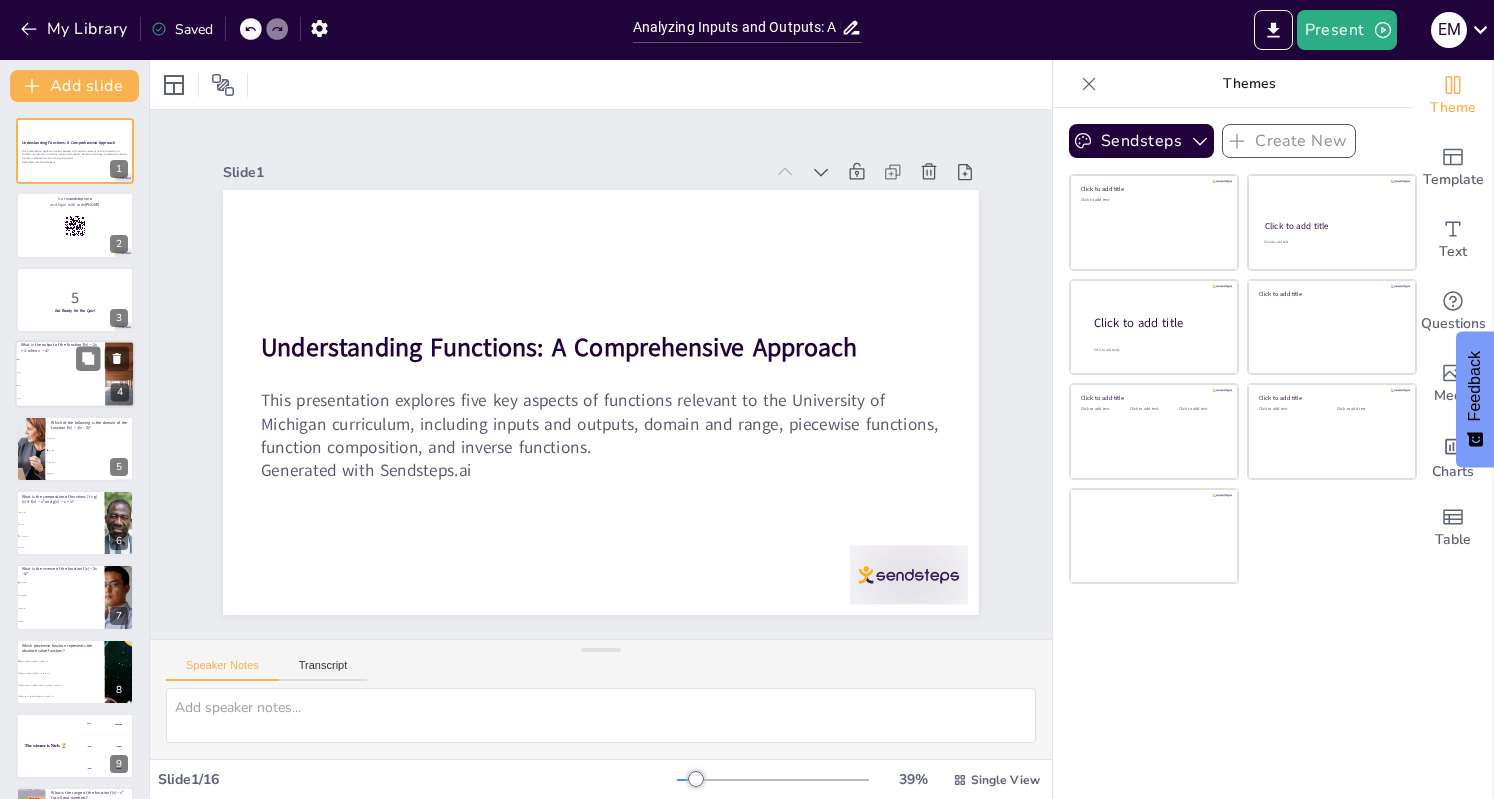 checkbox on "true" 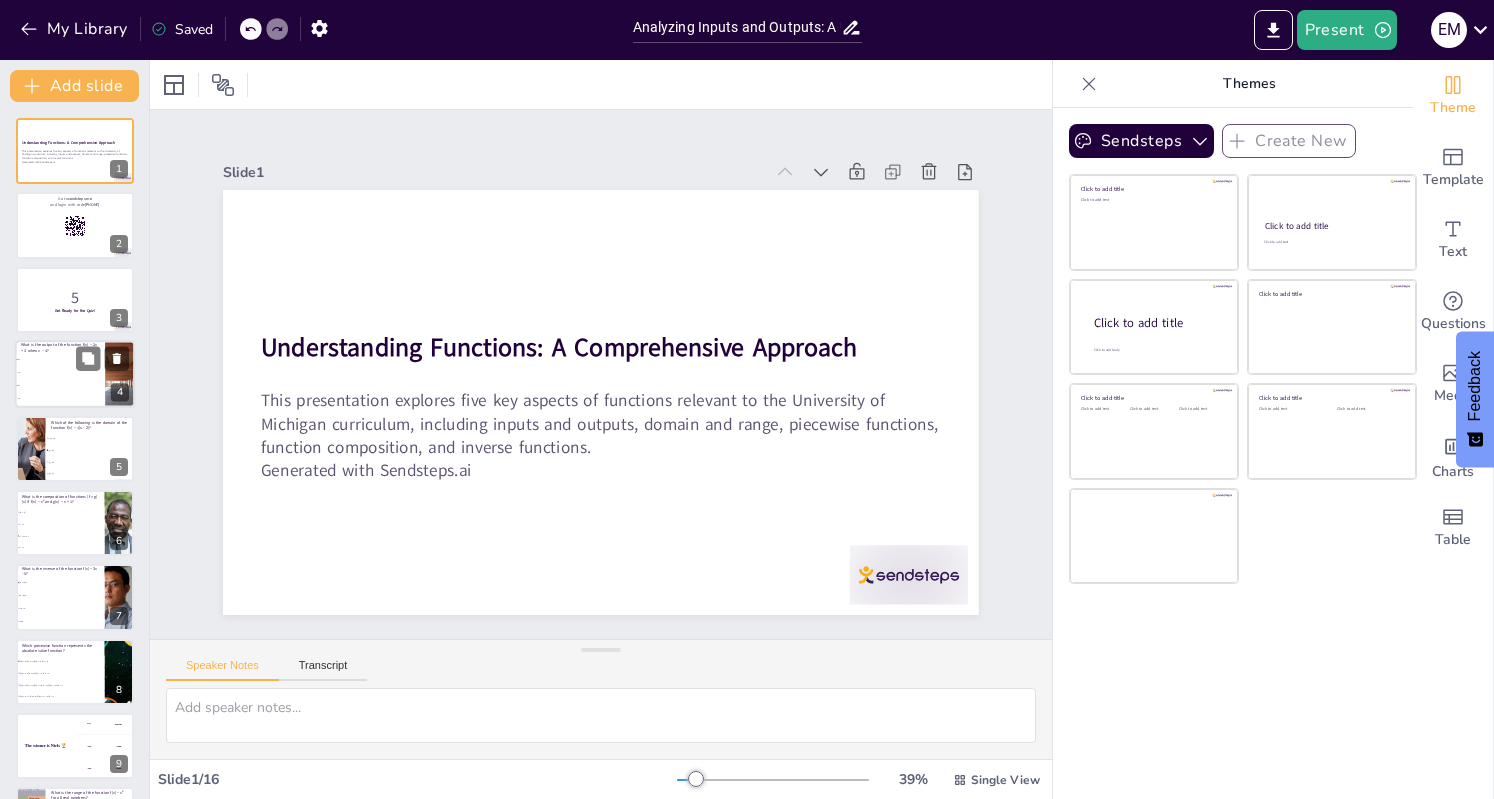 checkbox on "true" 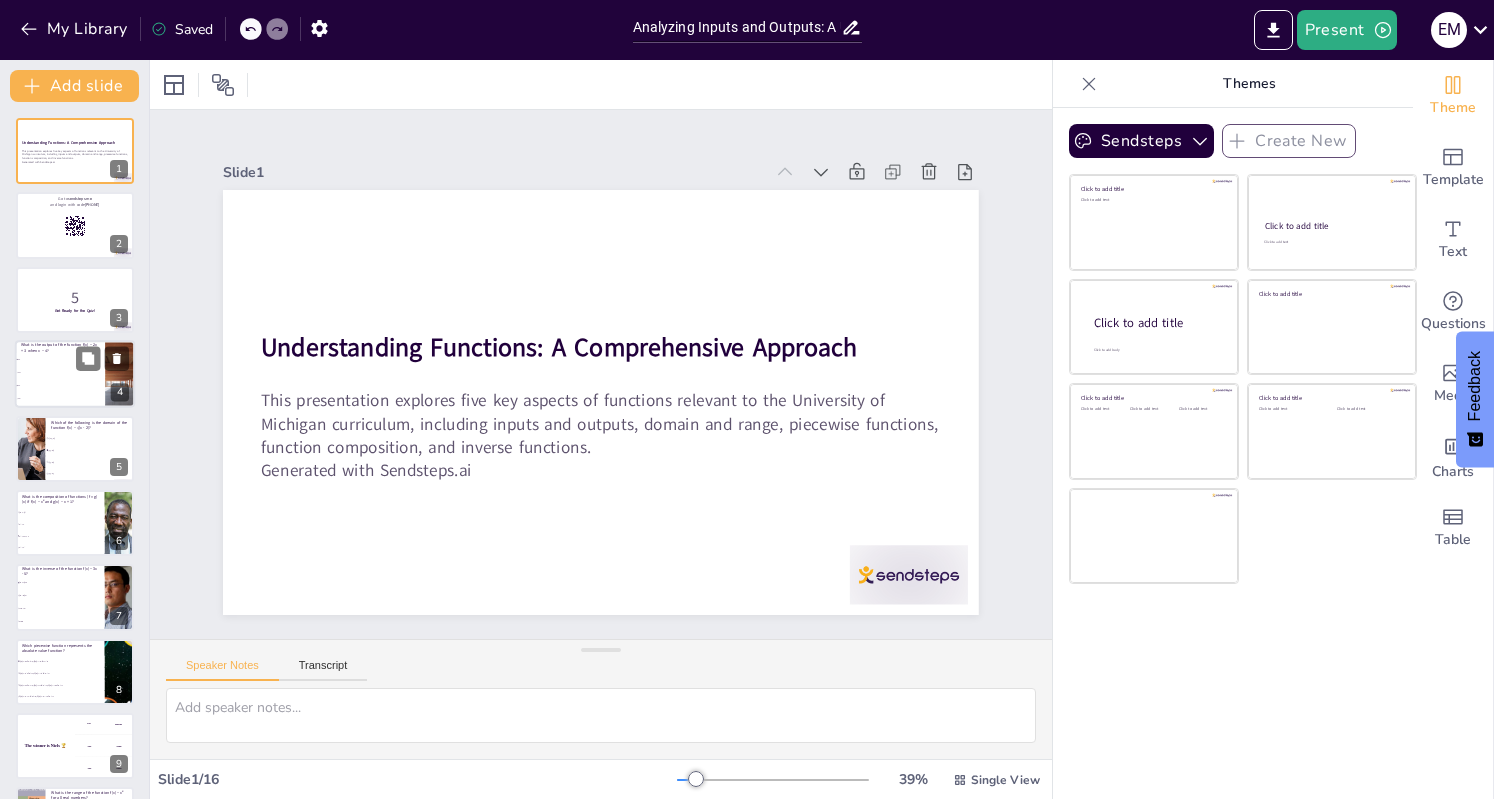 checkbox on "true" 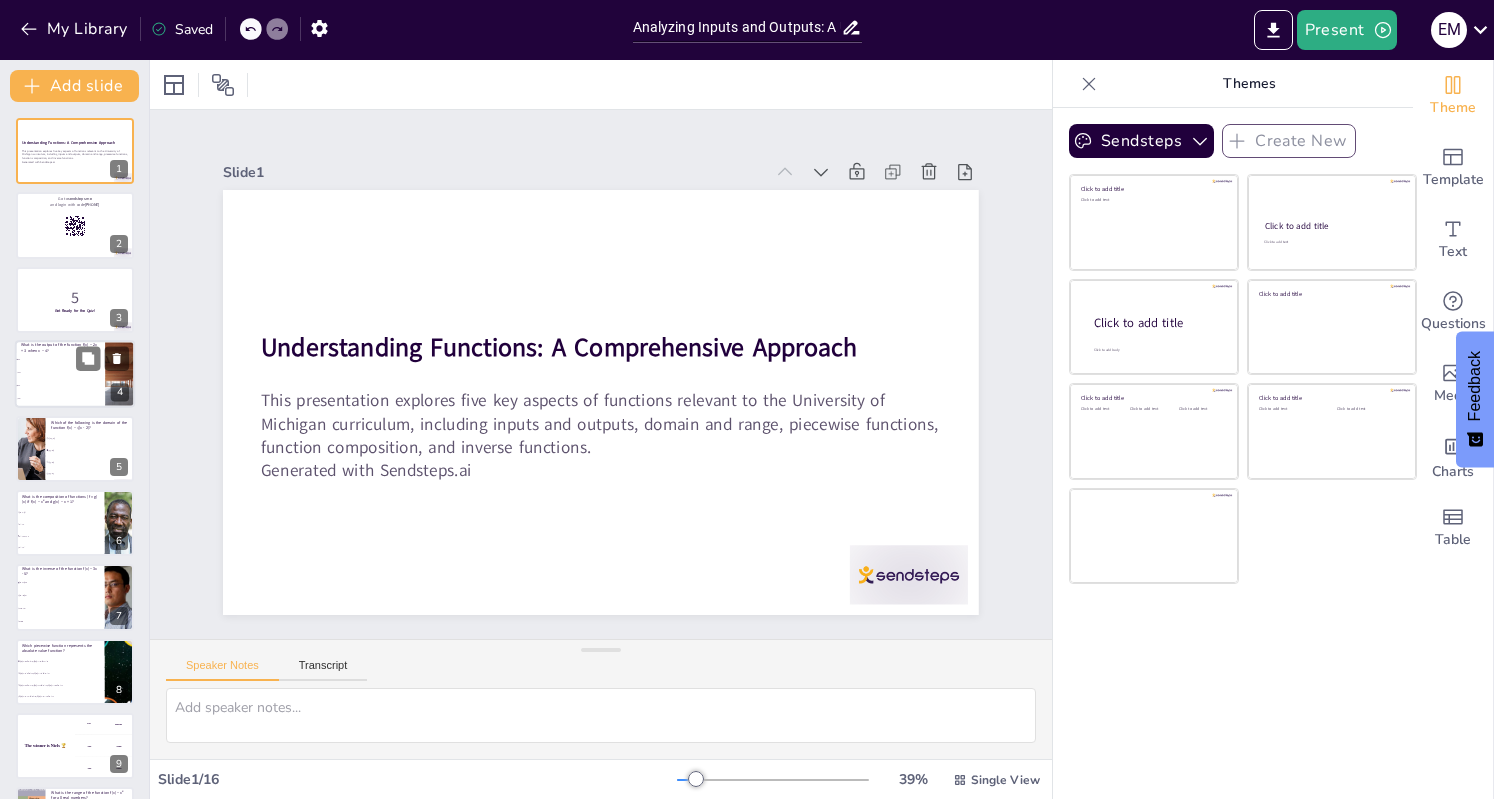 checkbox on "true" 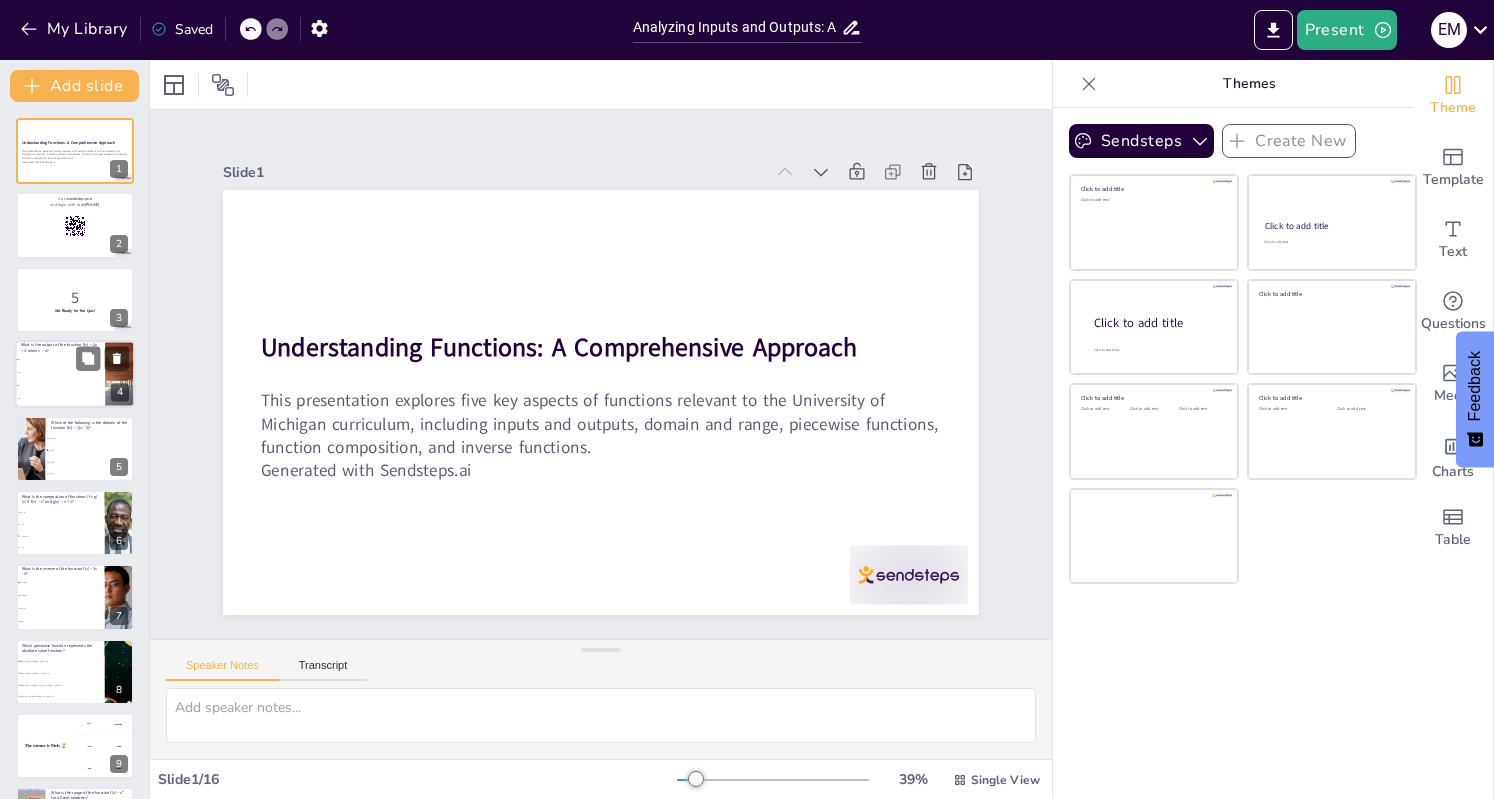 checkbox on "true" 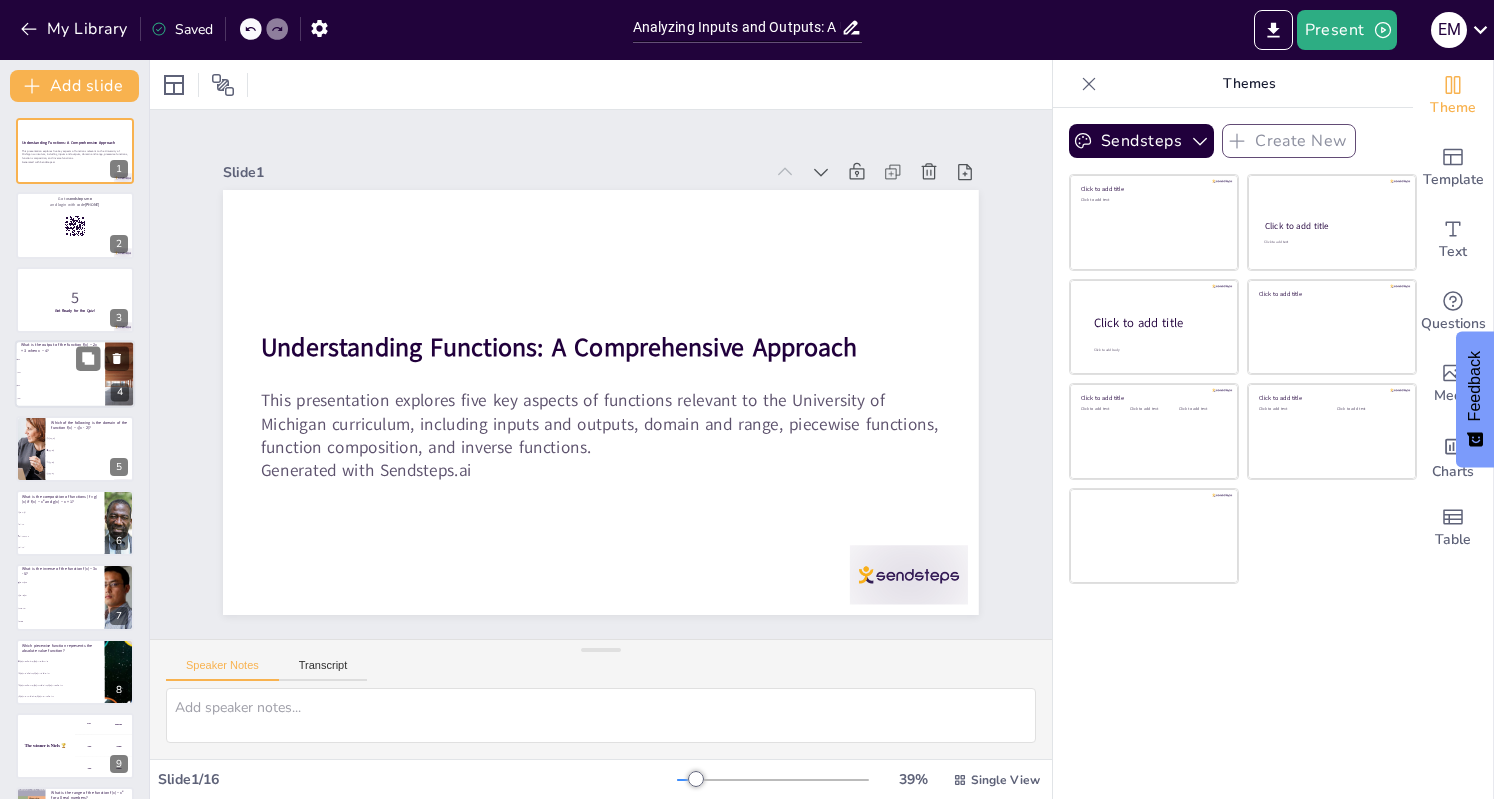 checkbox on "true" 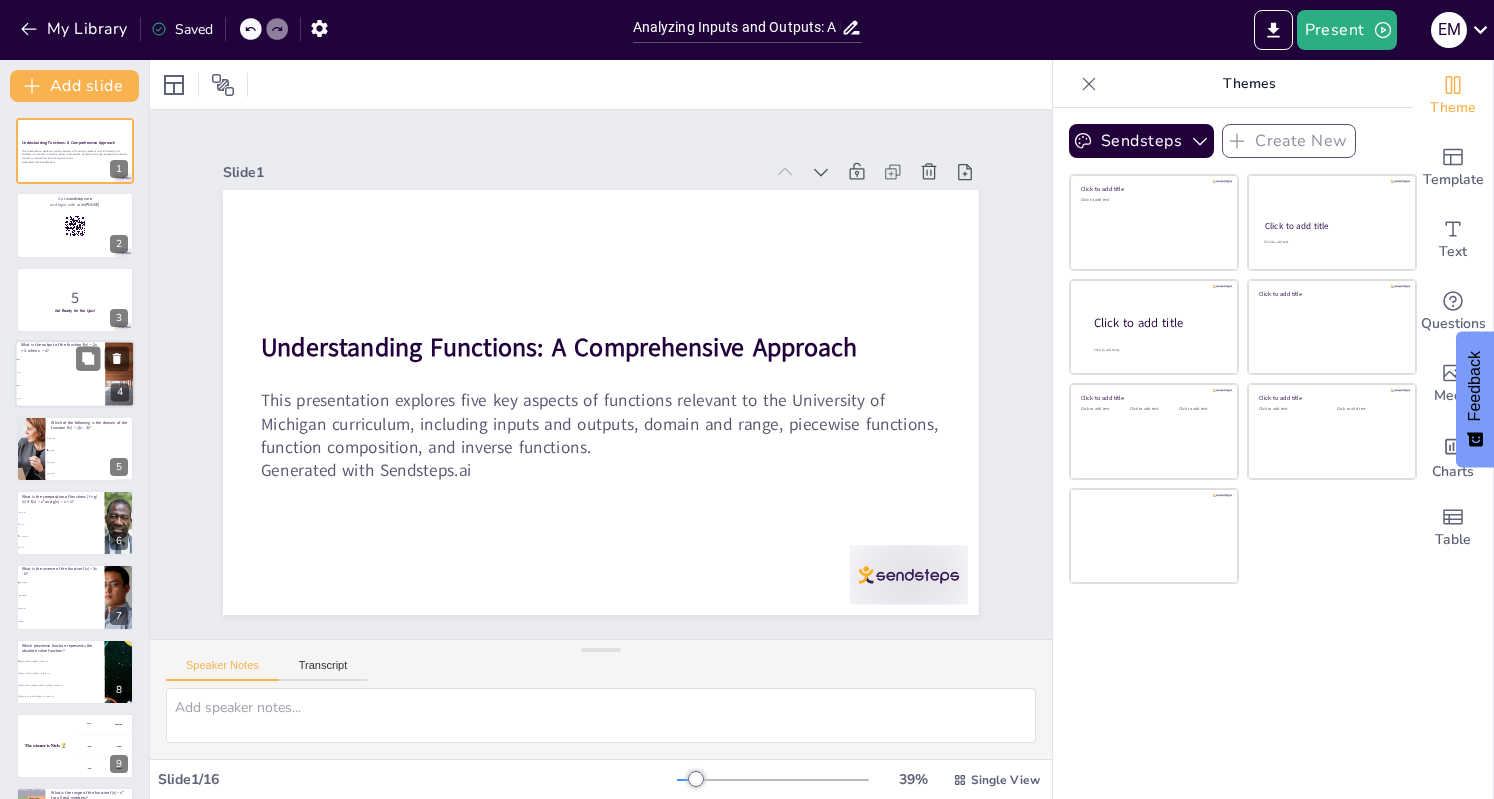 checkbox on "true" 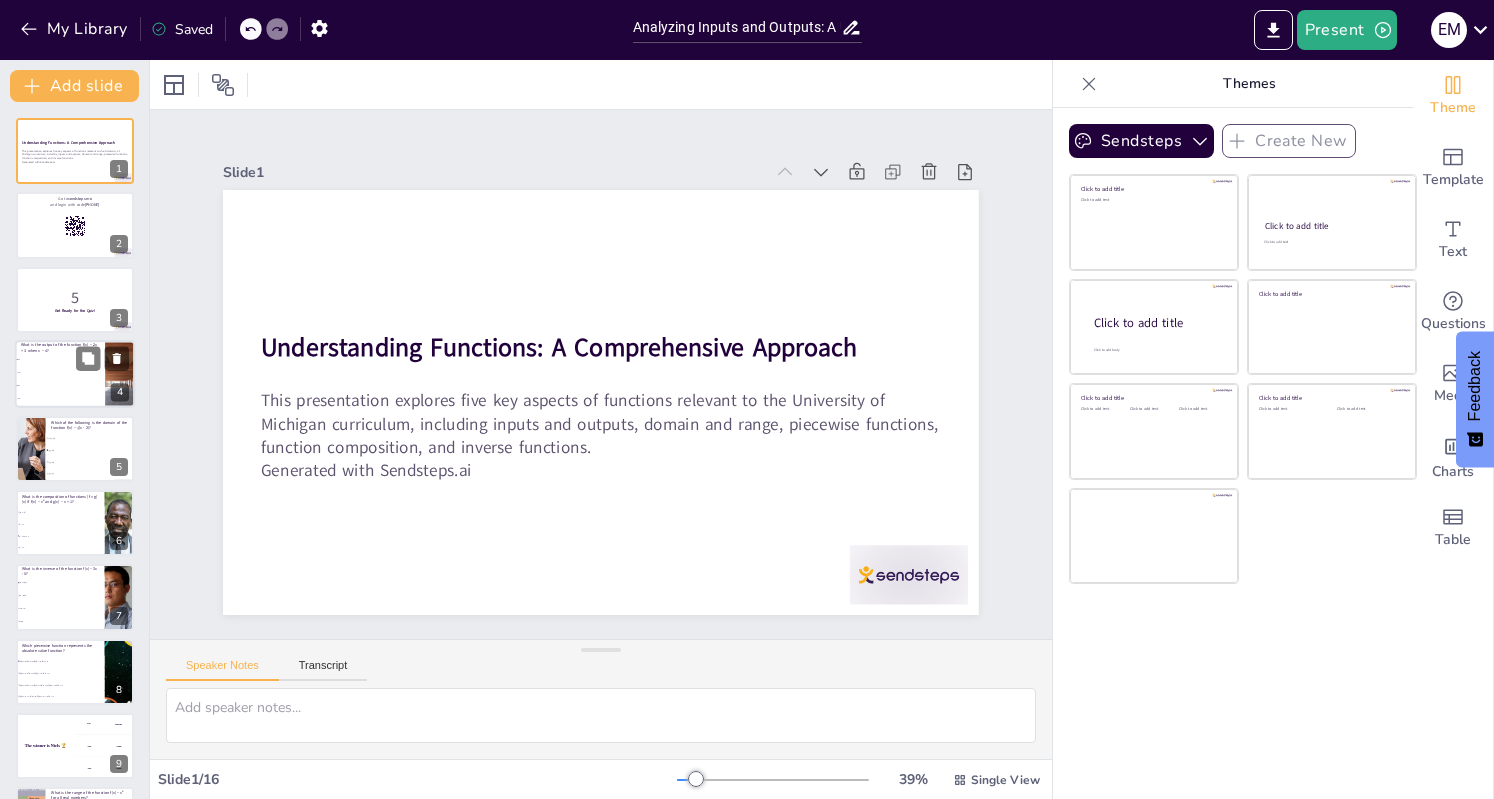 checkbox on "true" 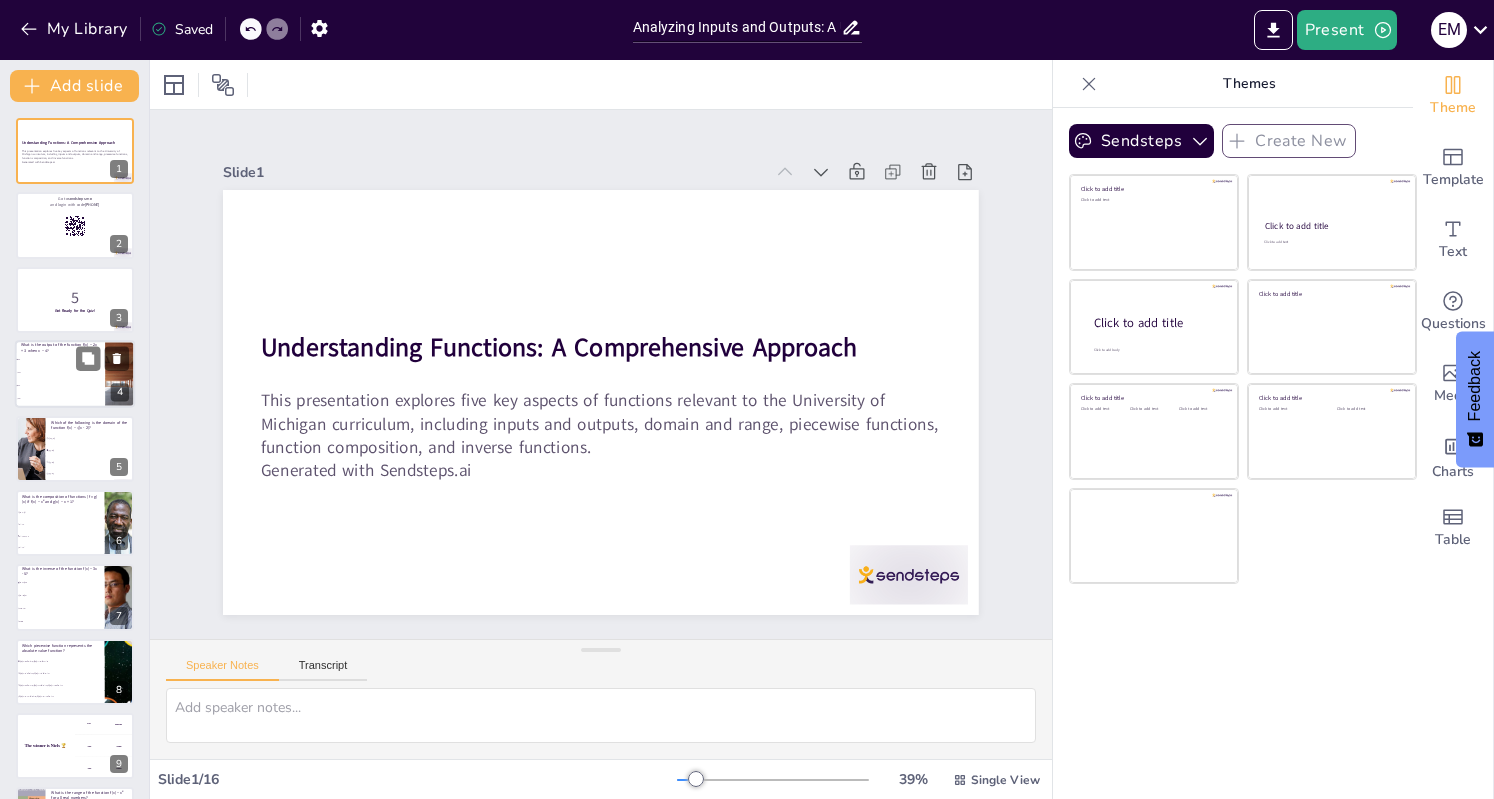 checkbox on "true" 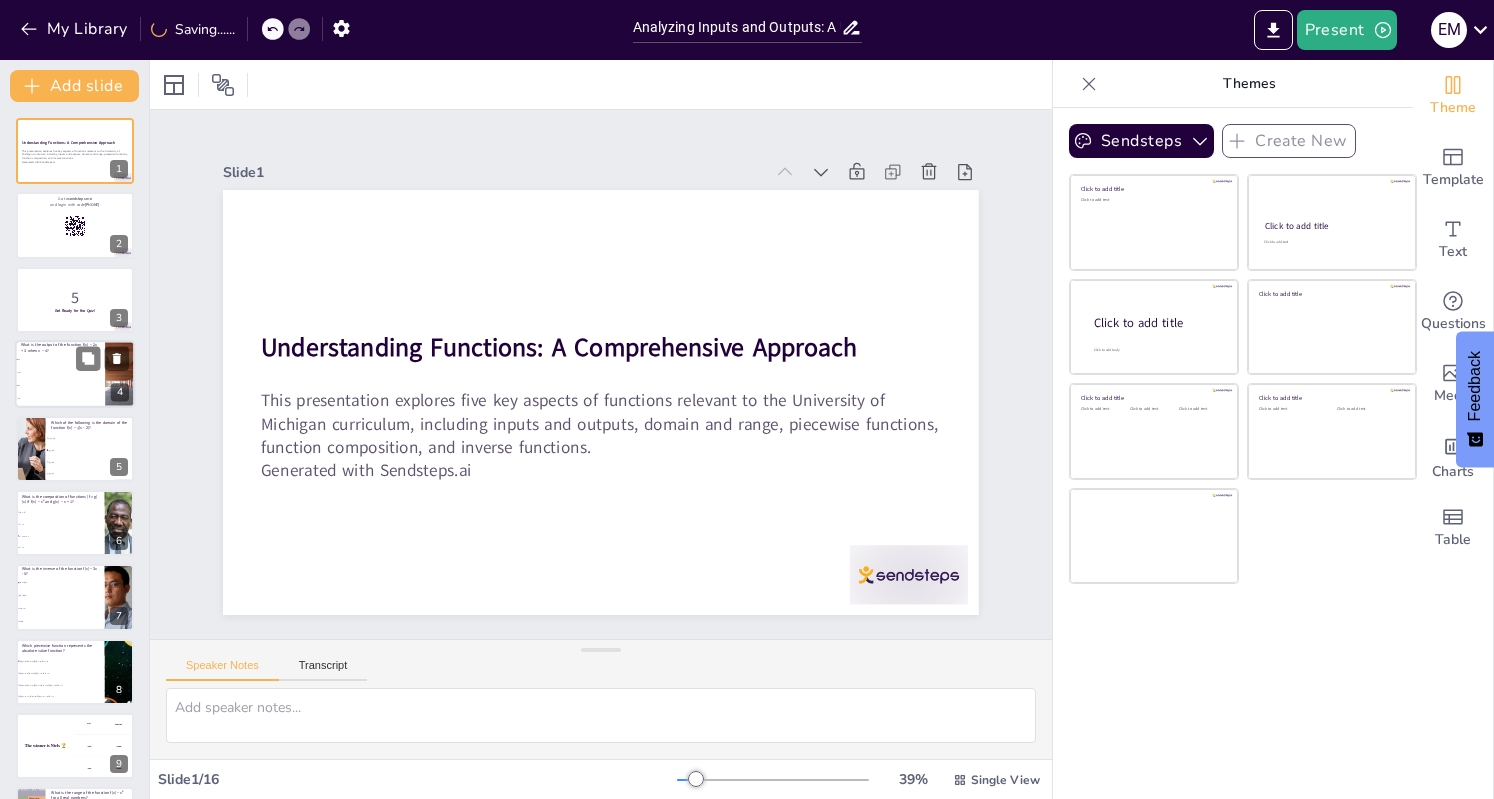 click on "11" at bounding box center [60, 386] 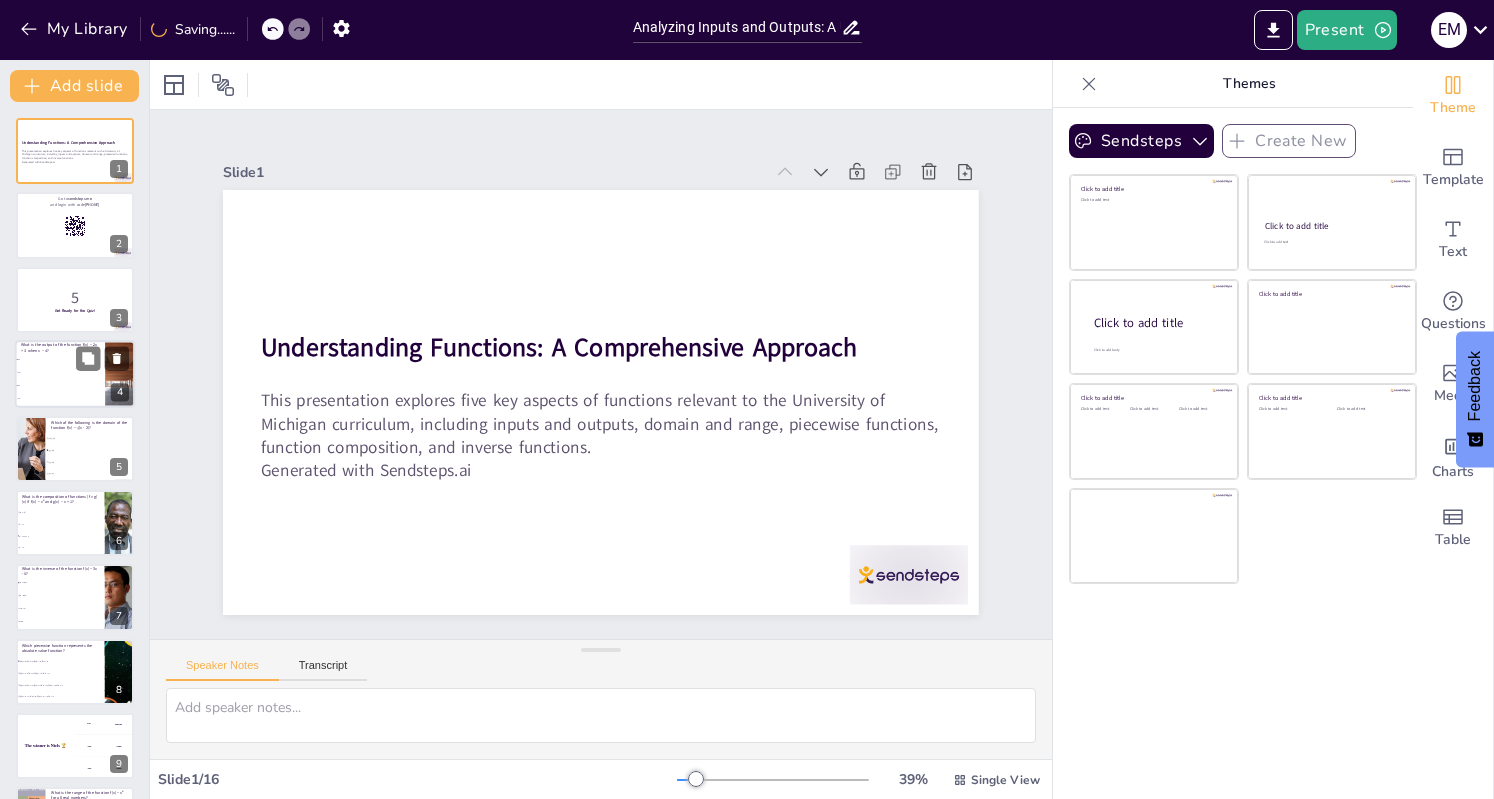 checkbox on "true" 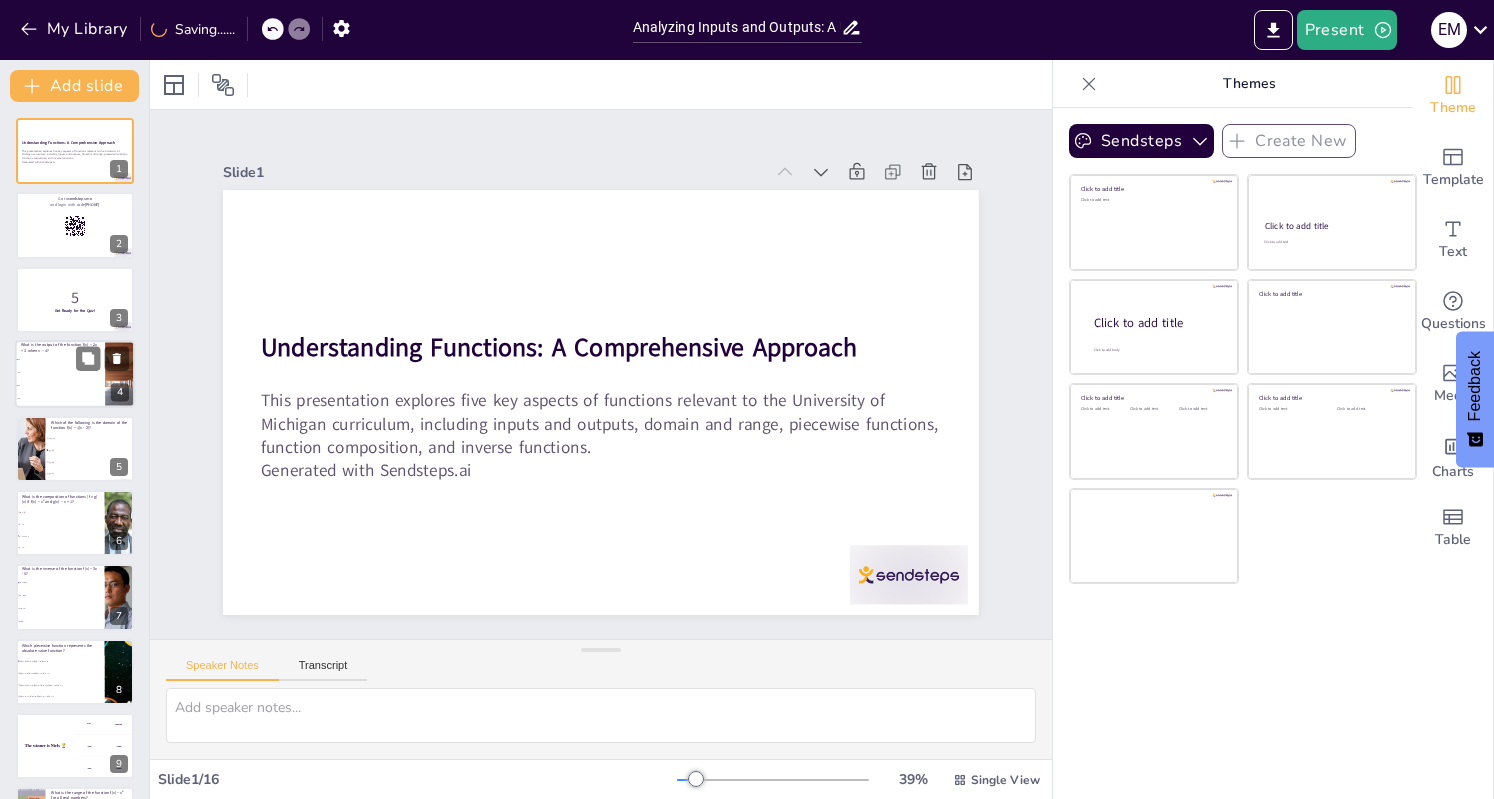 checkbox on "true" 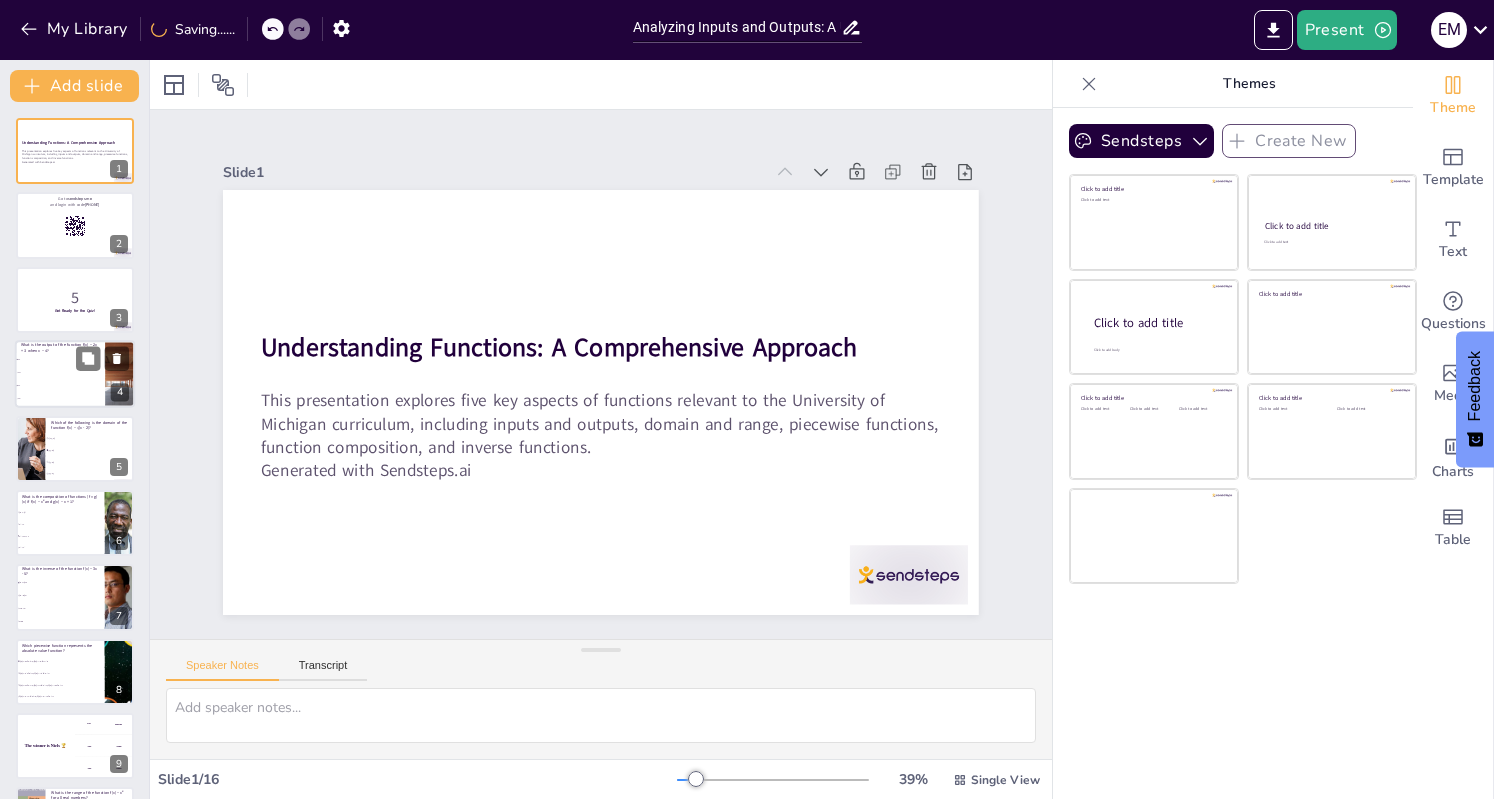 checkbox on "true" 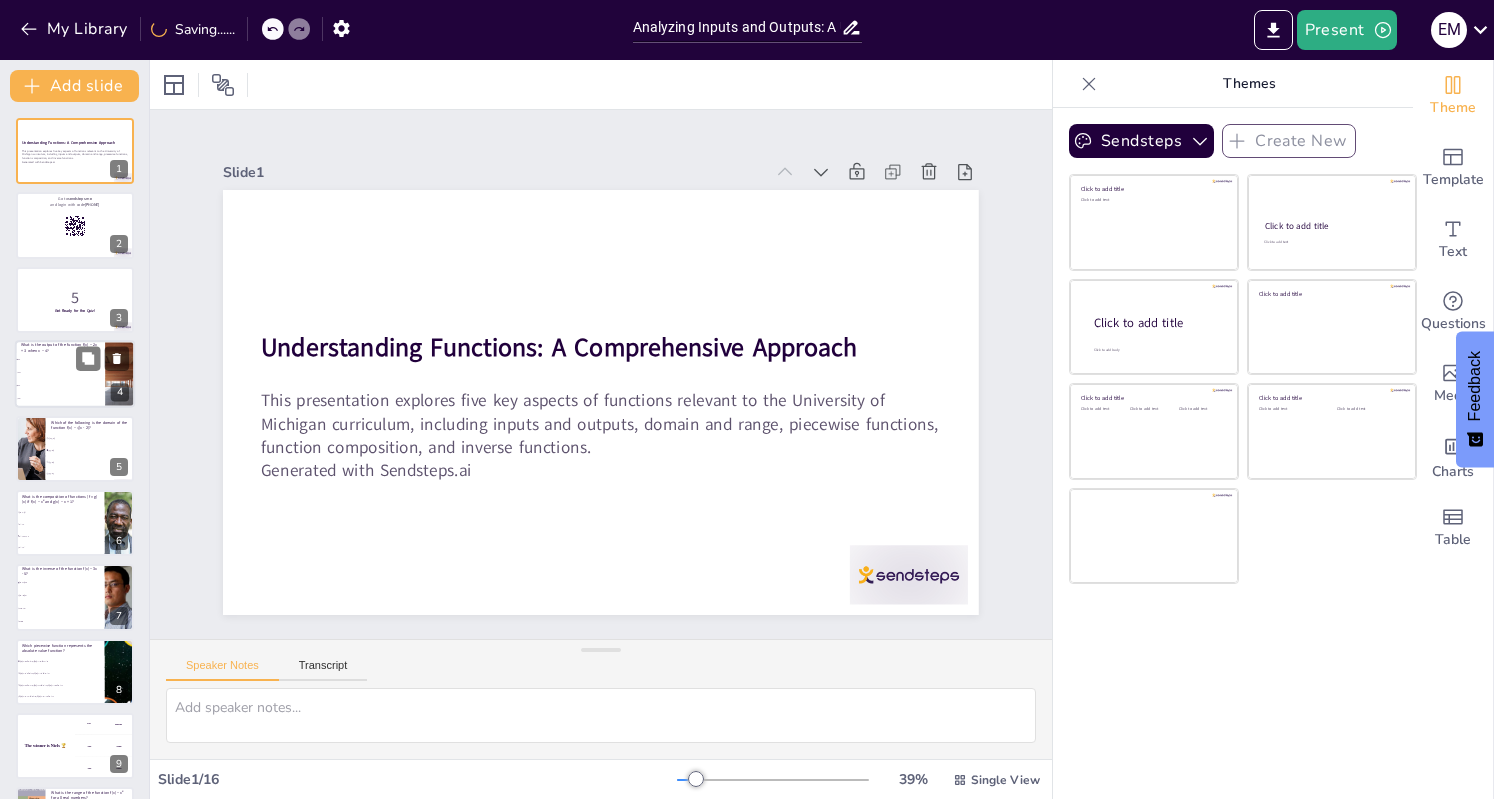 checkbox on "true" 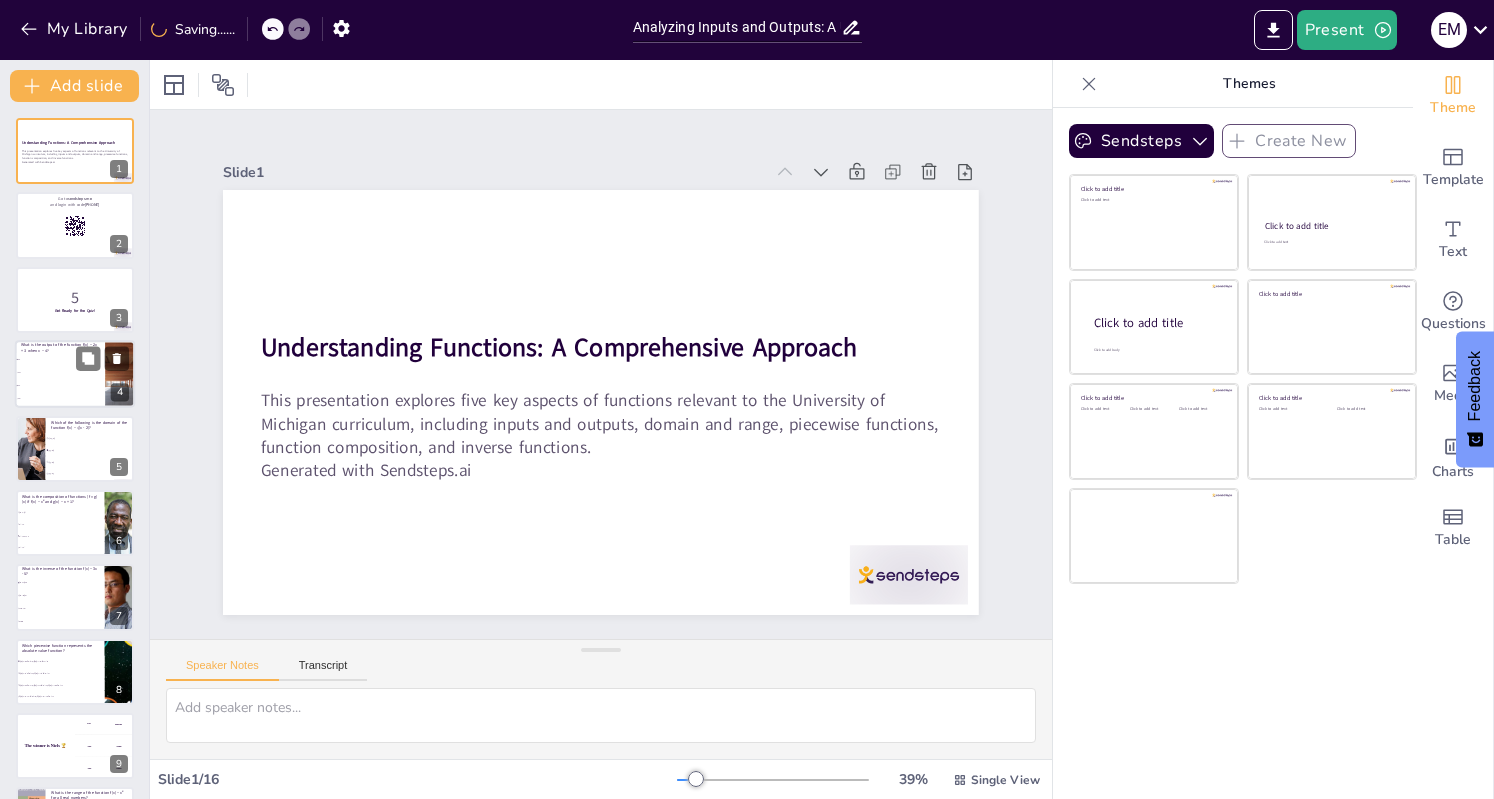 checkbox on "true" 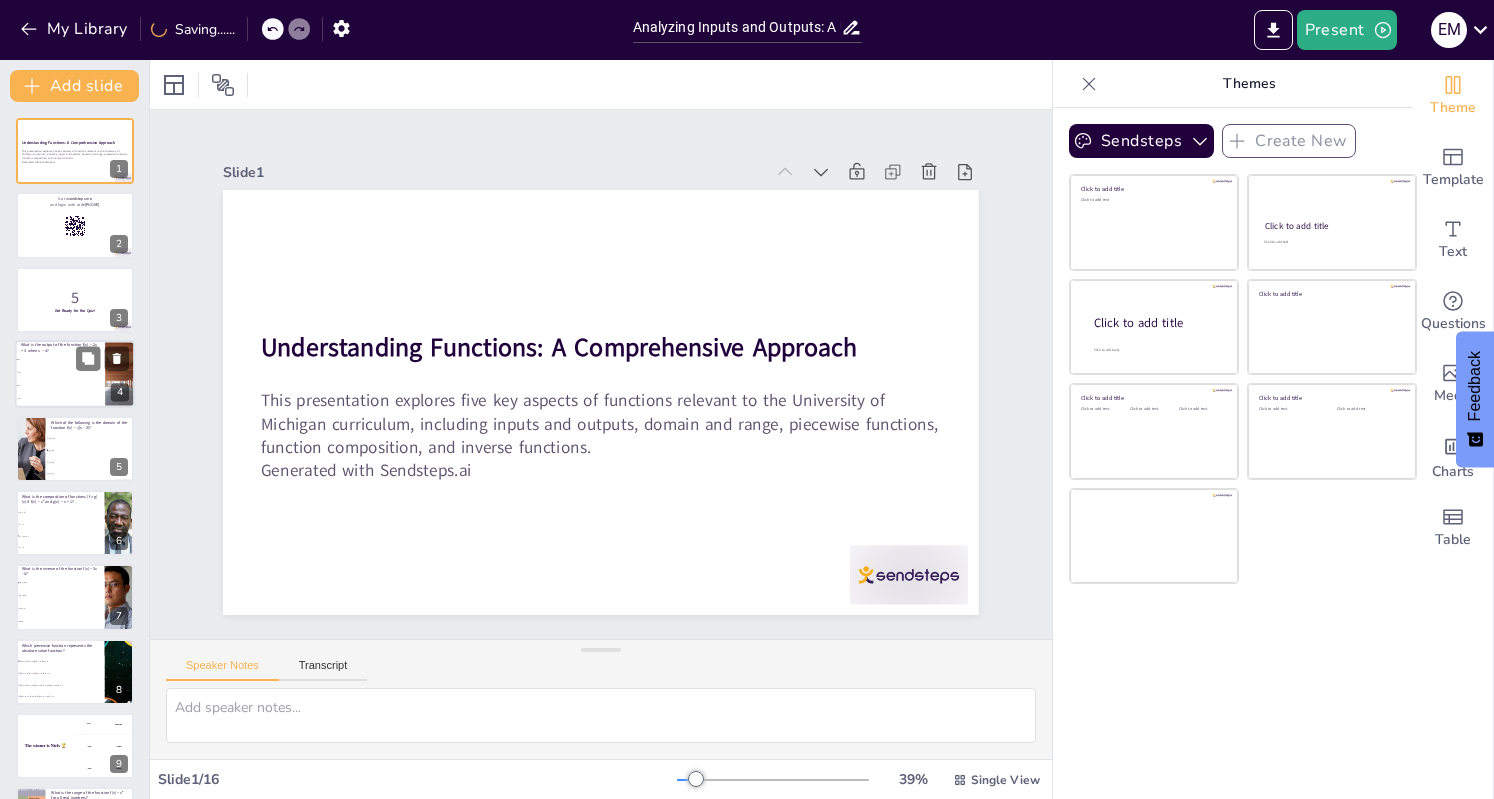 checkbox on "true" 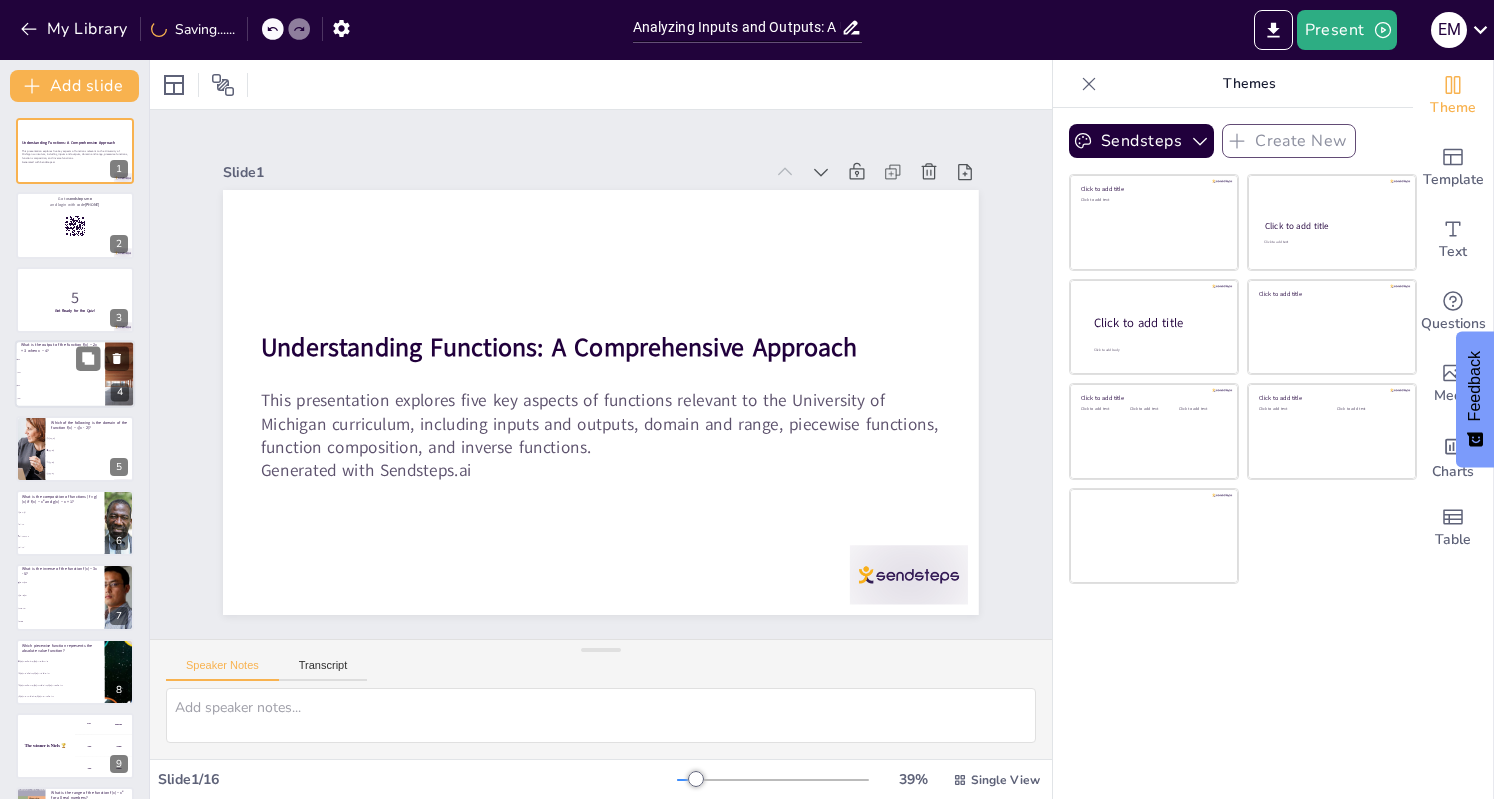 type on "The correct answer is 11. To find the output, substitute x with 4 in the function: f(4) = 2(4) + 3 = 8 + 3 = 11. This illustrates how to evaluate a linear function." 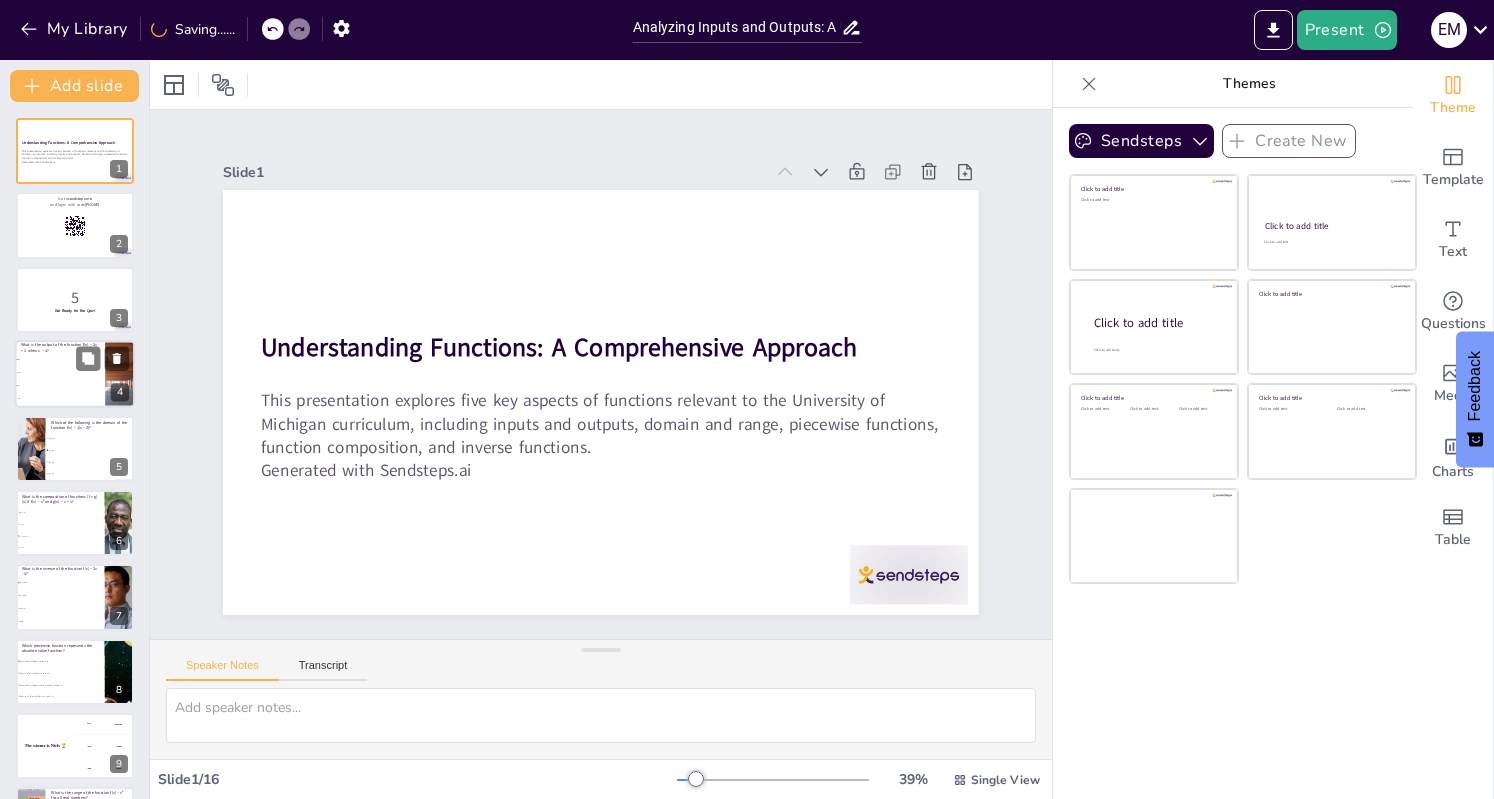 checkbox on "true" 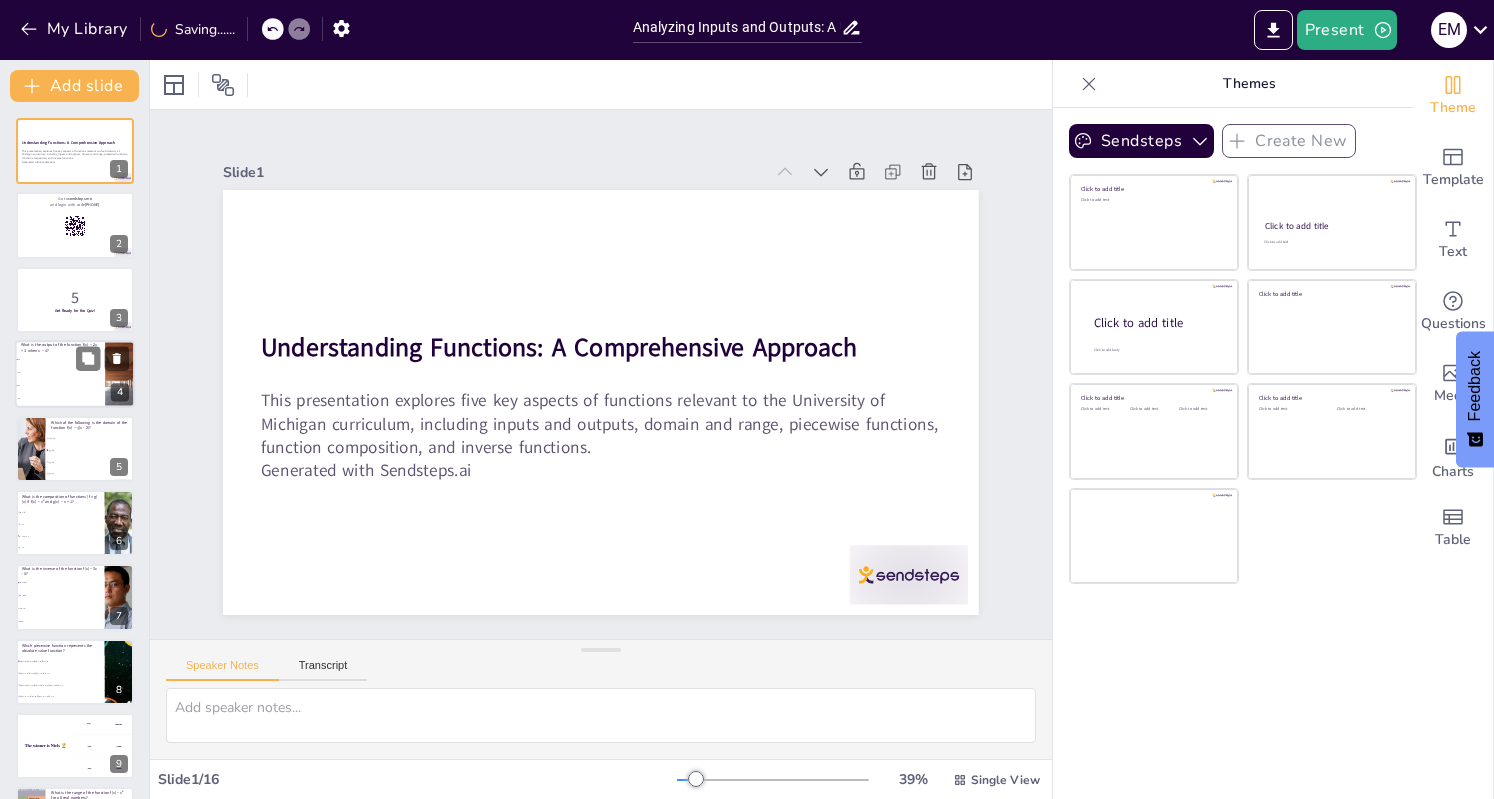 checkbox on "true" 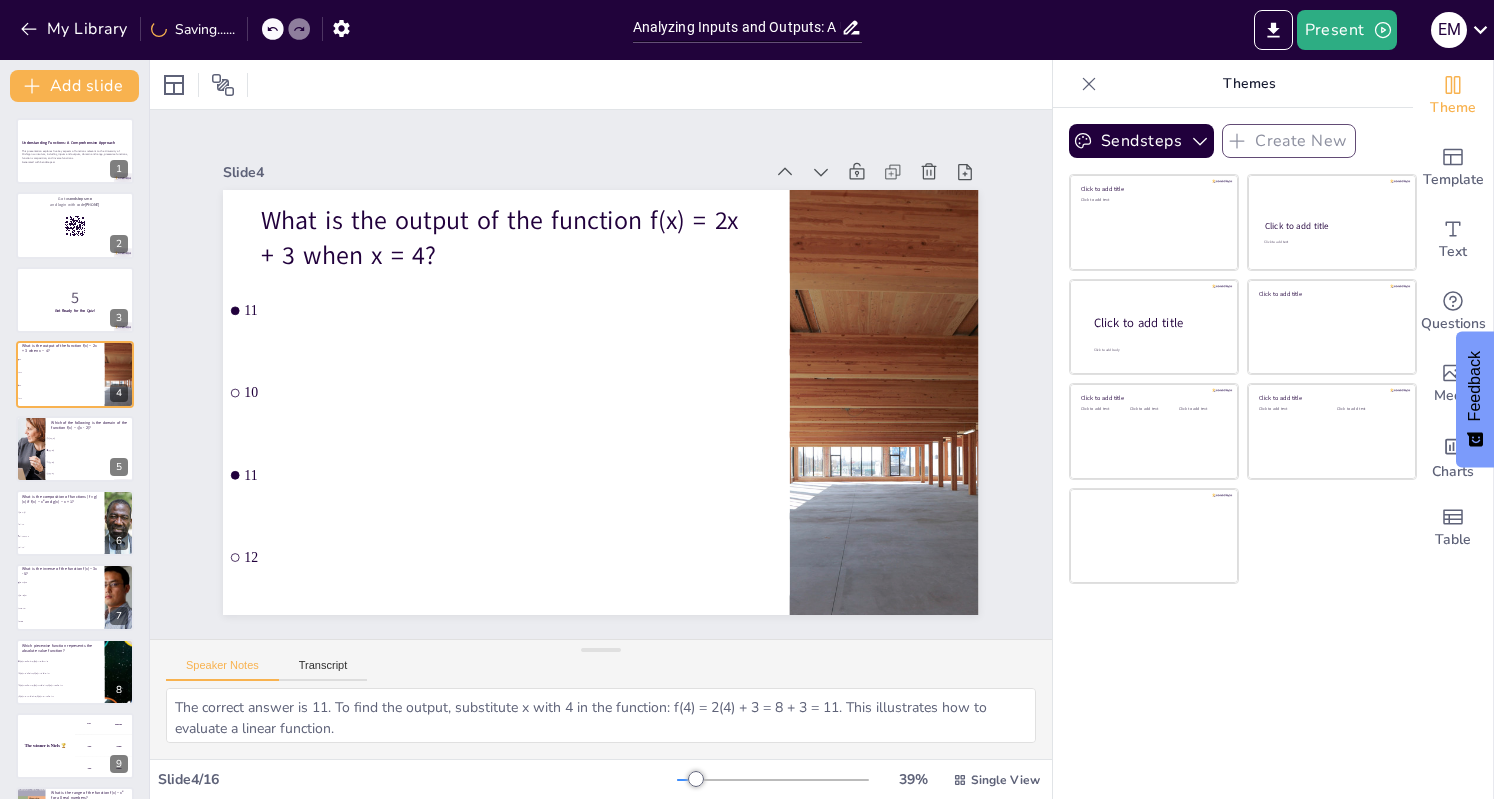 checkbox on "true" 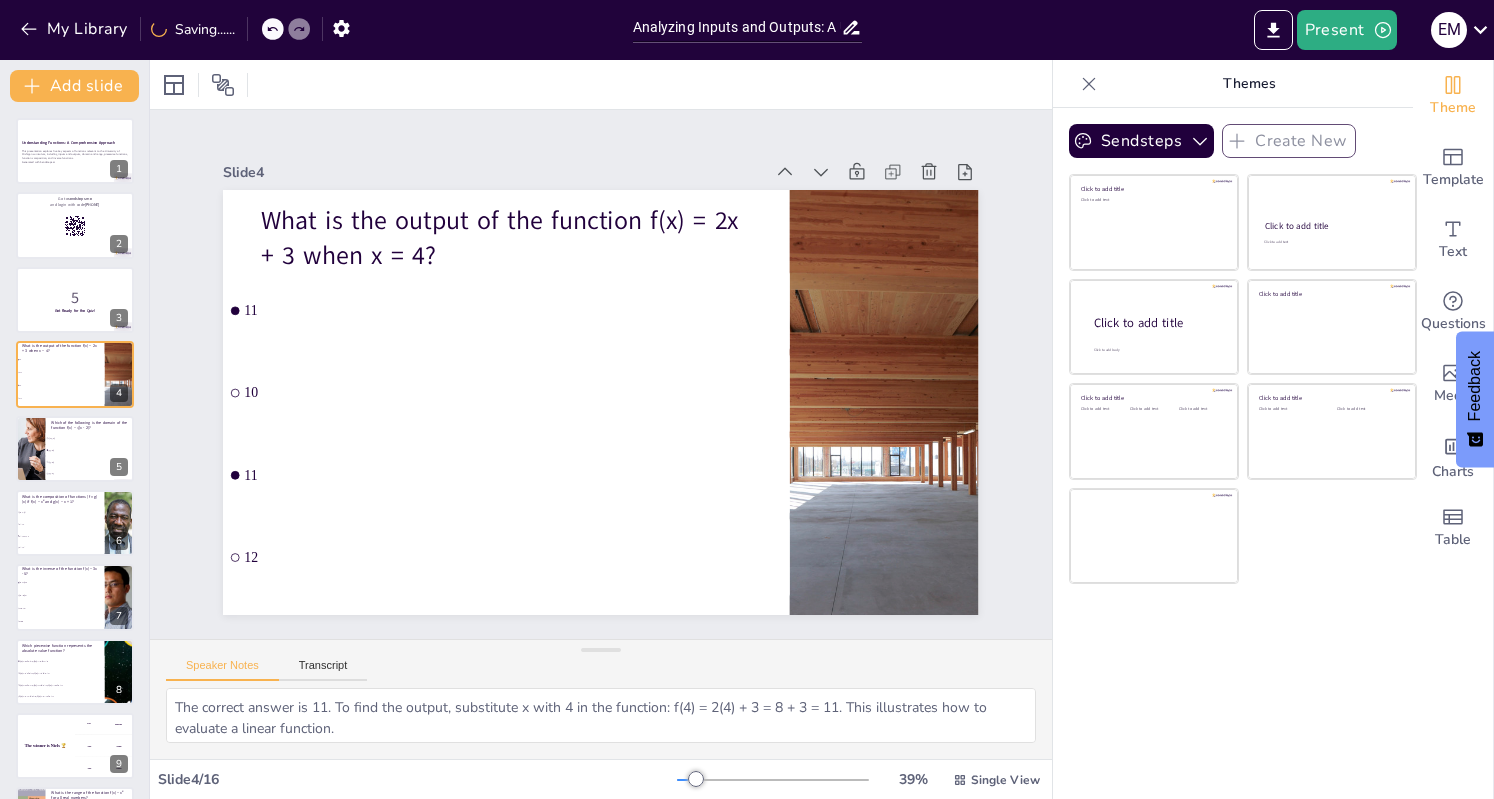 checkbox on "true" 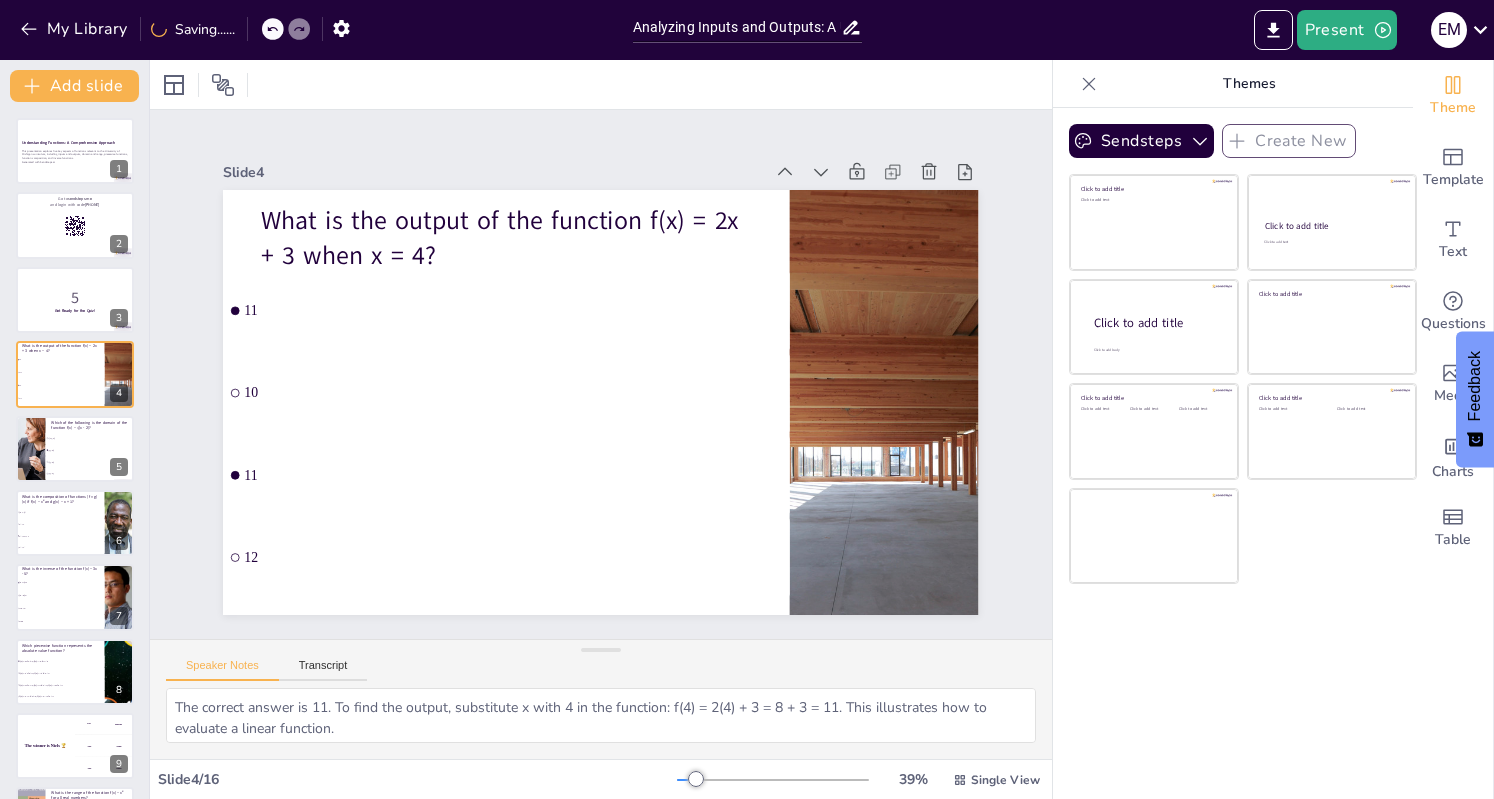 checkbox on "true" 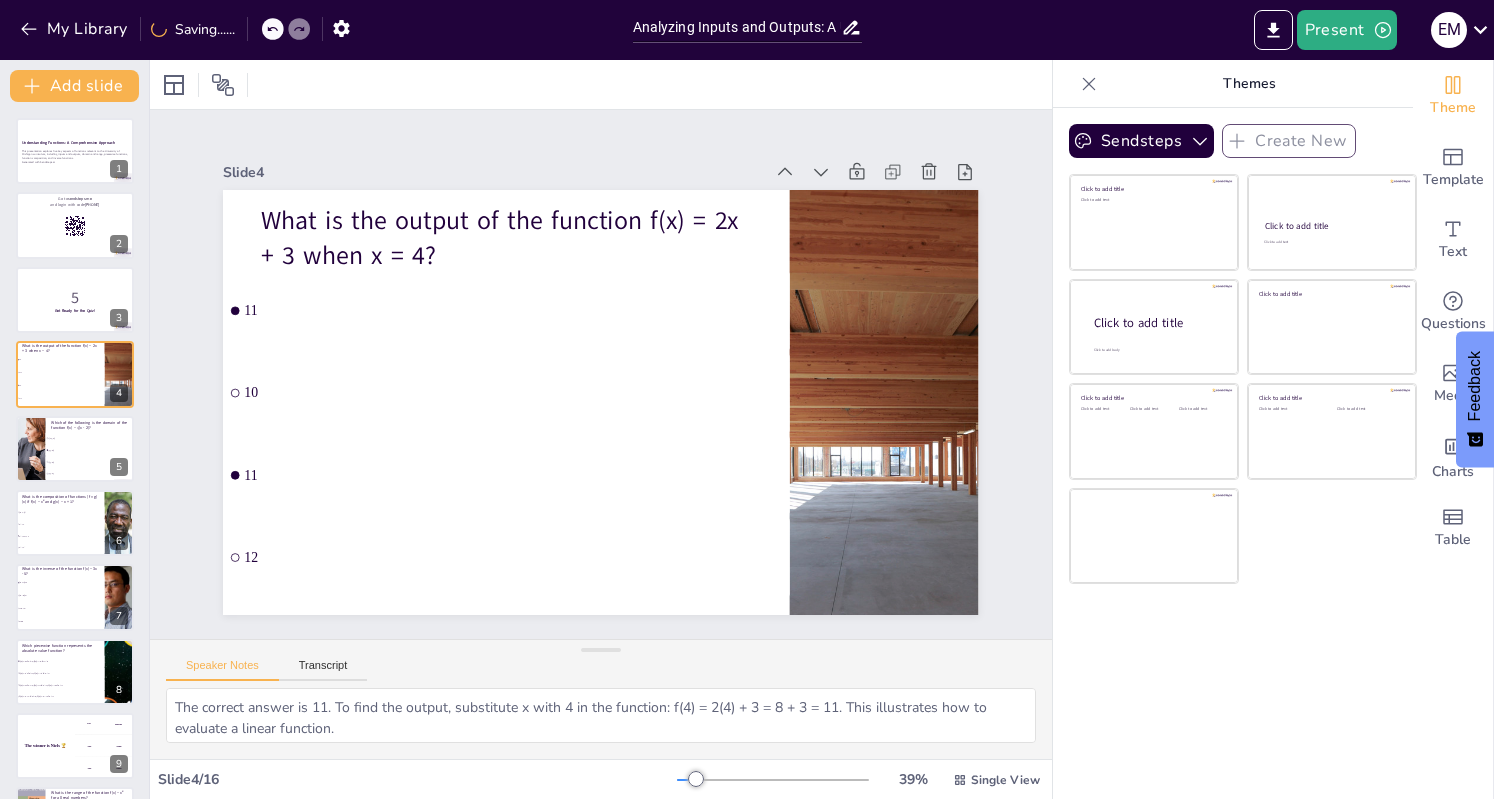 checkbox on "true" 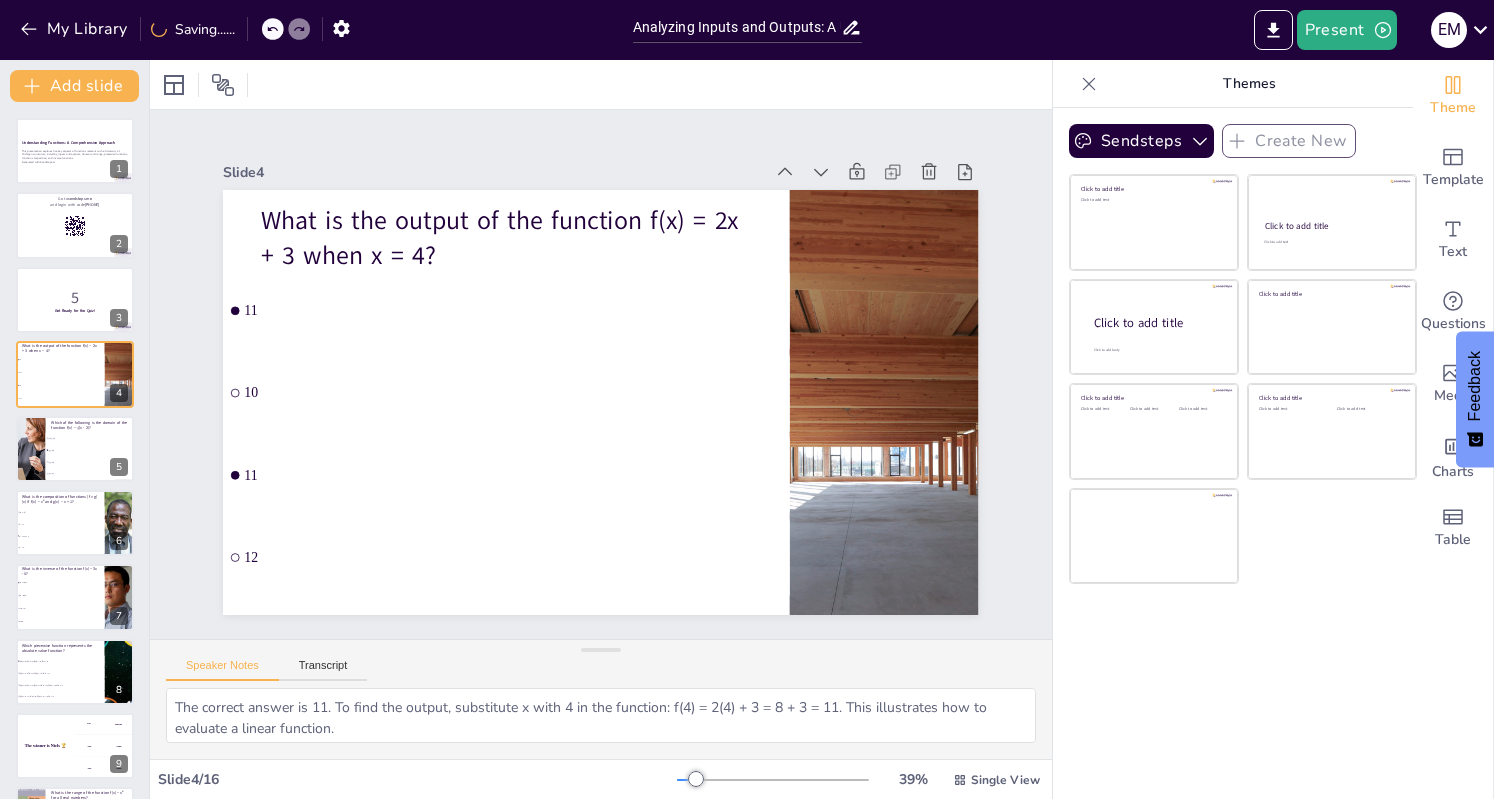 checkbox on "true" 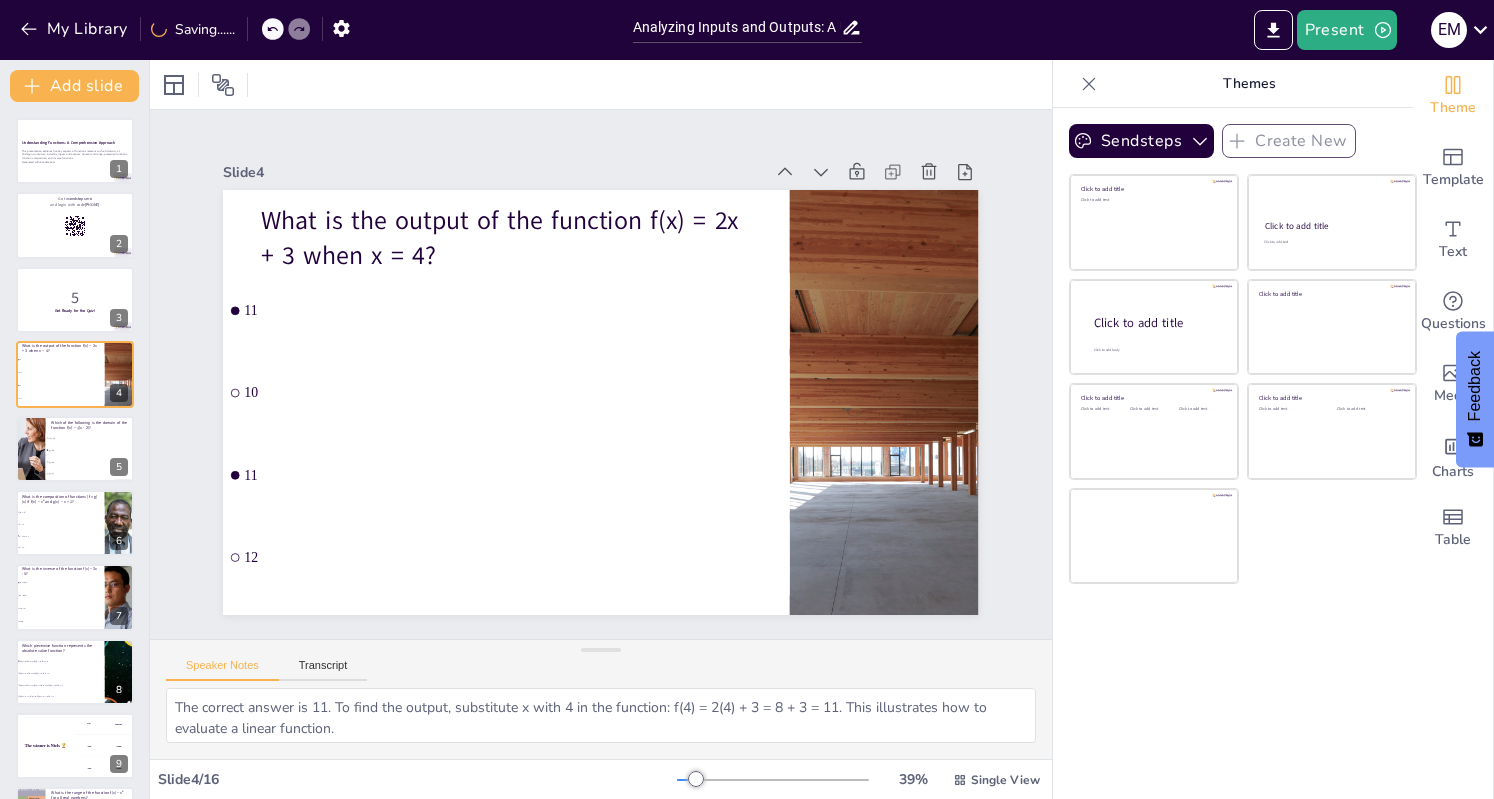 checkbox on "true" 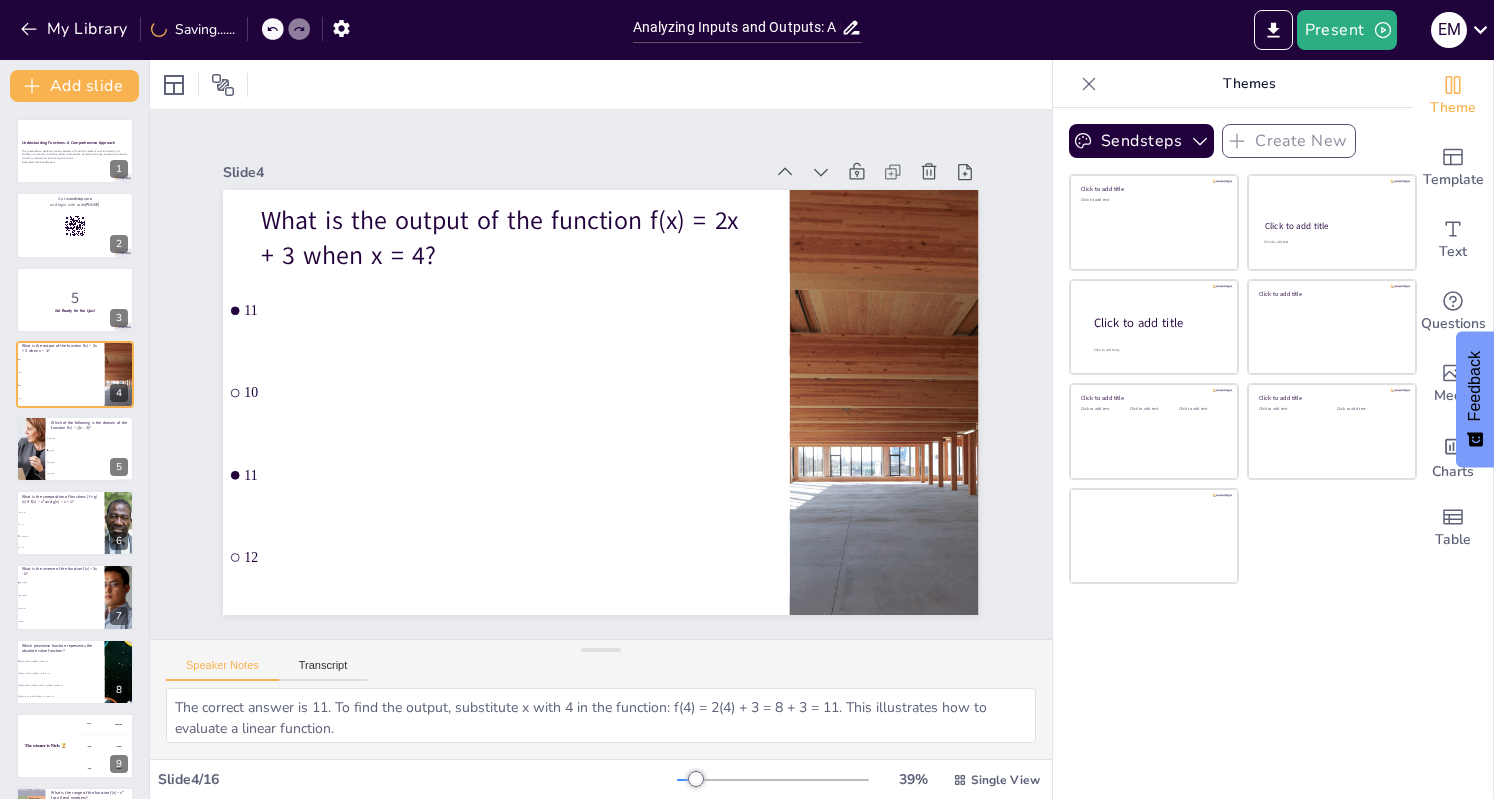 checkbox on "true" 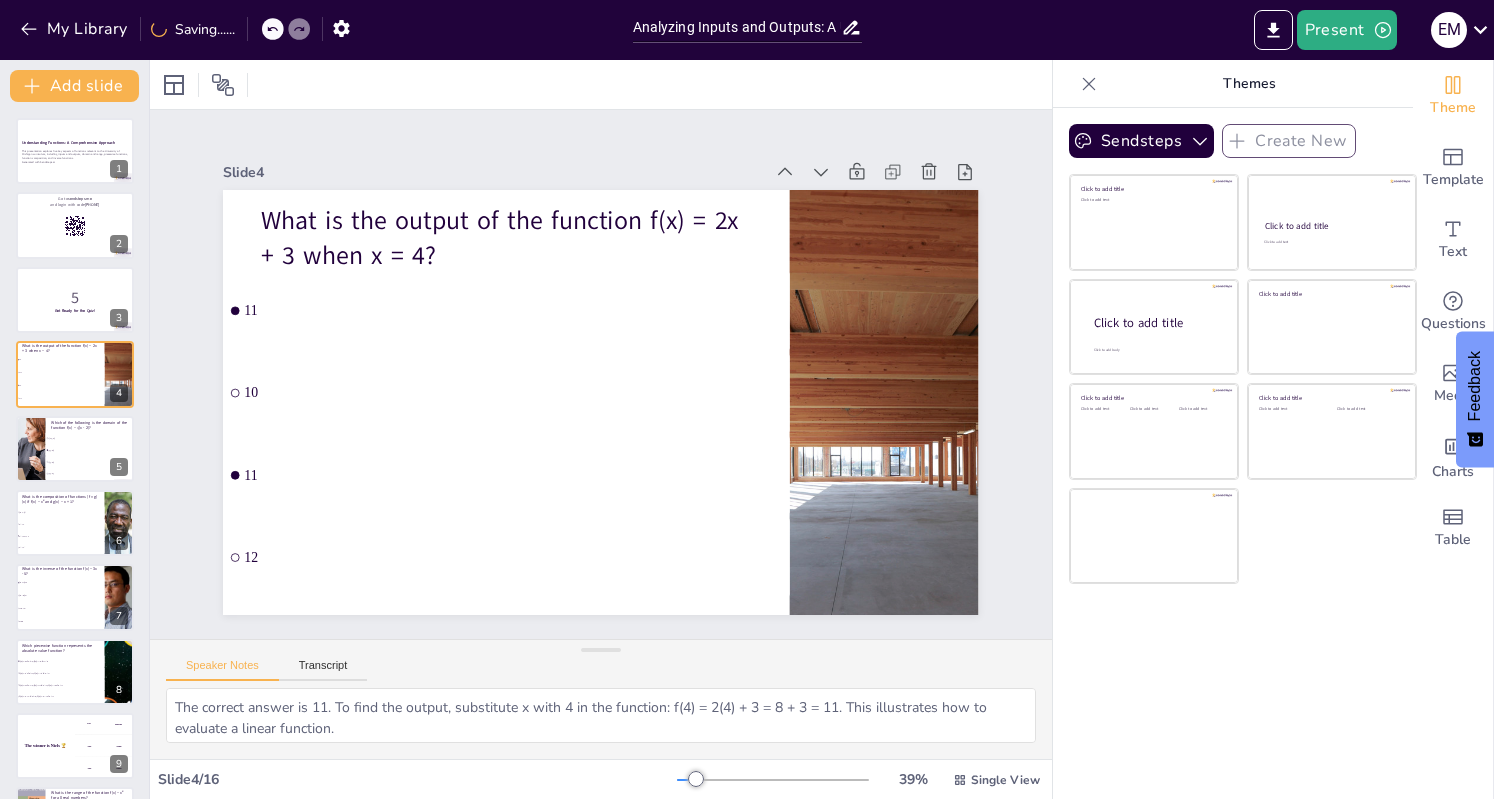 checkbox on "true" 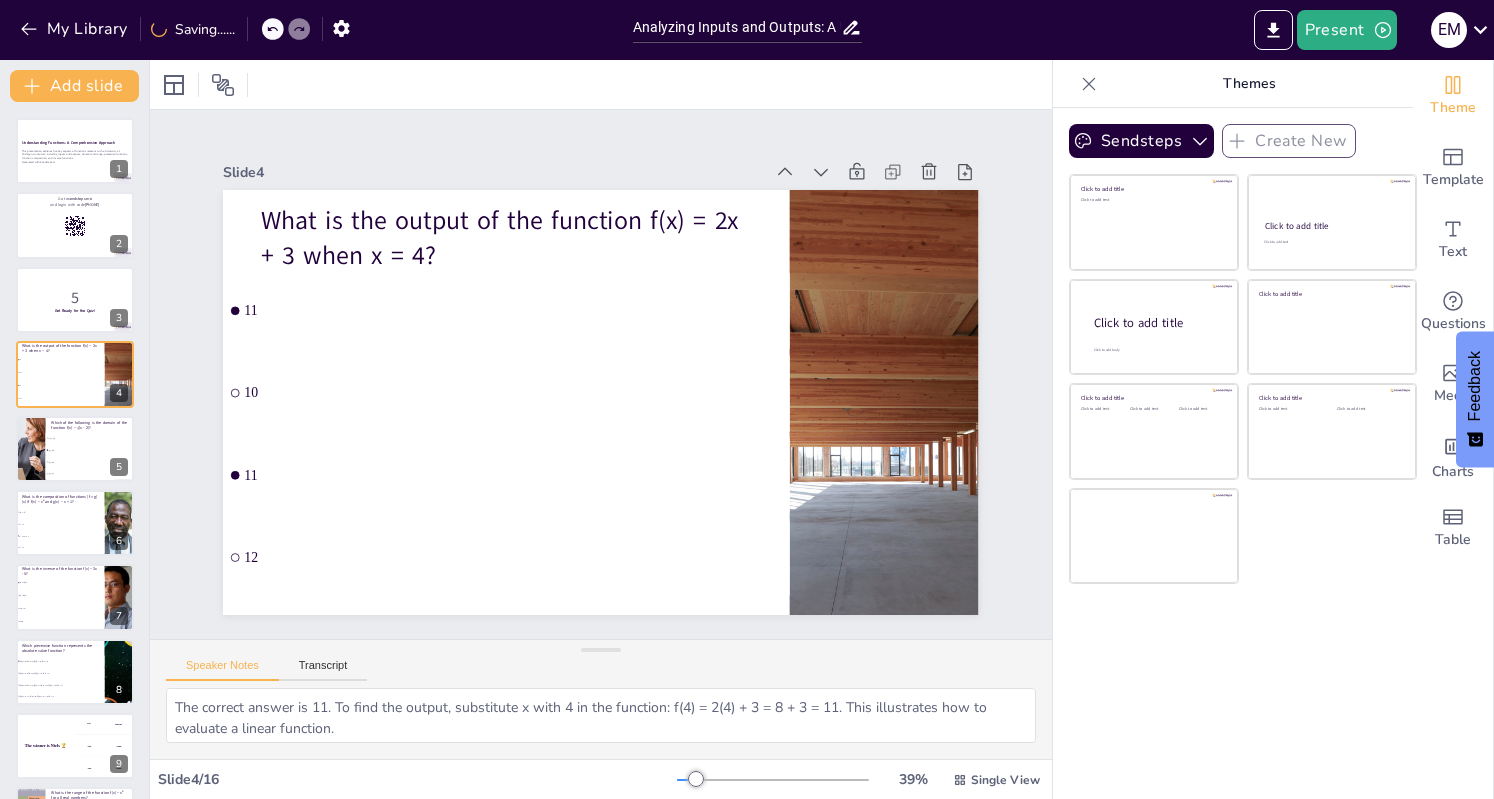 checkbox on "true" 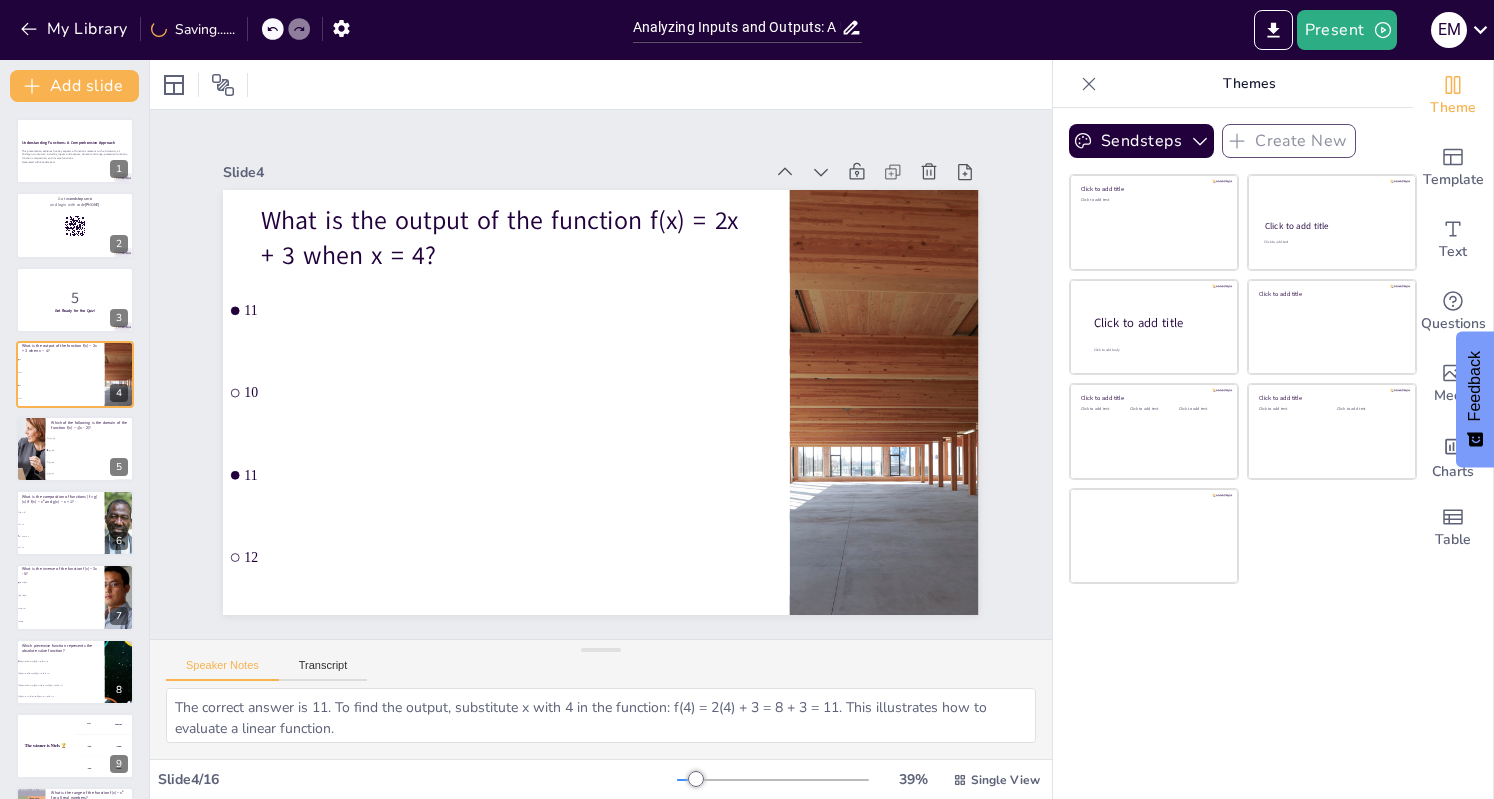 checkbox on "true" 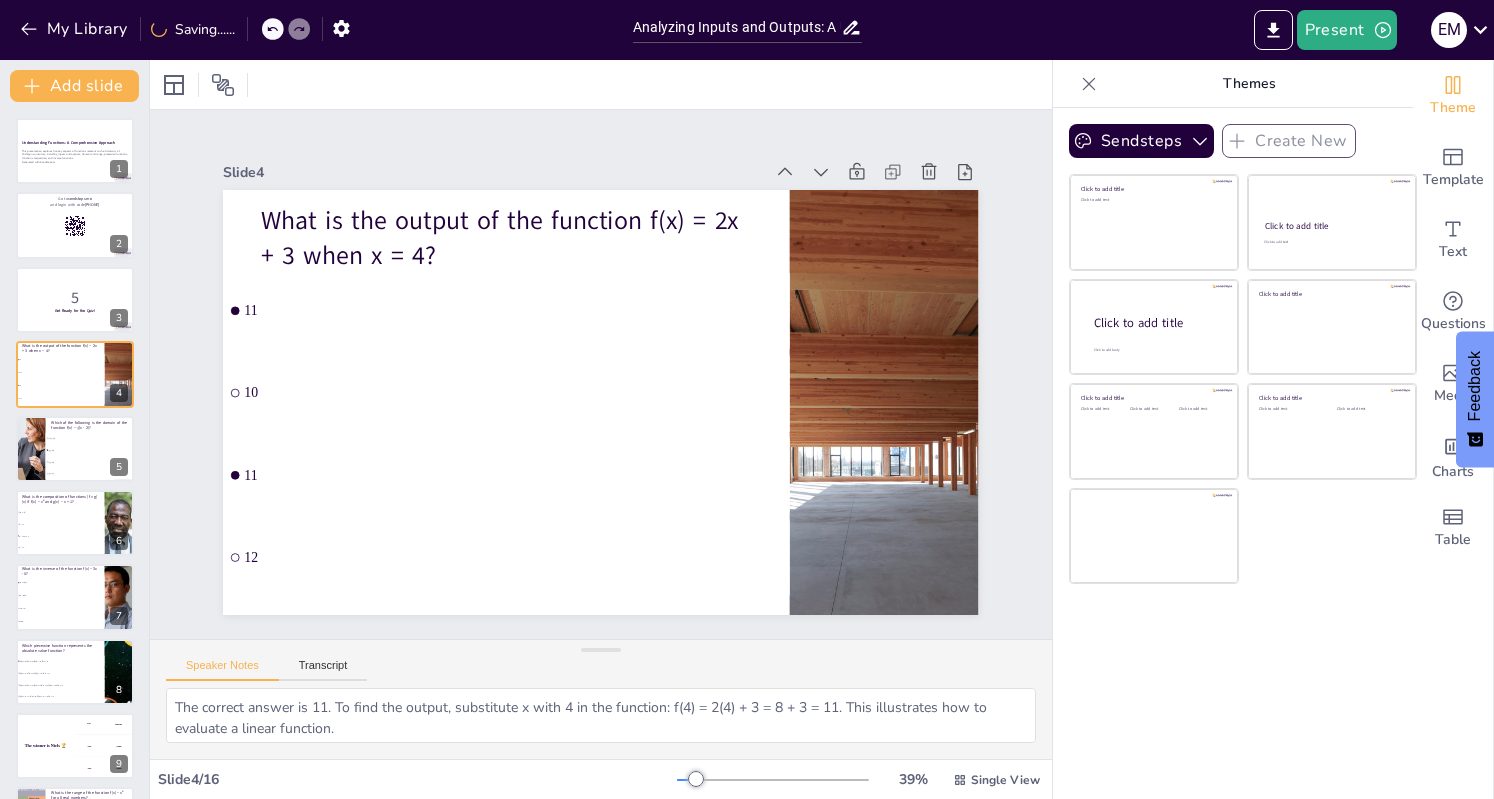 checkbox on "true" 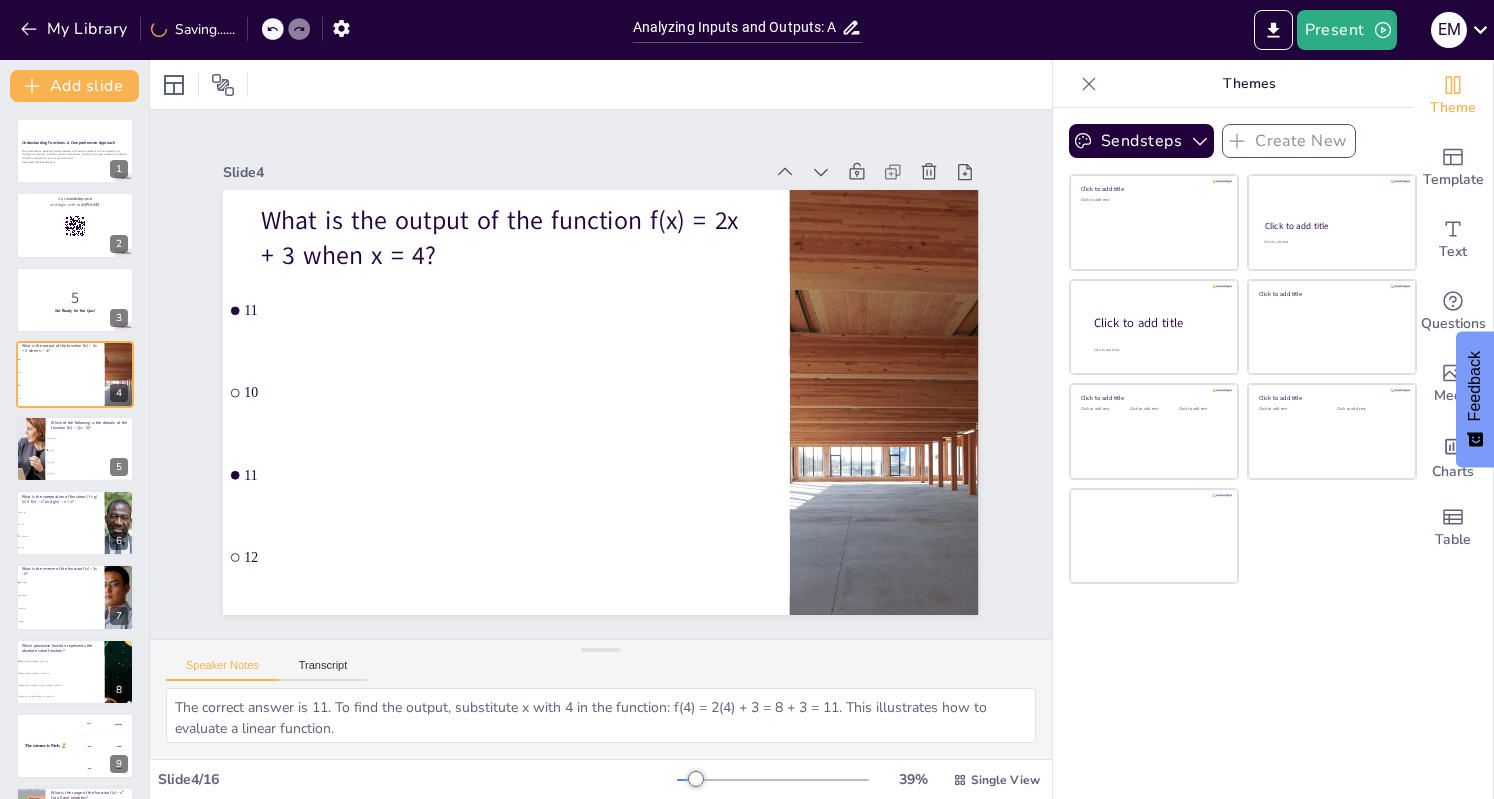 checkbox on "true" 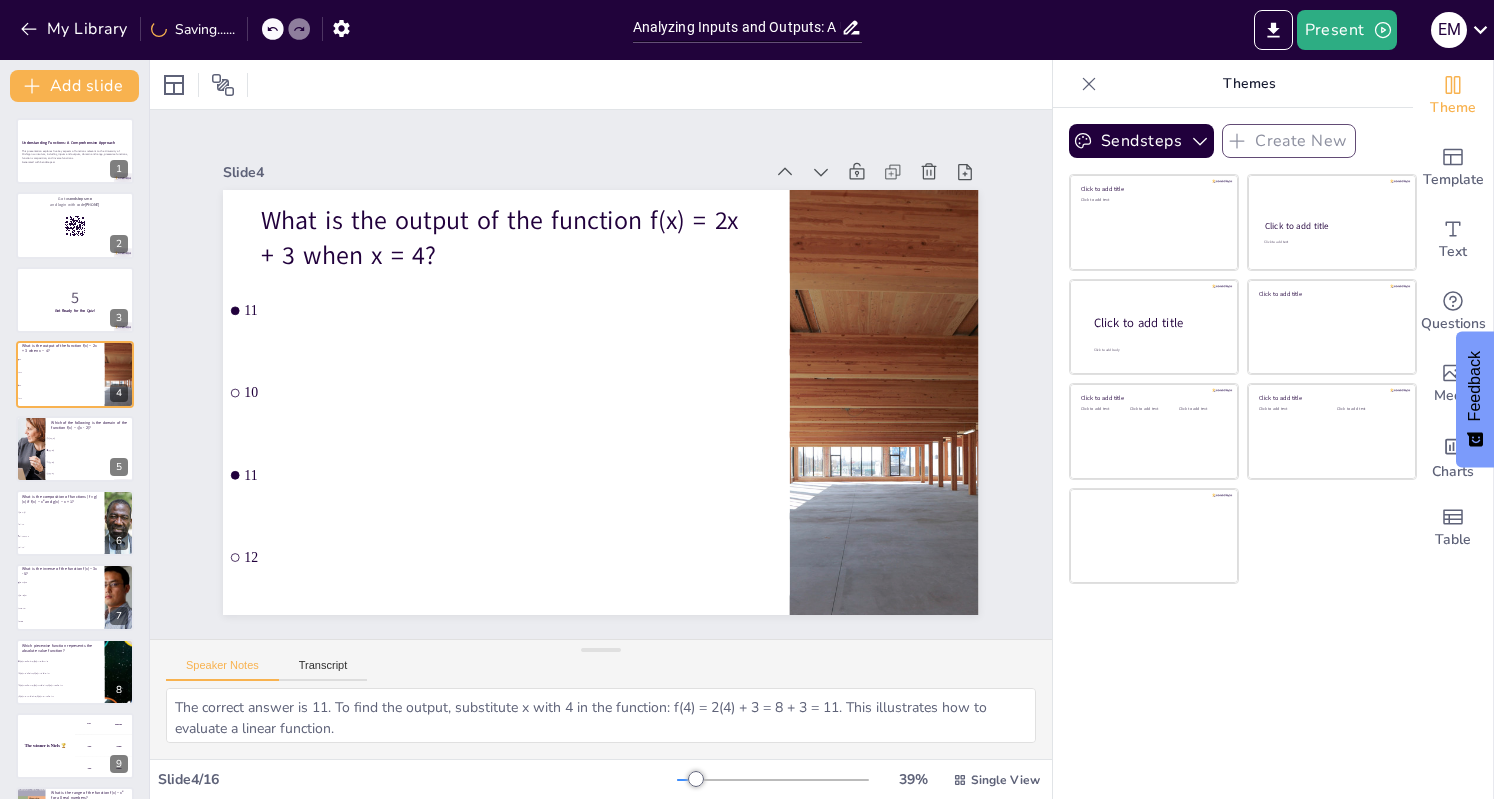 checkbox on "true" 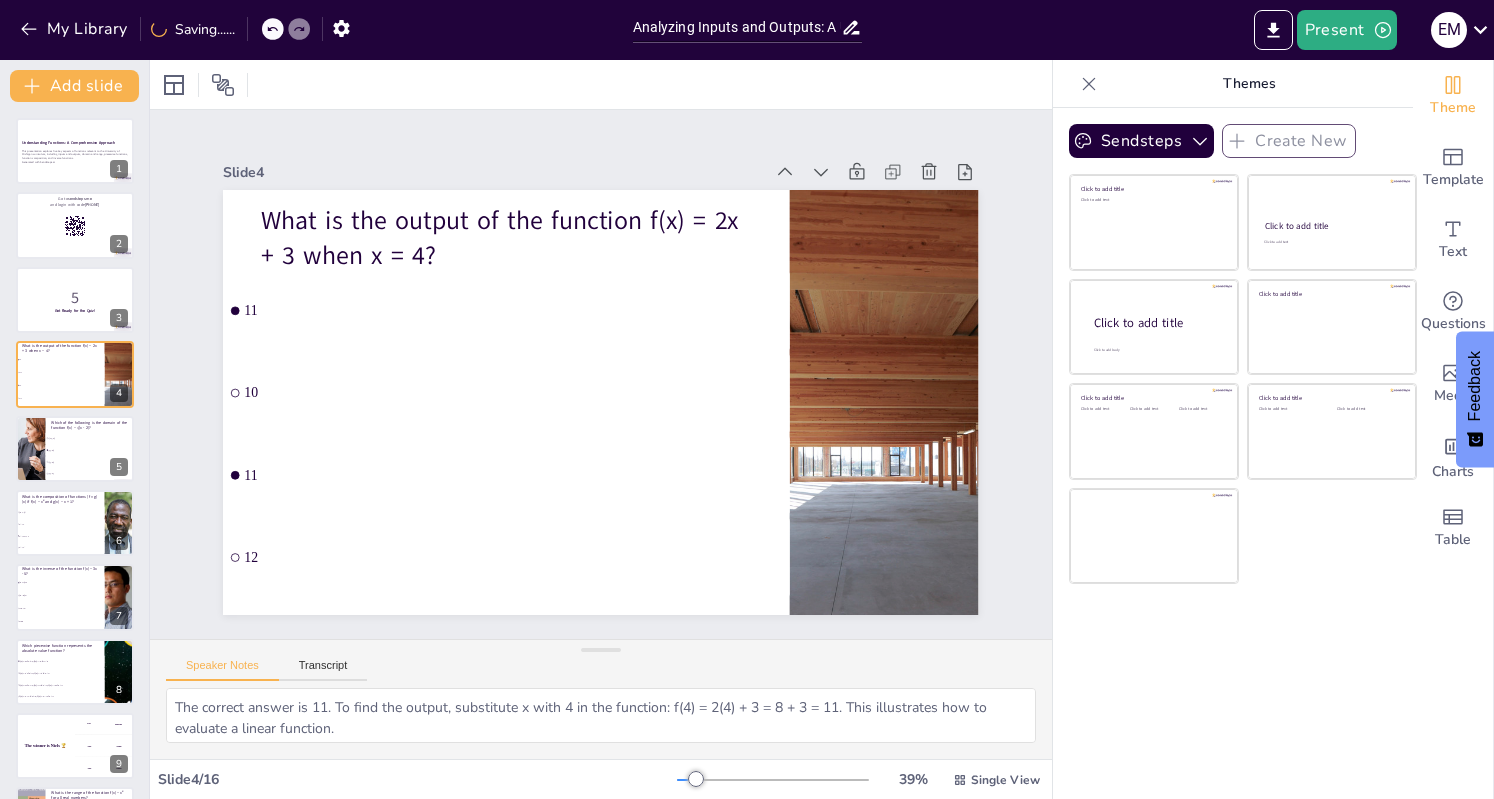 checkbox on "true" 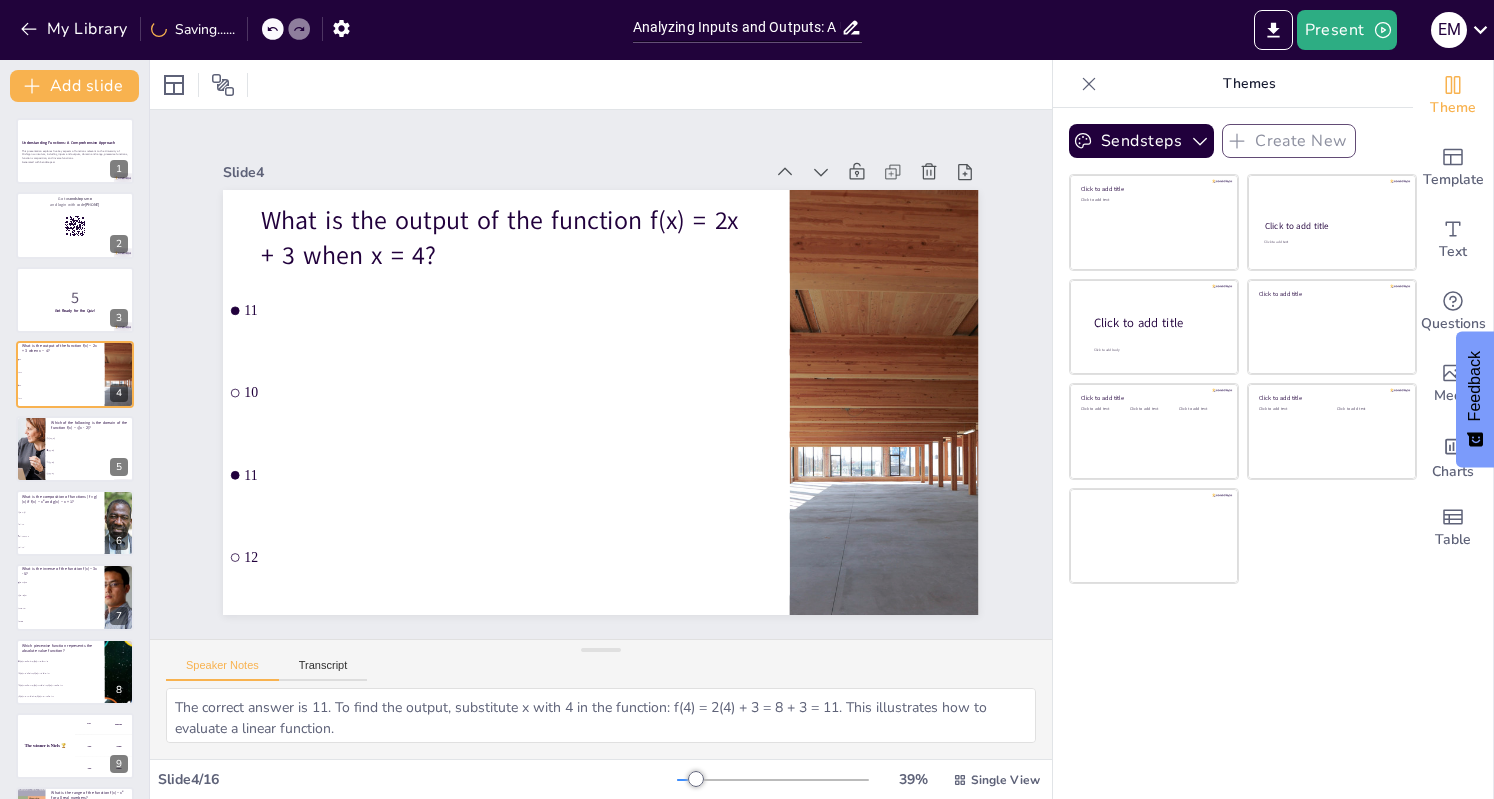checkbox on "true" 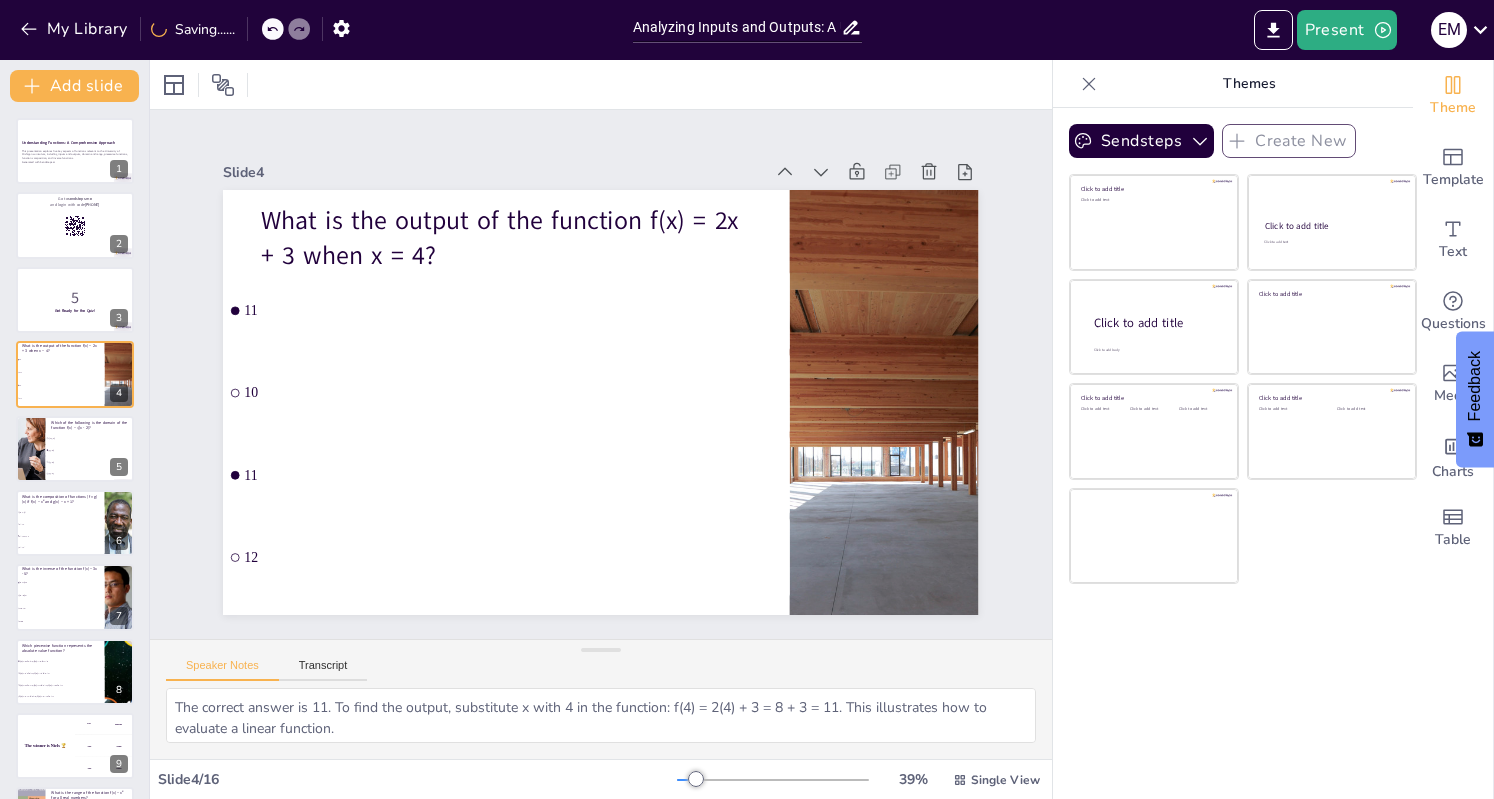 checkbox on "true" 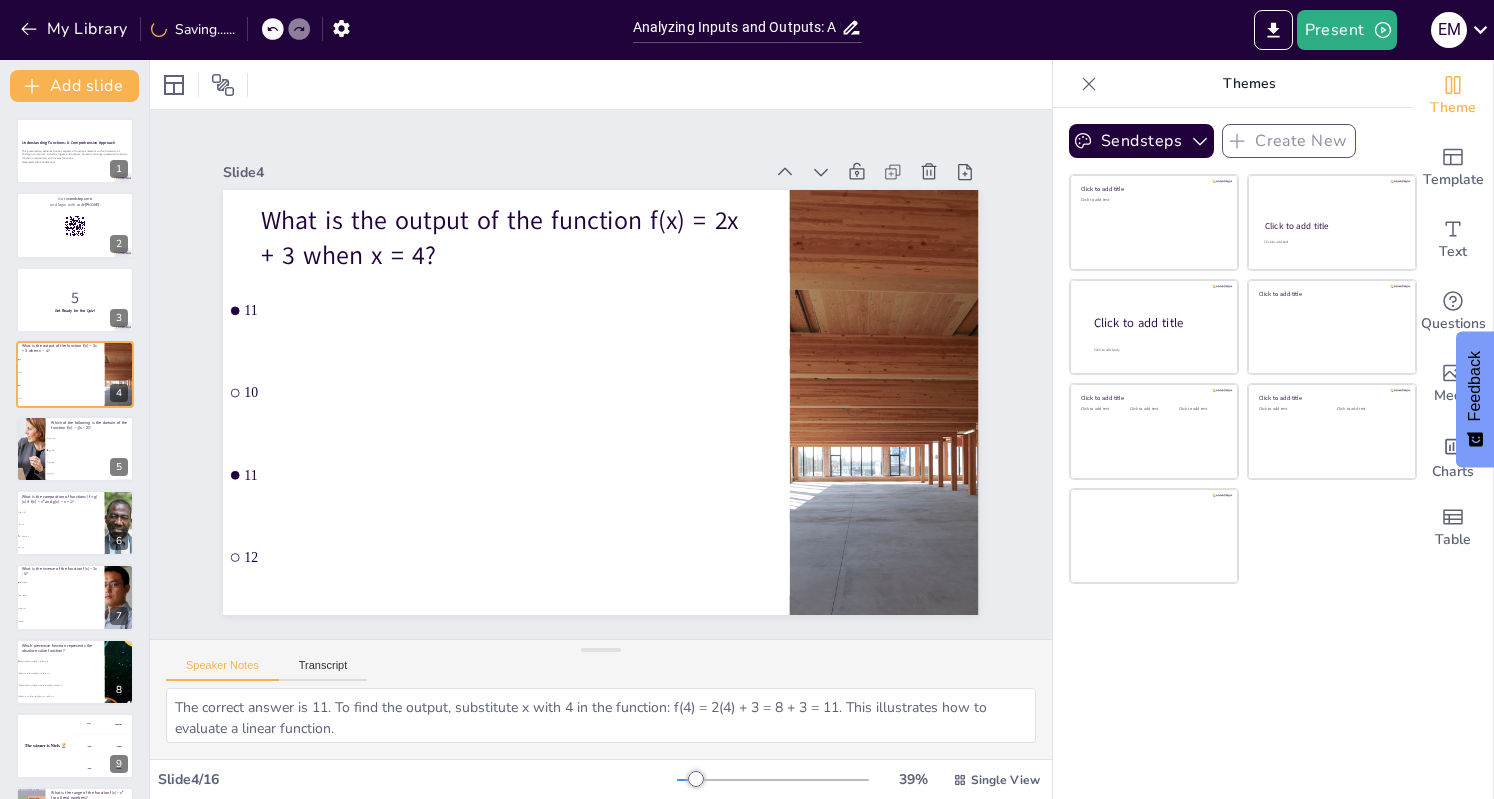checkbox on "true" 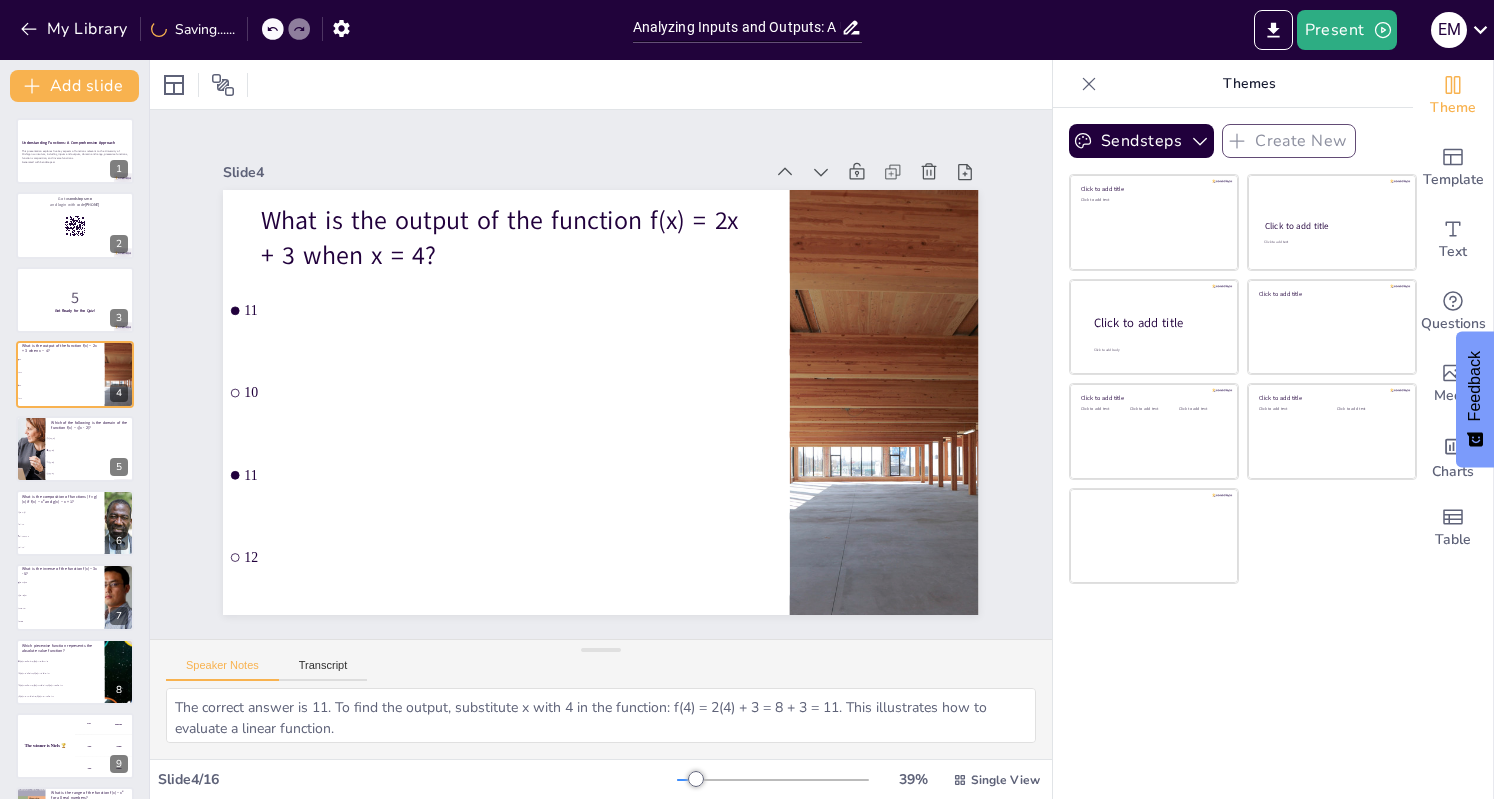 checkbox on "true" 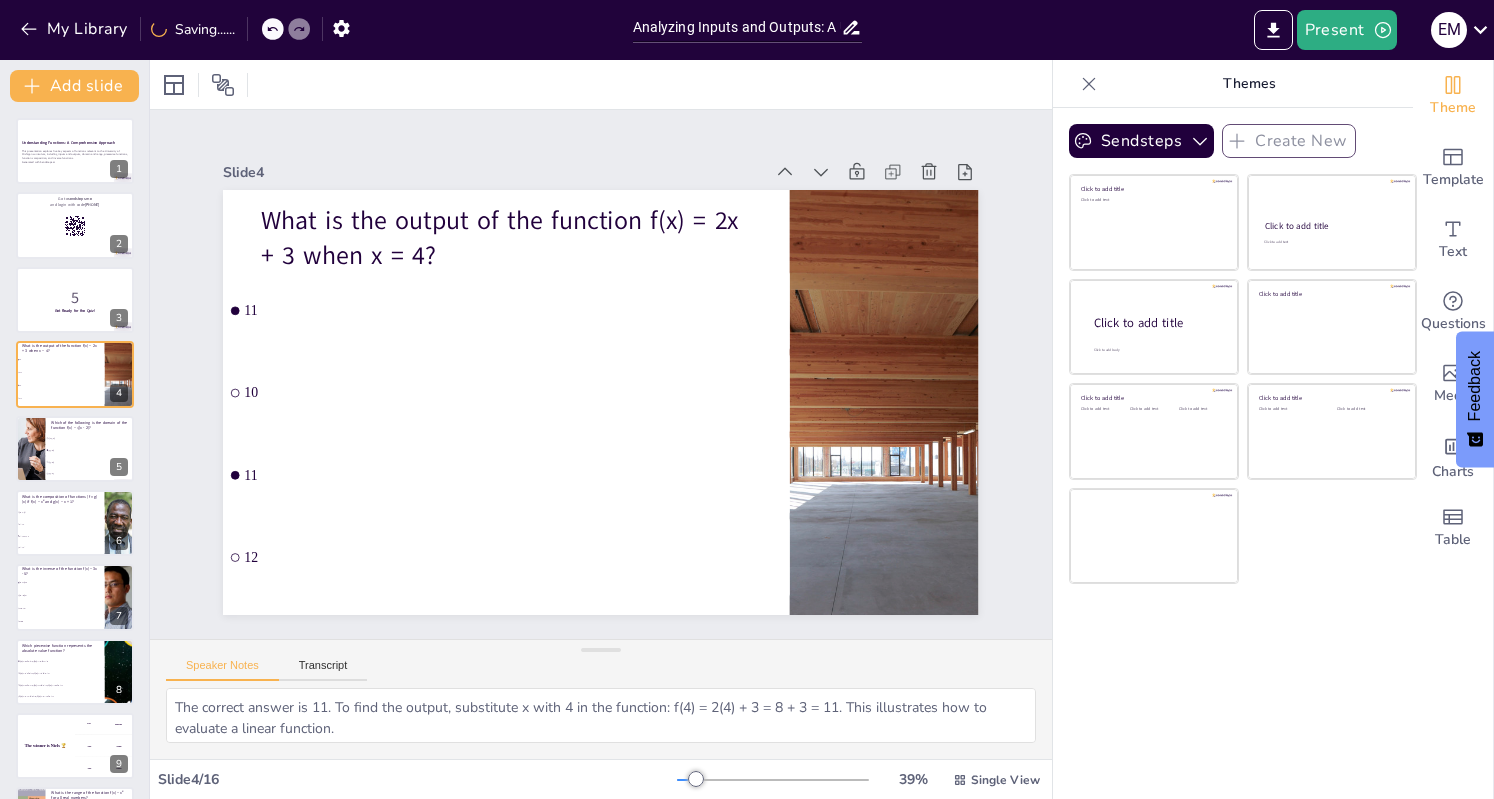 checkbox on "true" 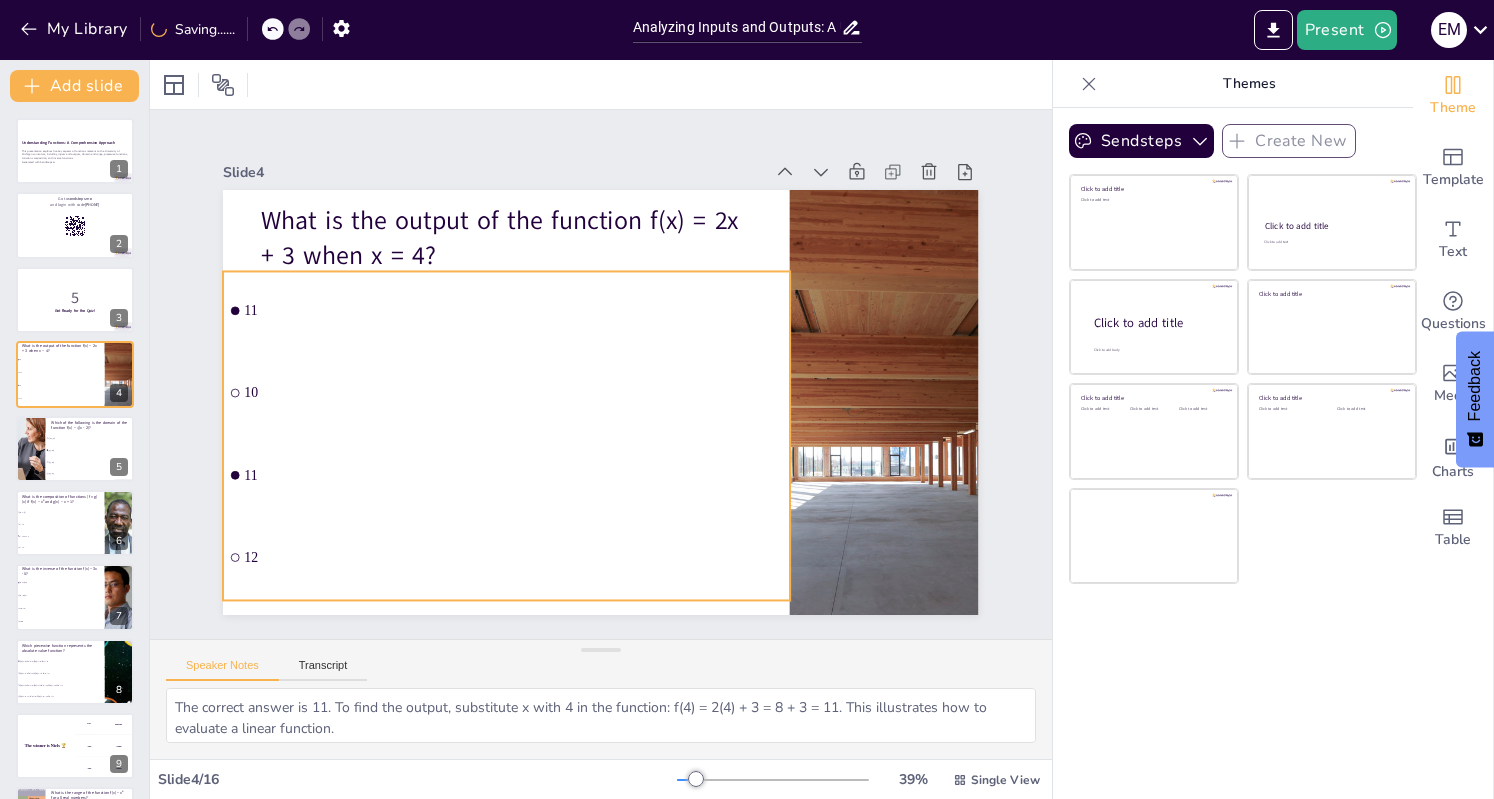 checkbox on "true" 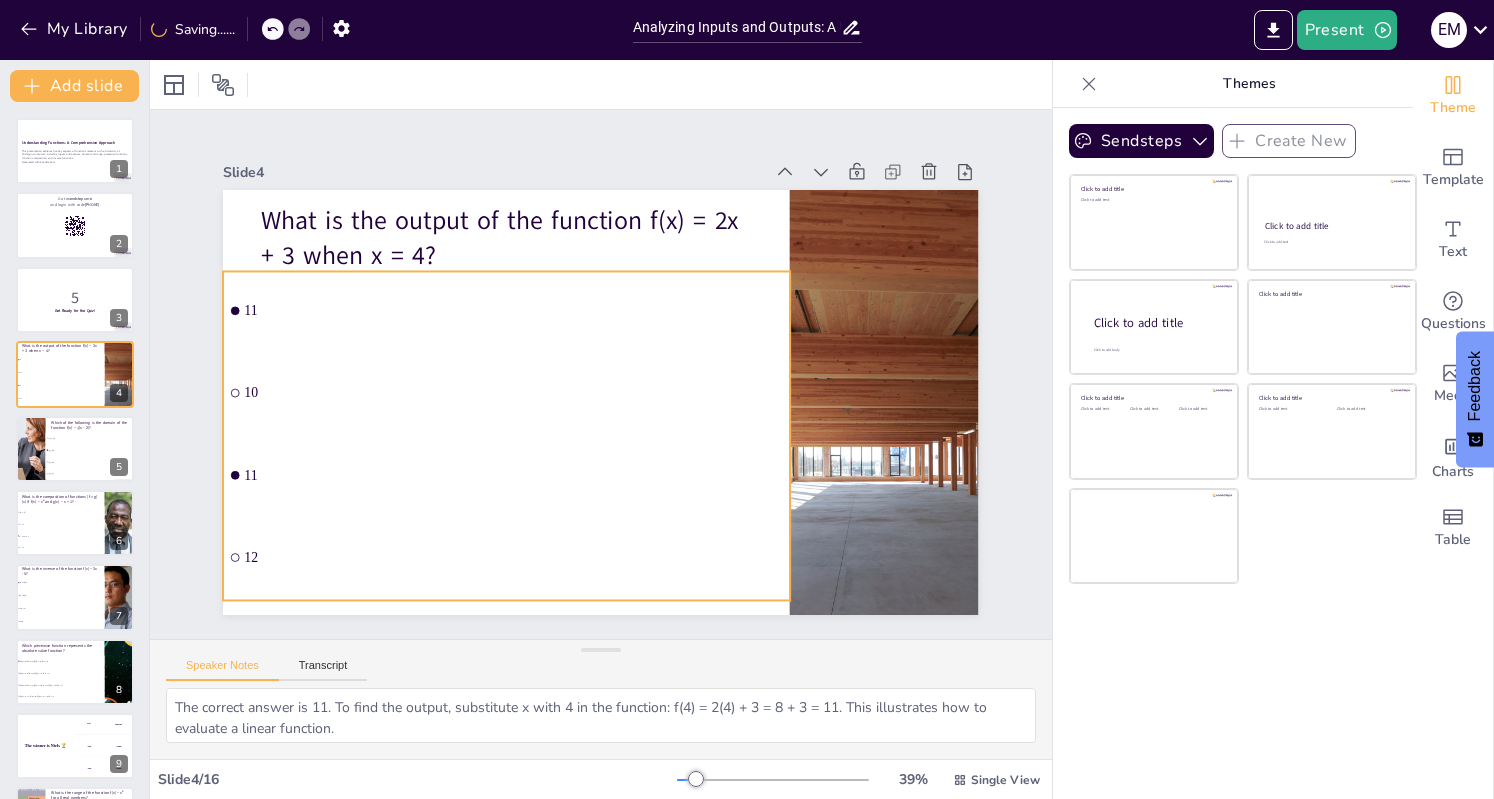 checkbox on "true" 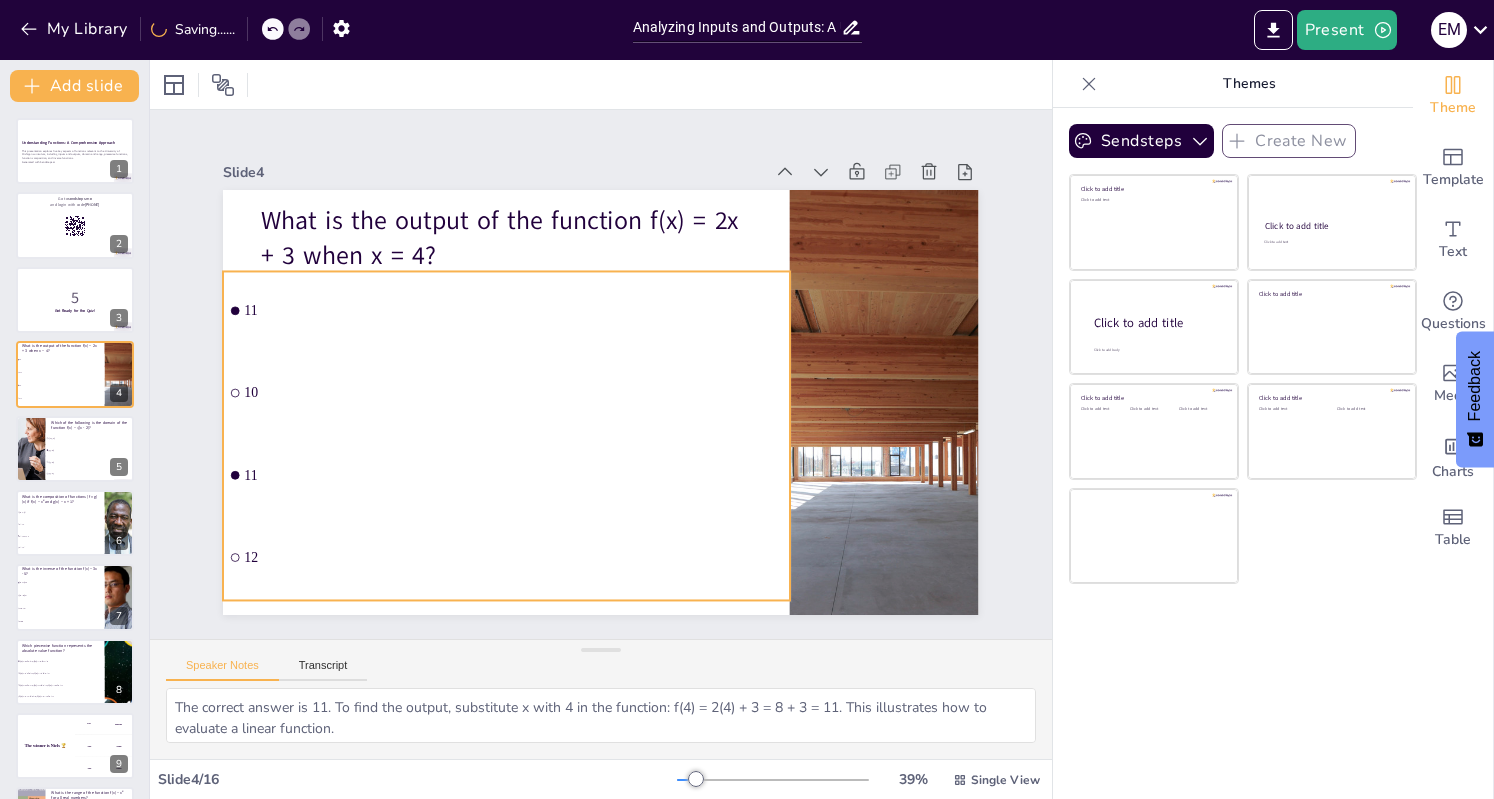 checkbox on "true" 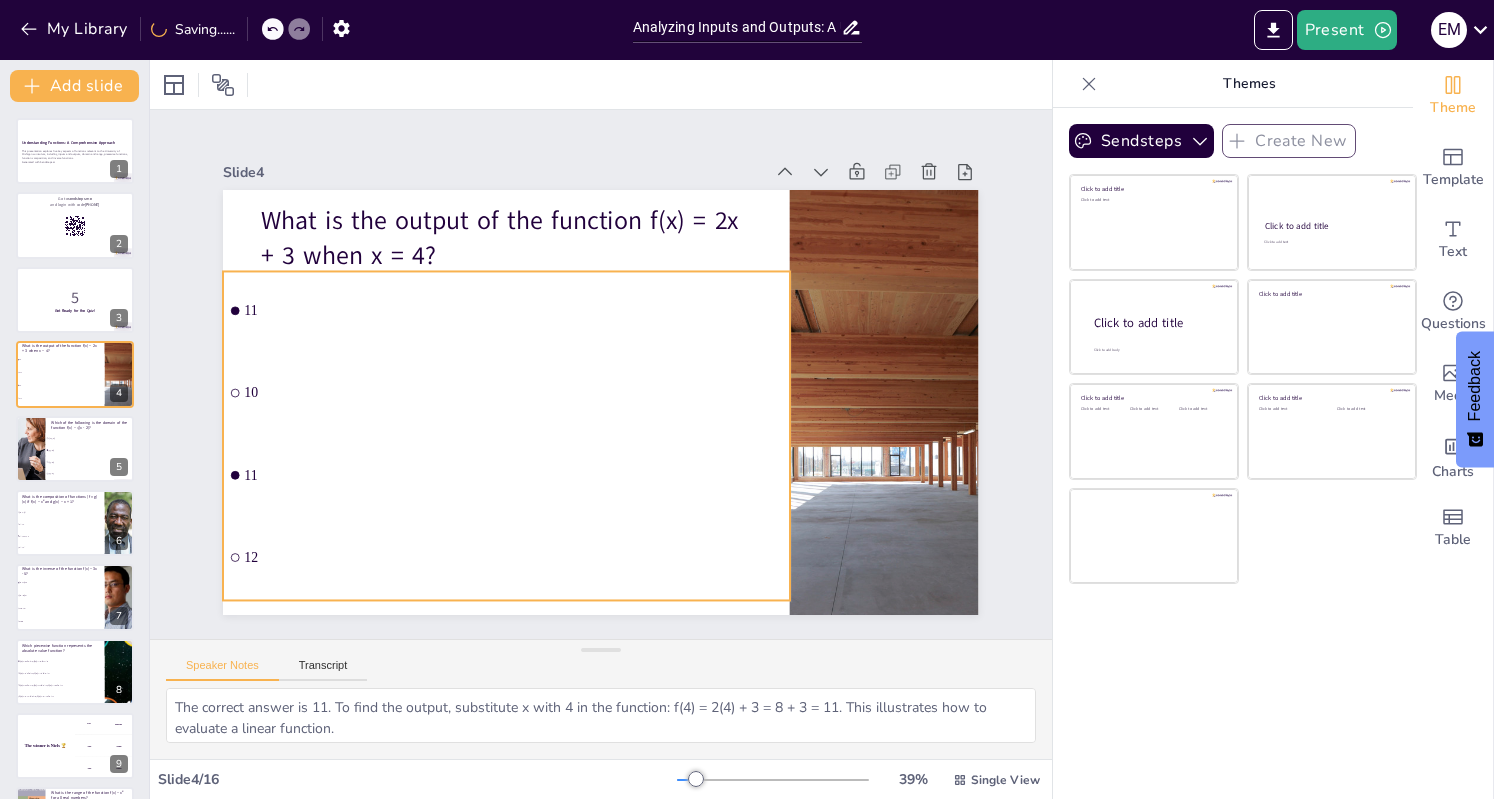 checkbox on "true" 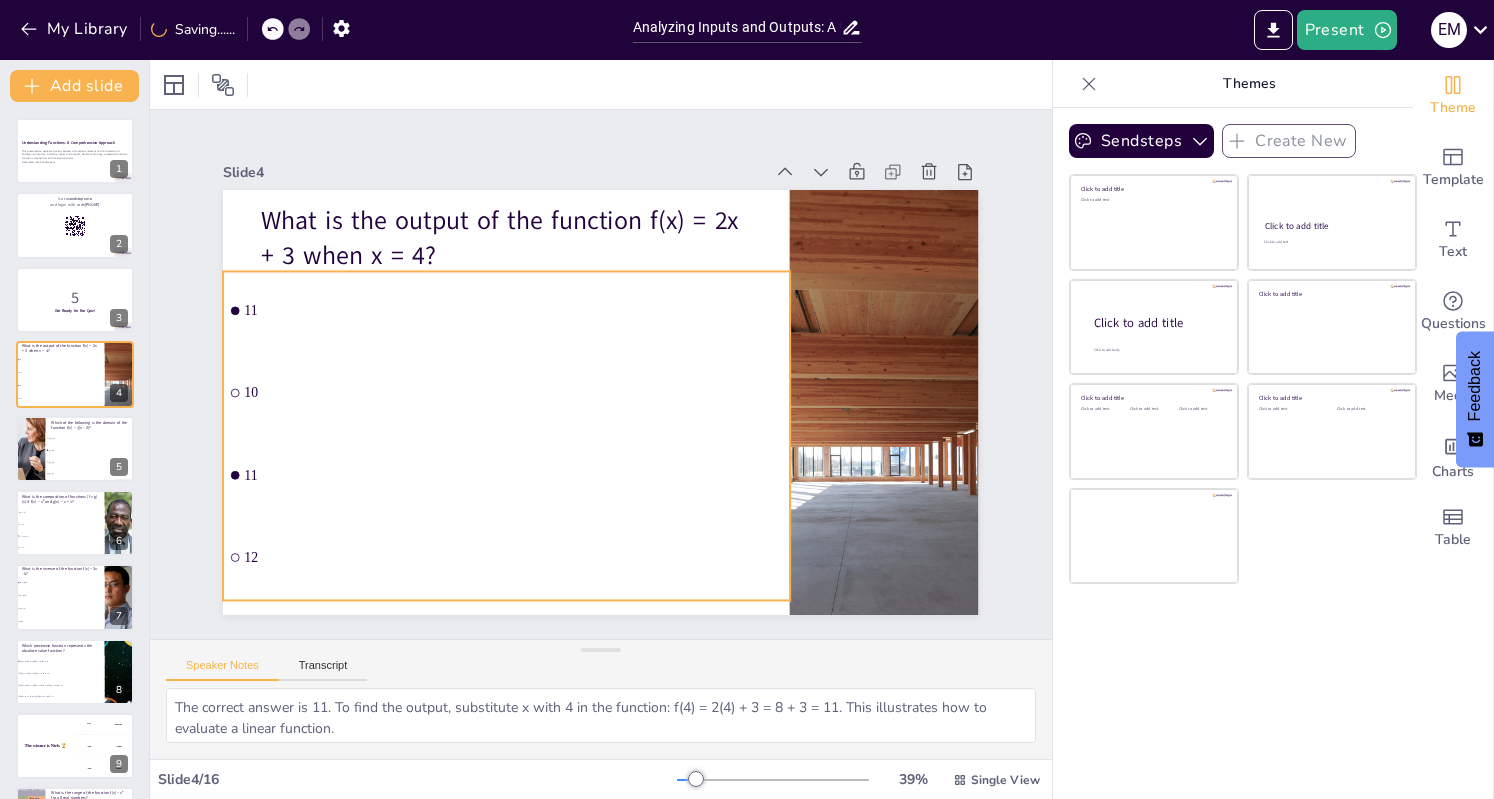 checkbox on "true" 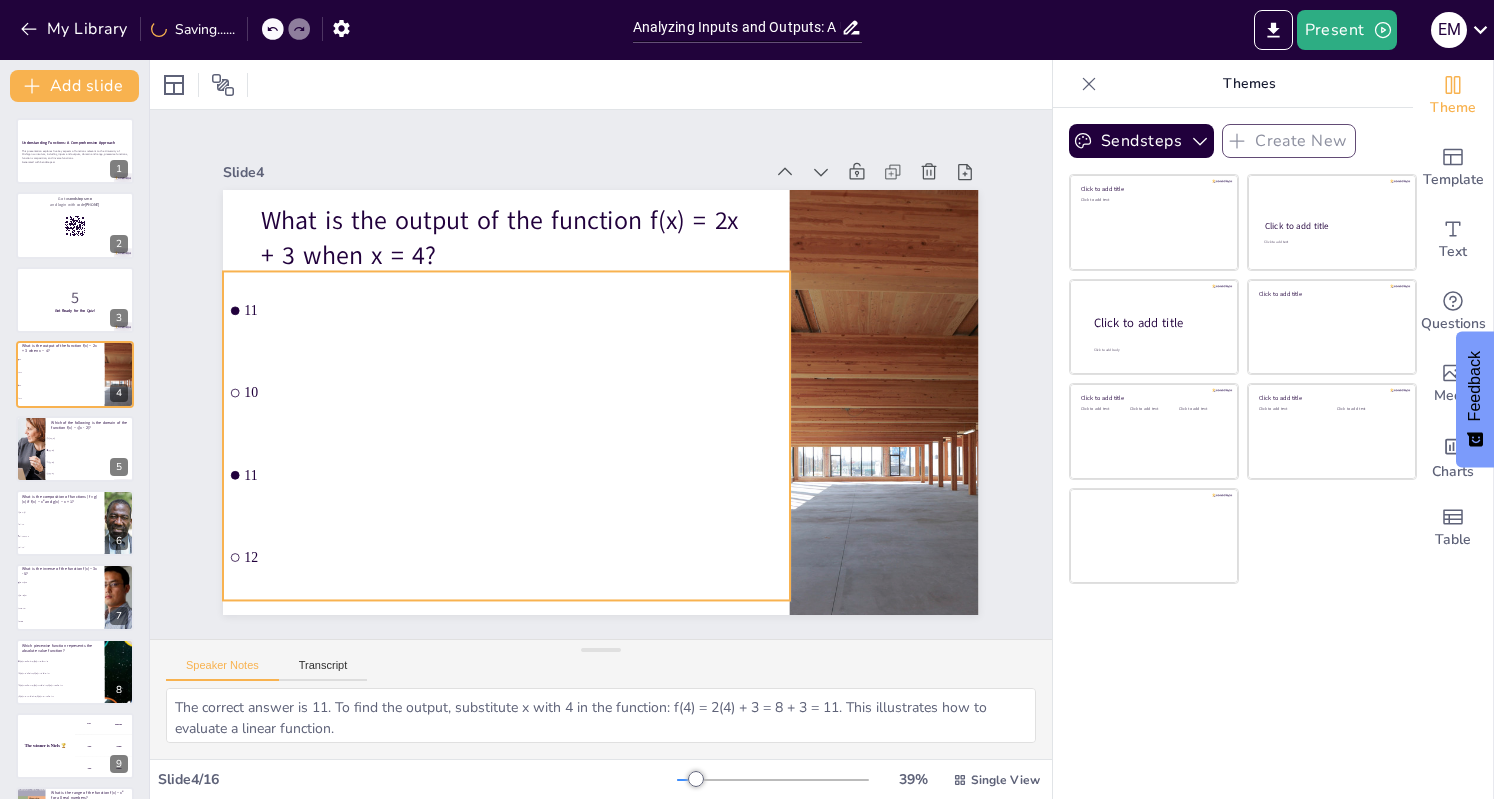 checkbox on "true" 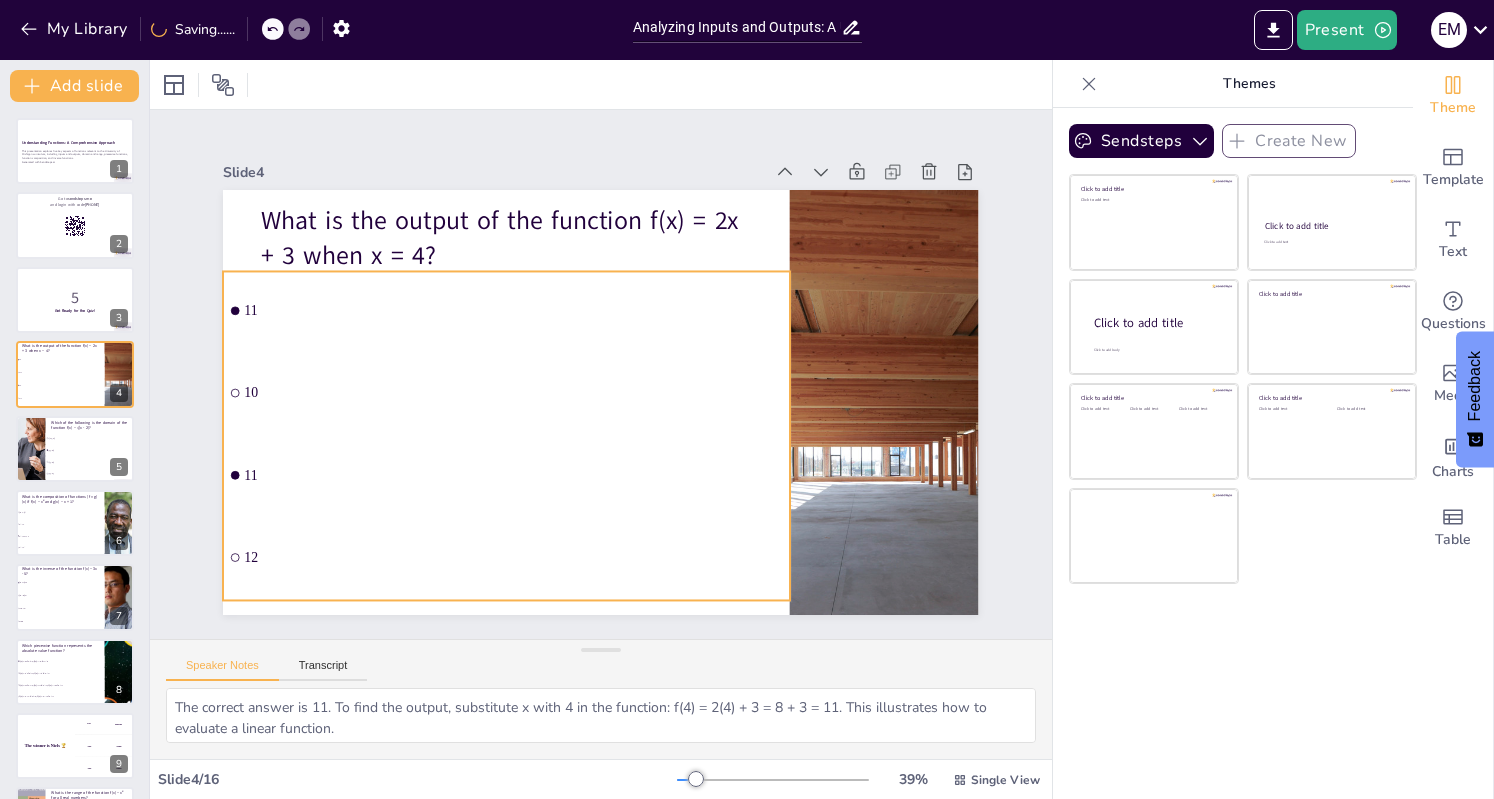 checkbox on "true" 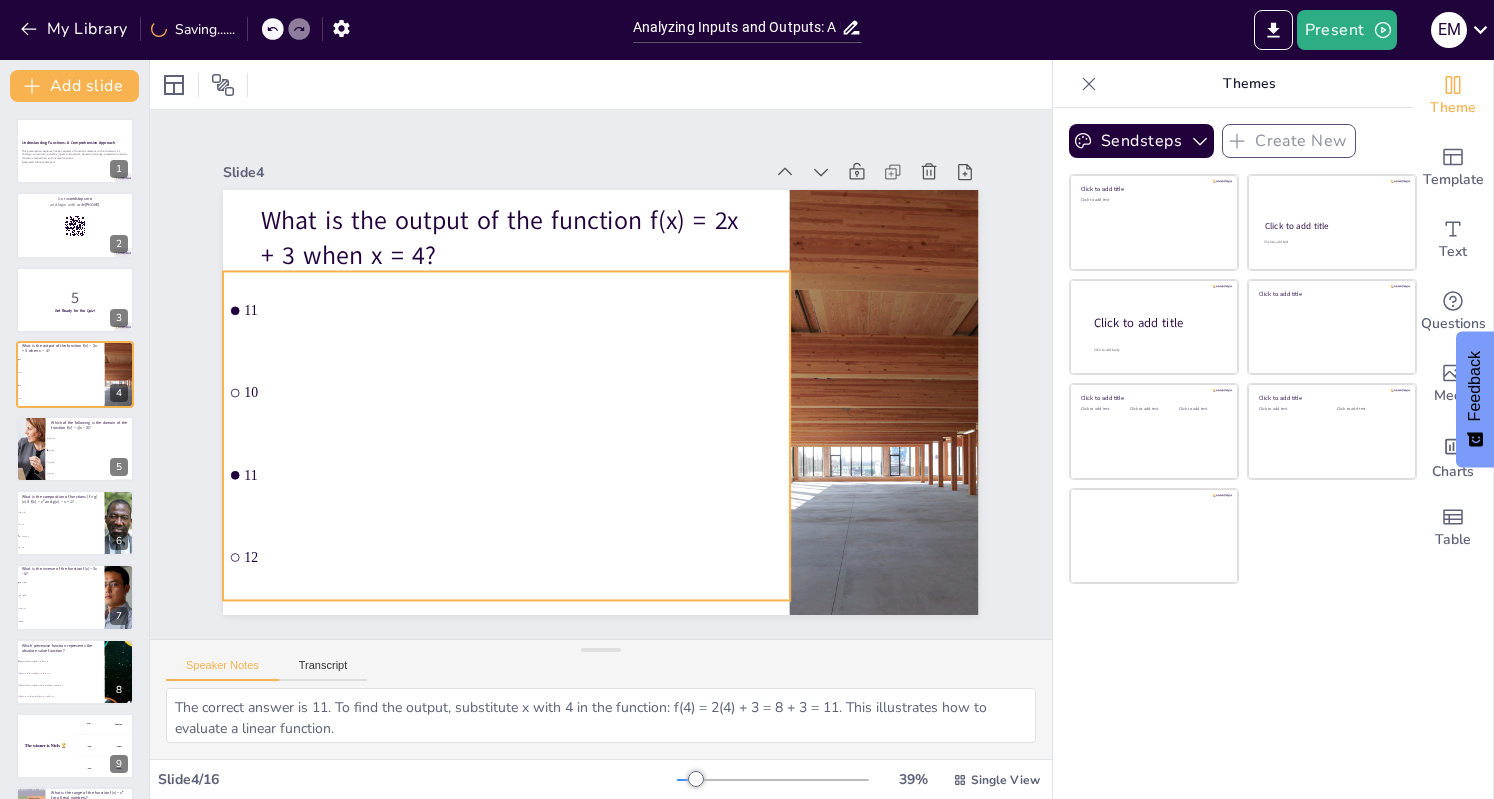 checkbox on "true" 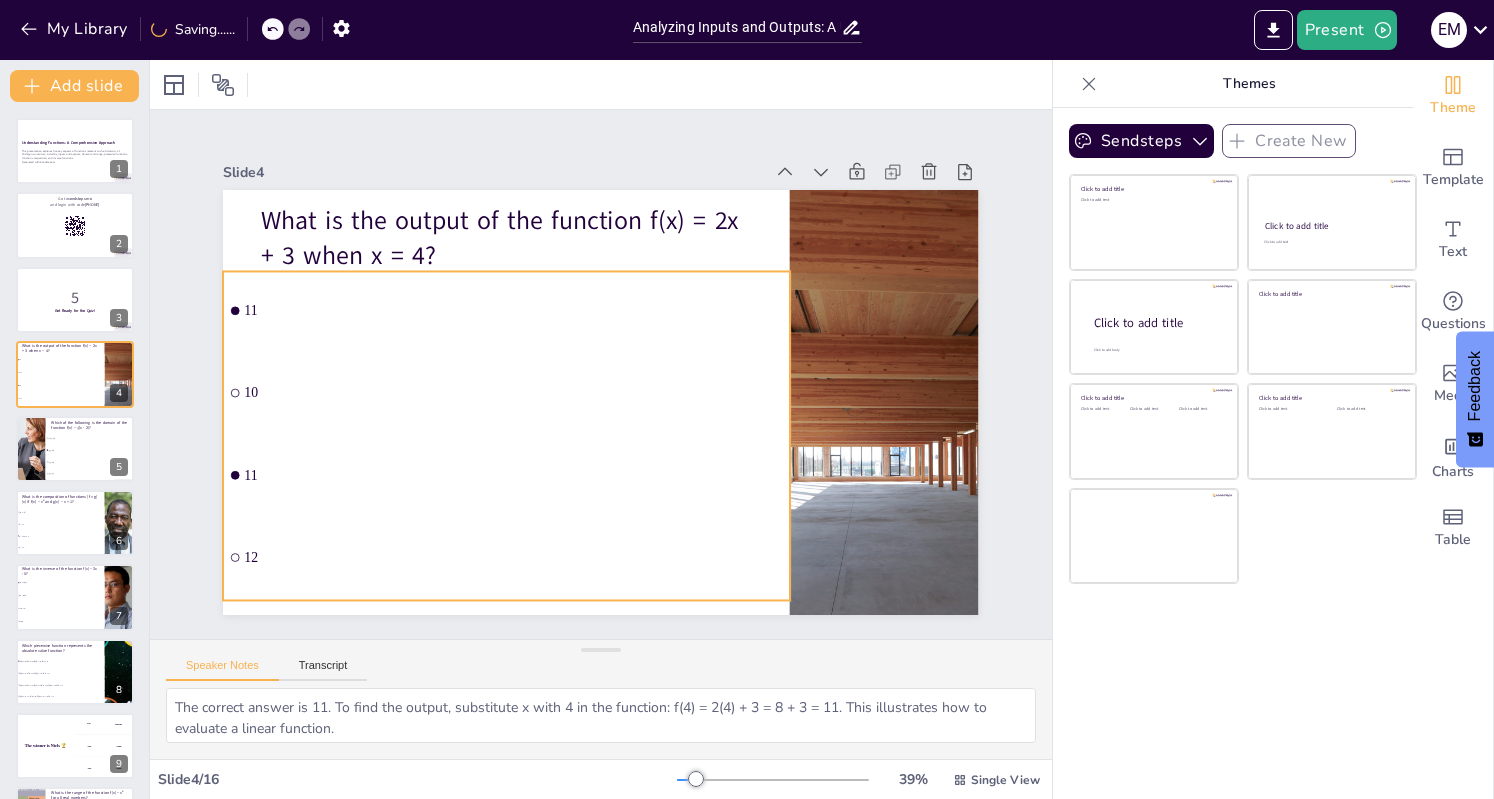 checkbox on "true" 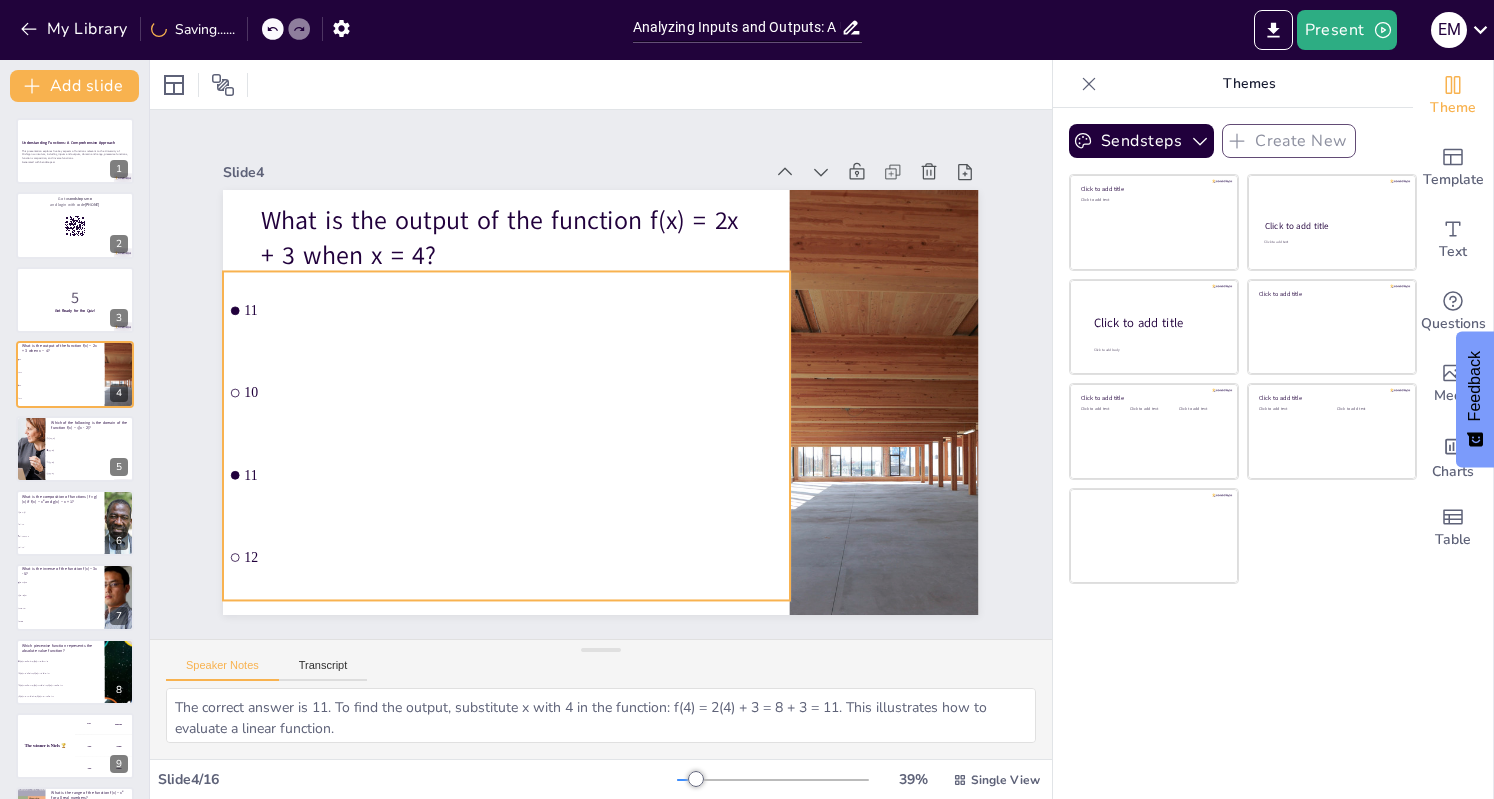 checkbox on "true" 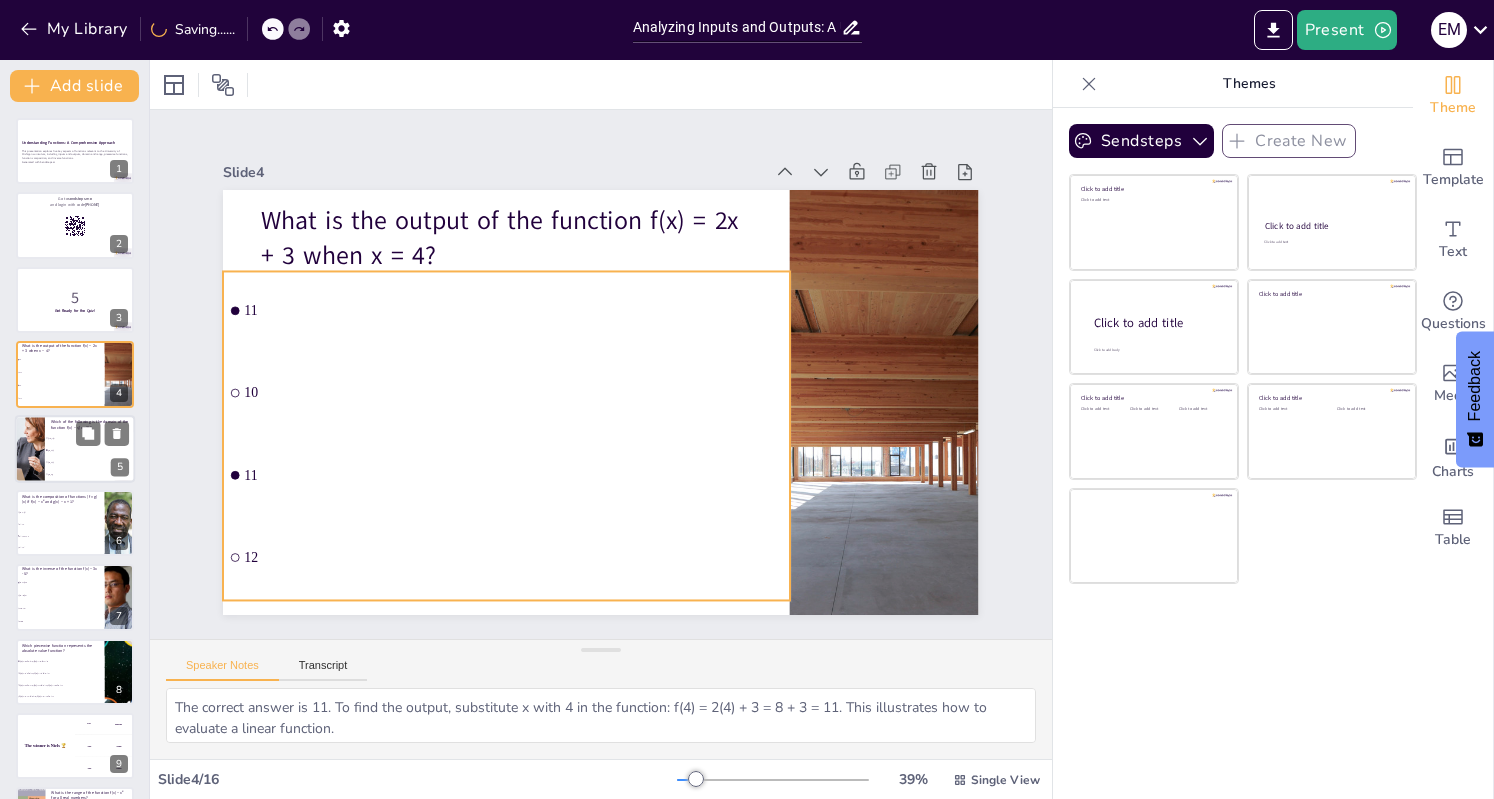 checkbox on "true" 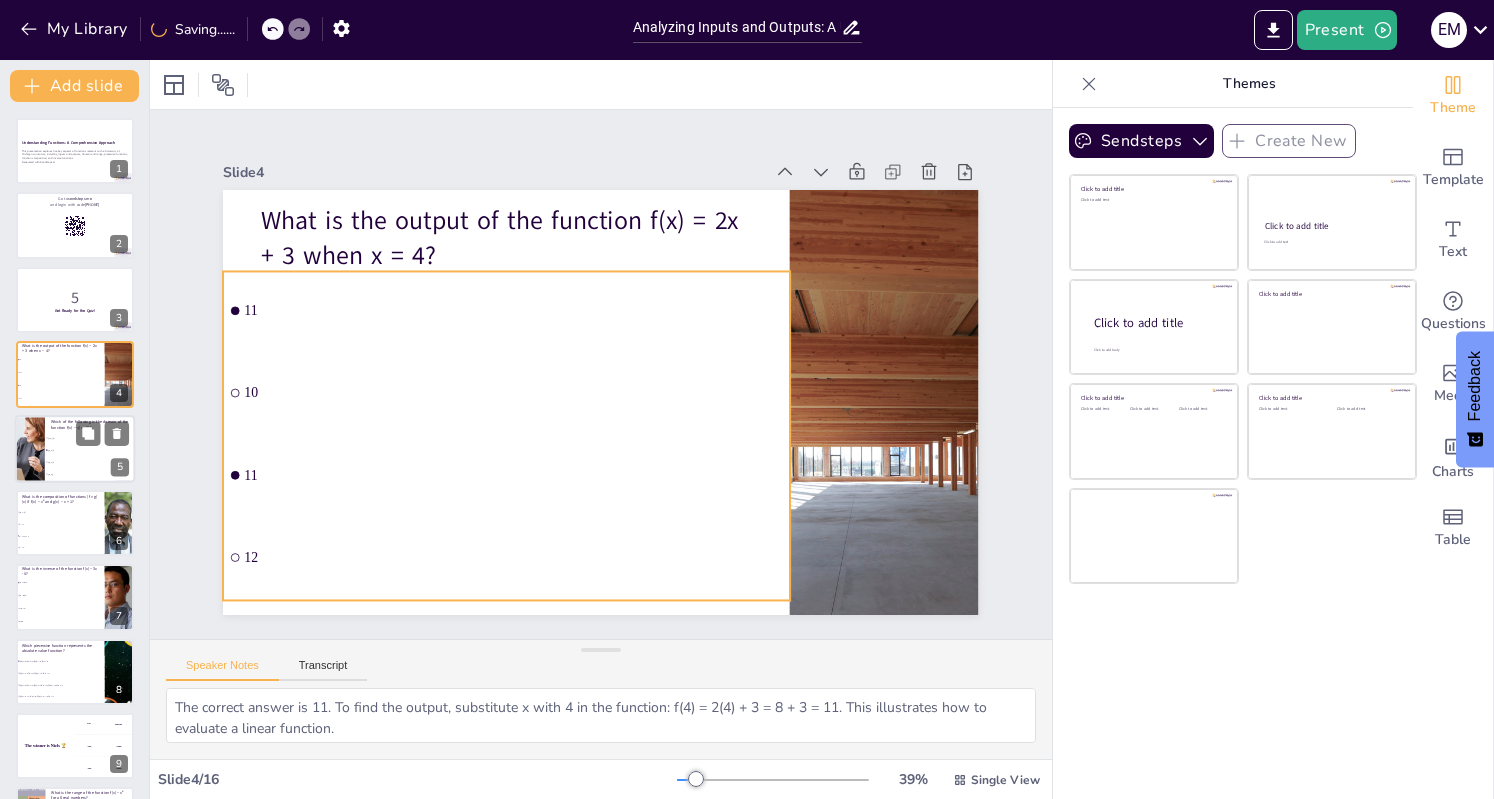 checkbox on "true" 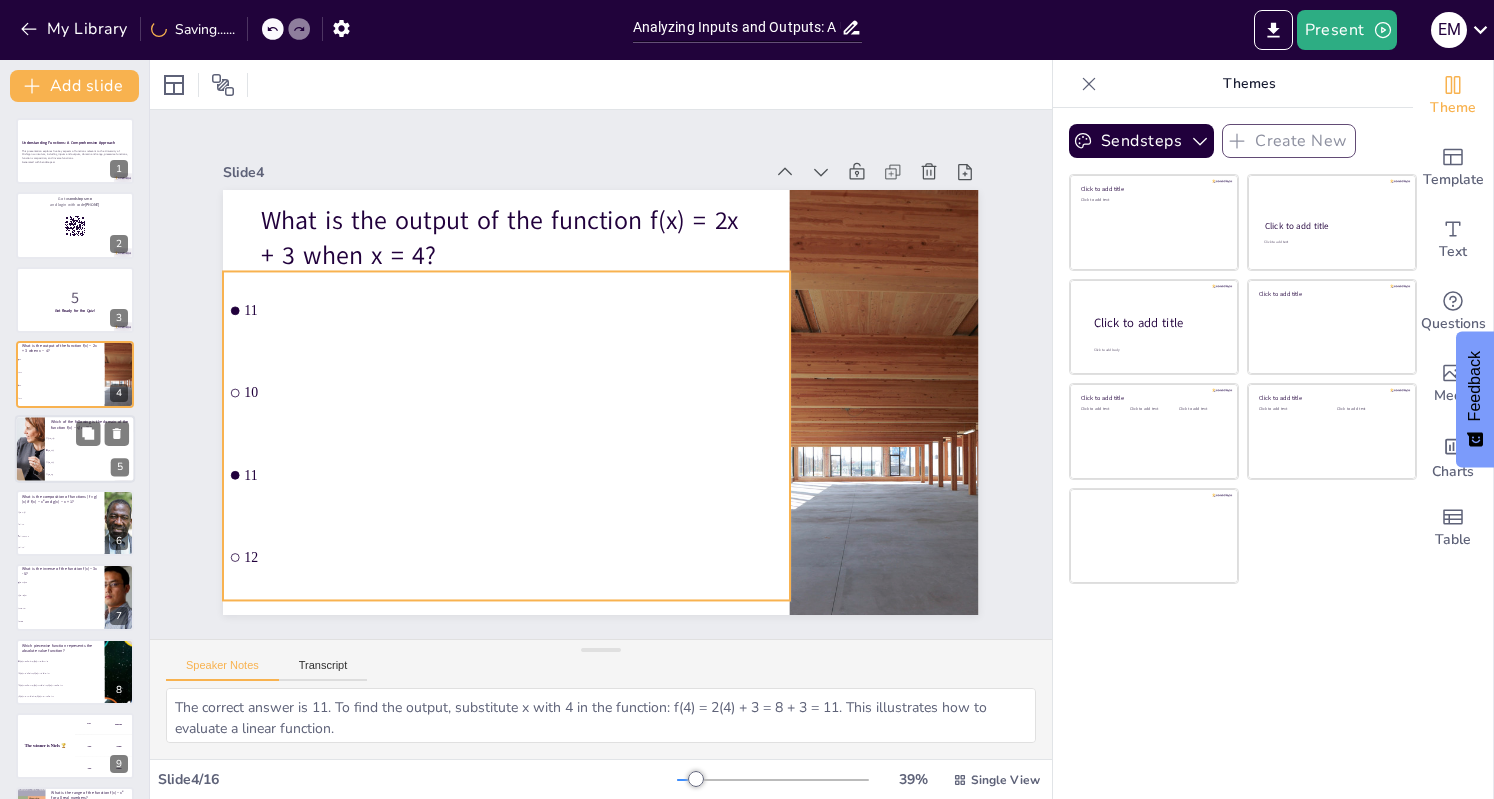 checkbox on "true" 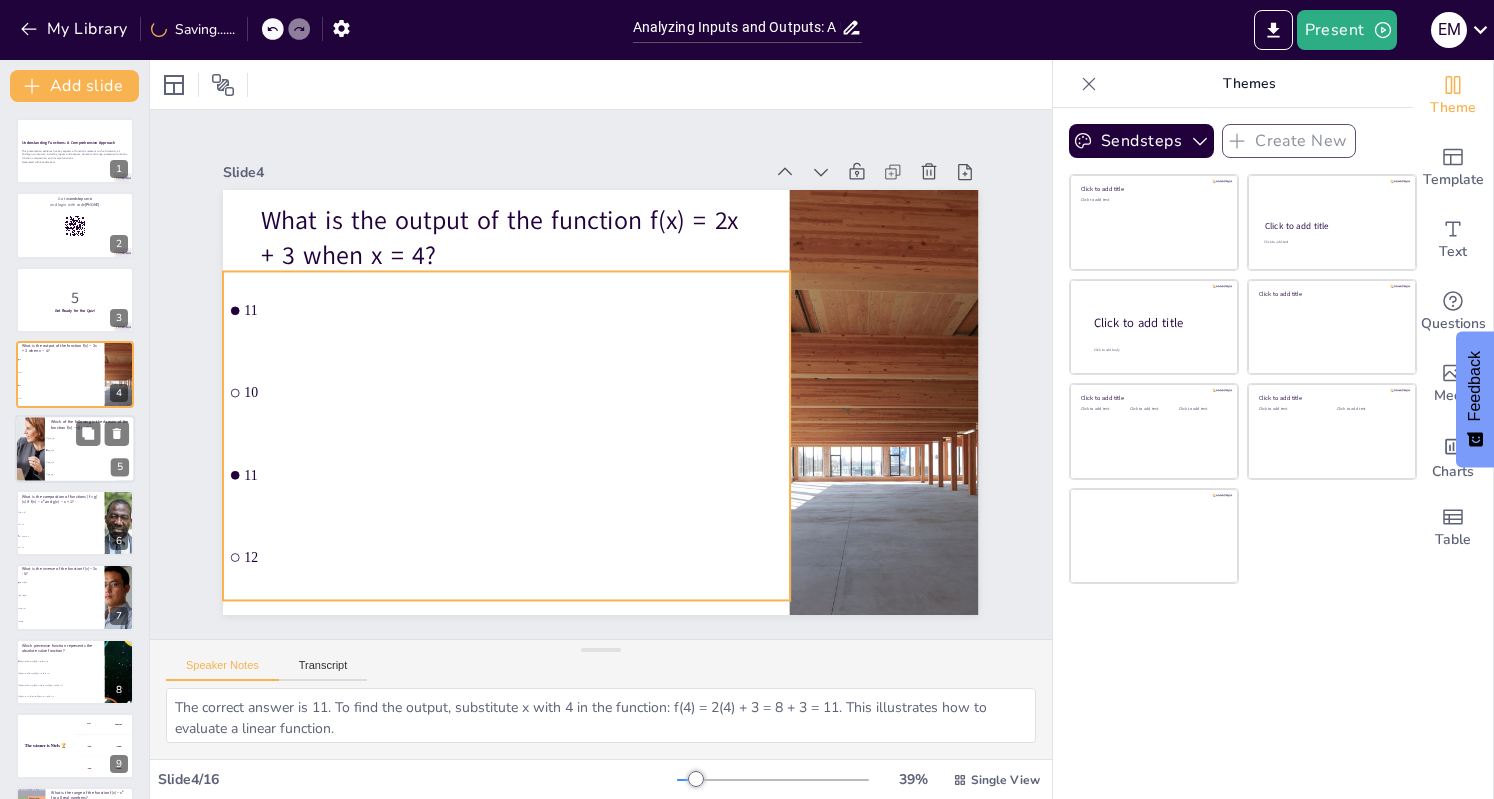 checkbox on "true" 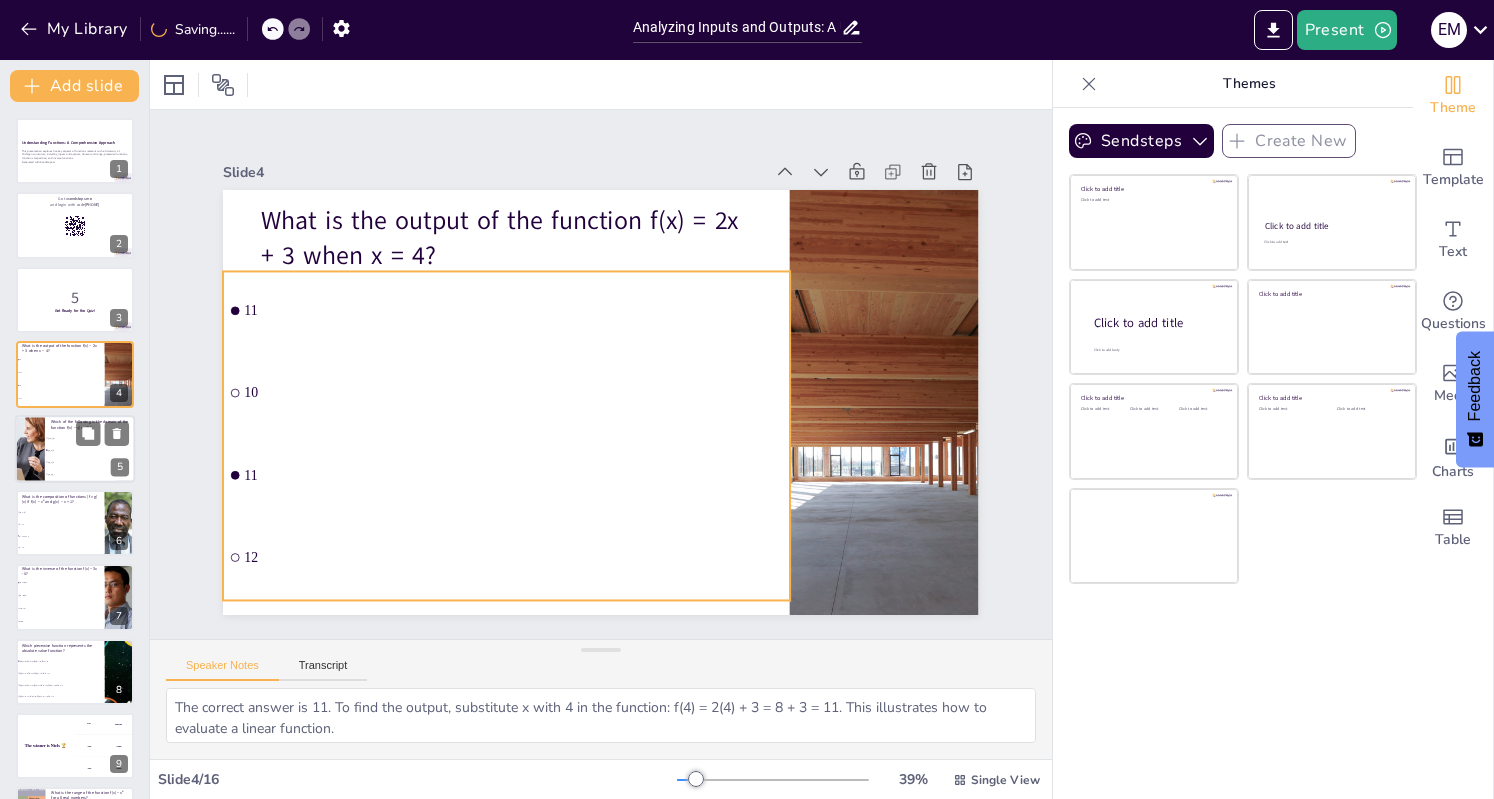 checkbox on "true" 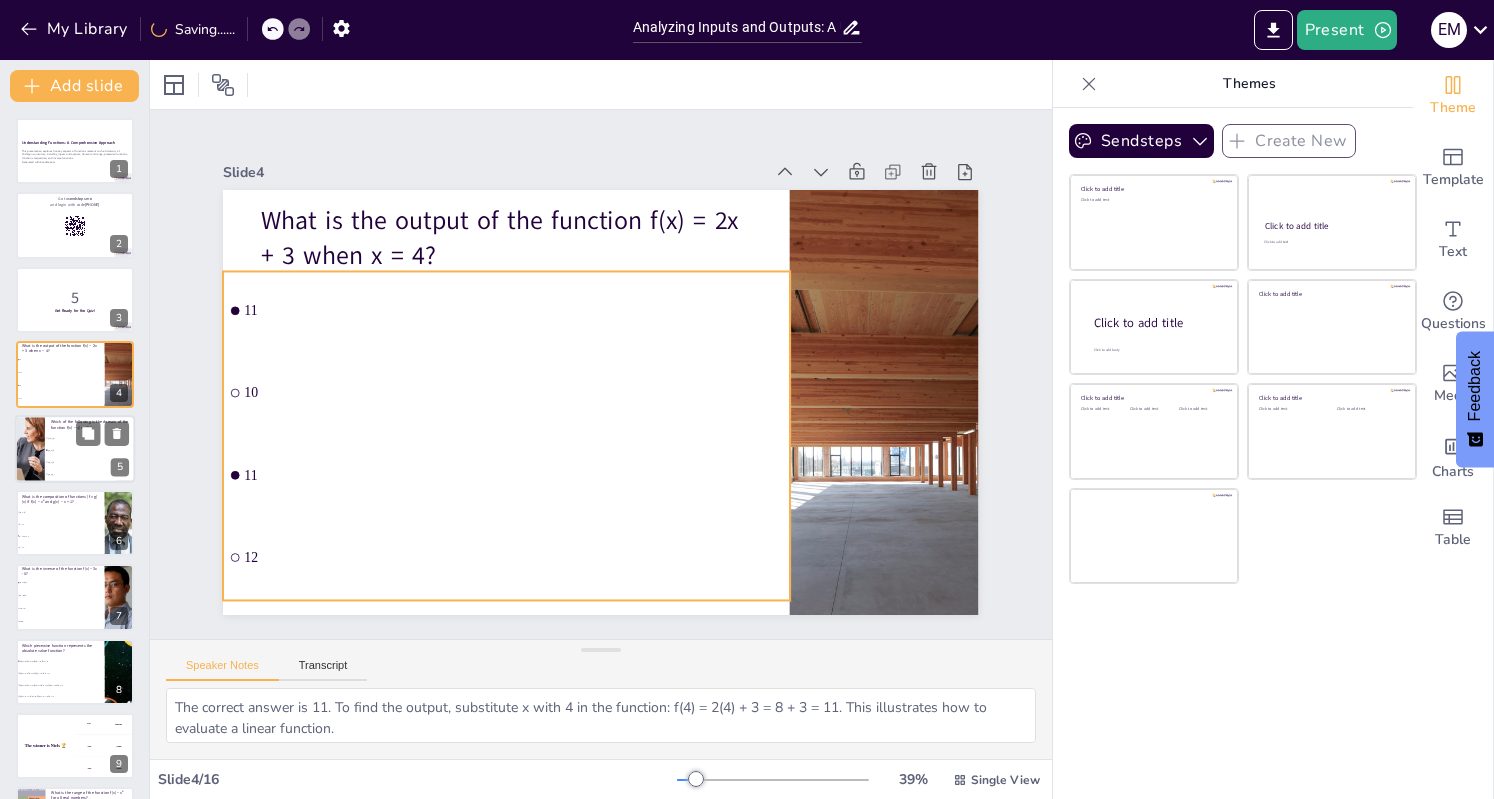 checkbox on "true" 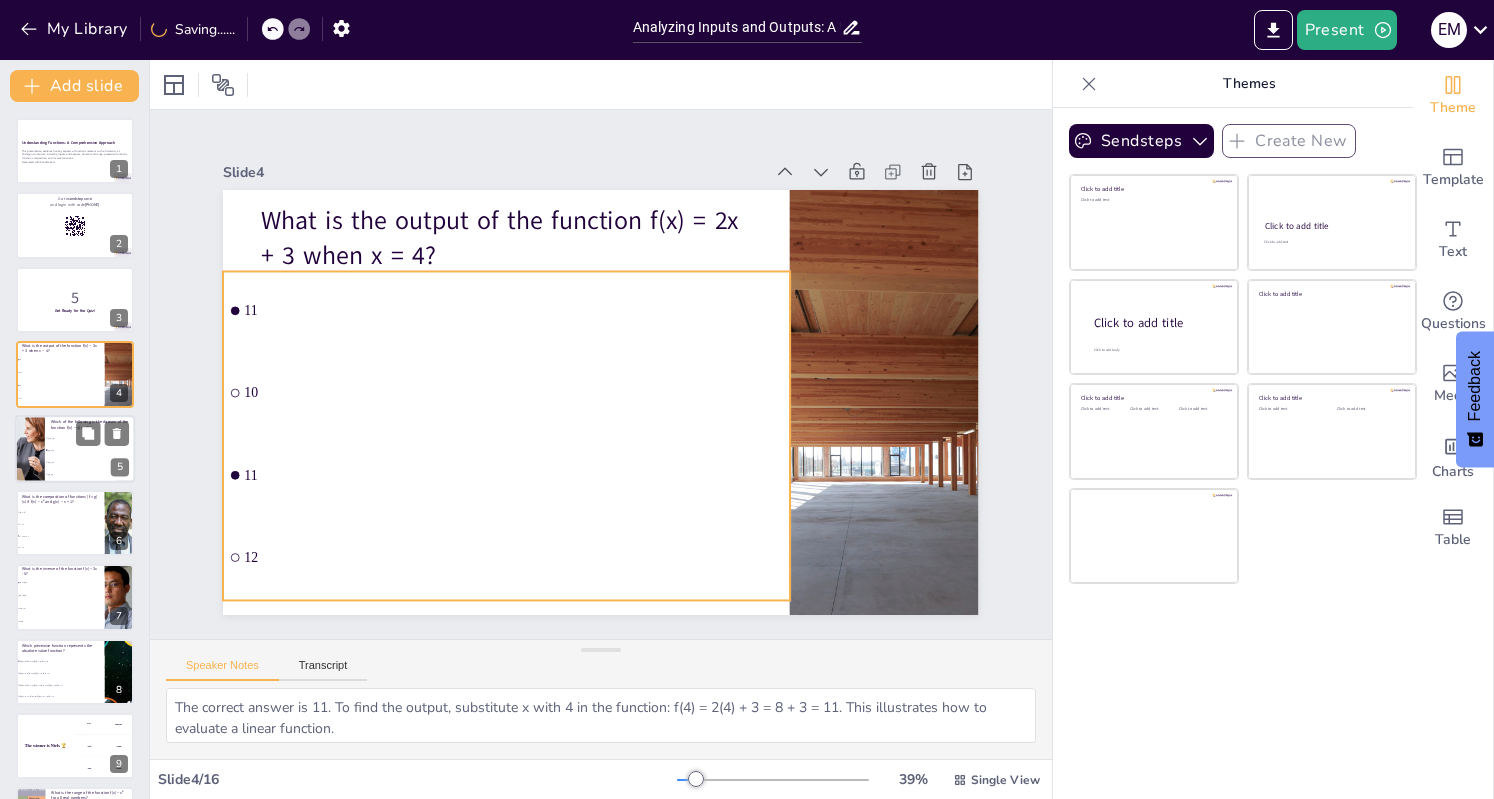 checkbox on "true" 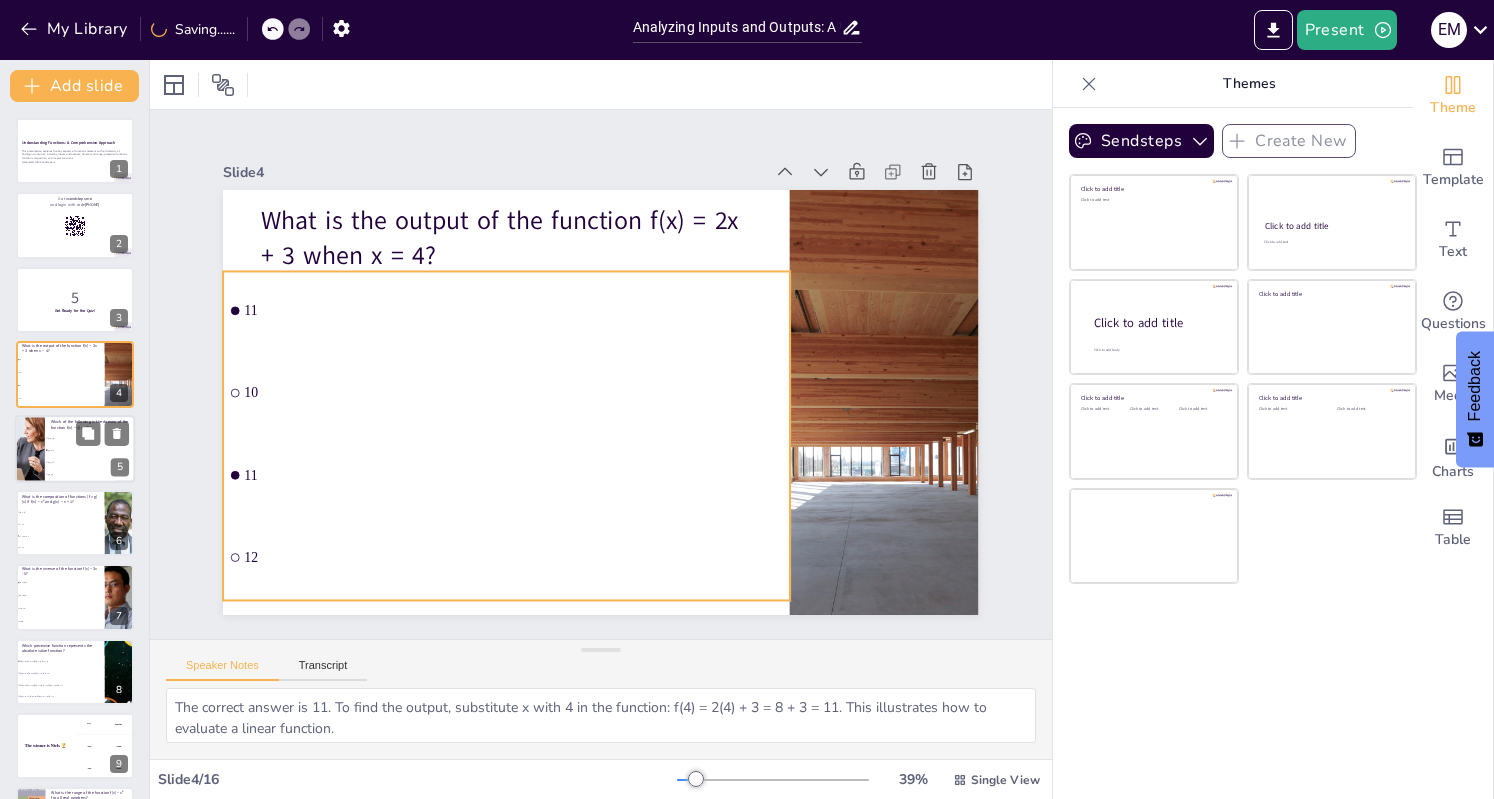 checkbox on "true" 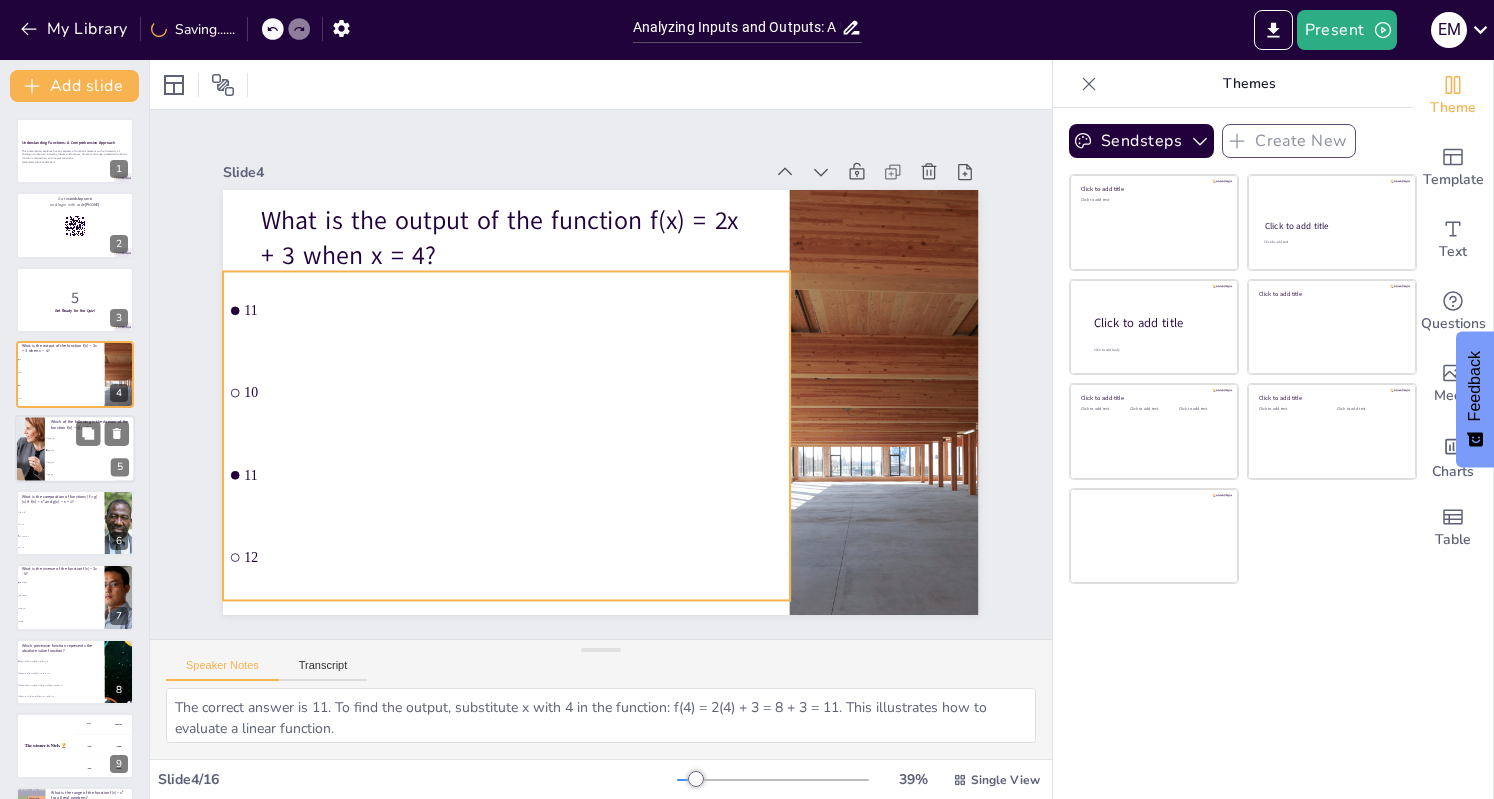 checkbox on "true" 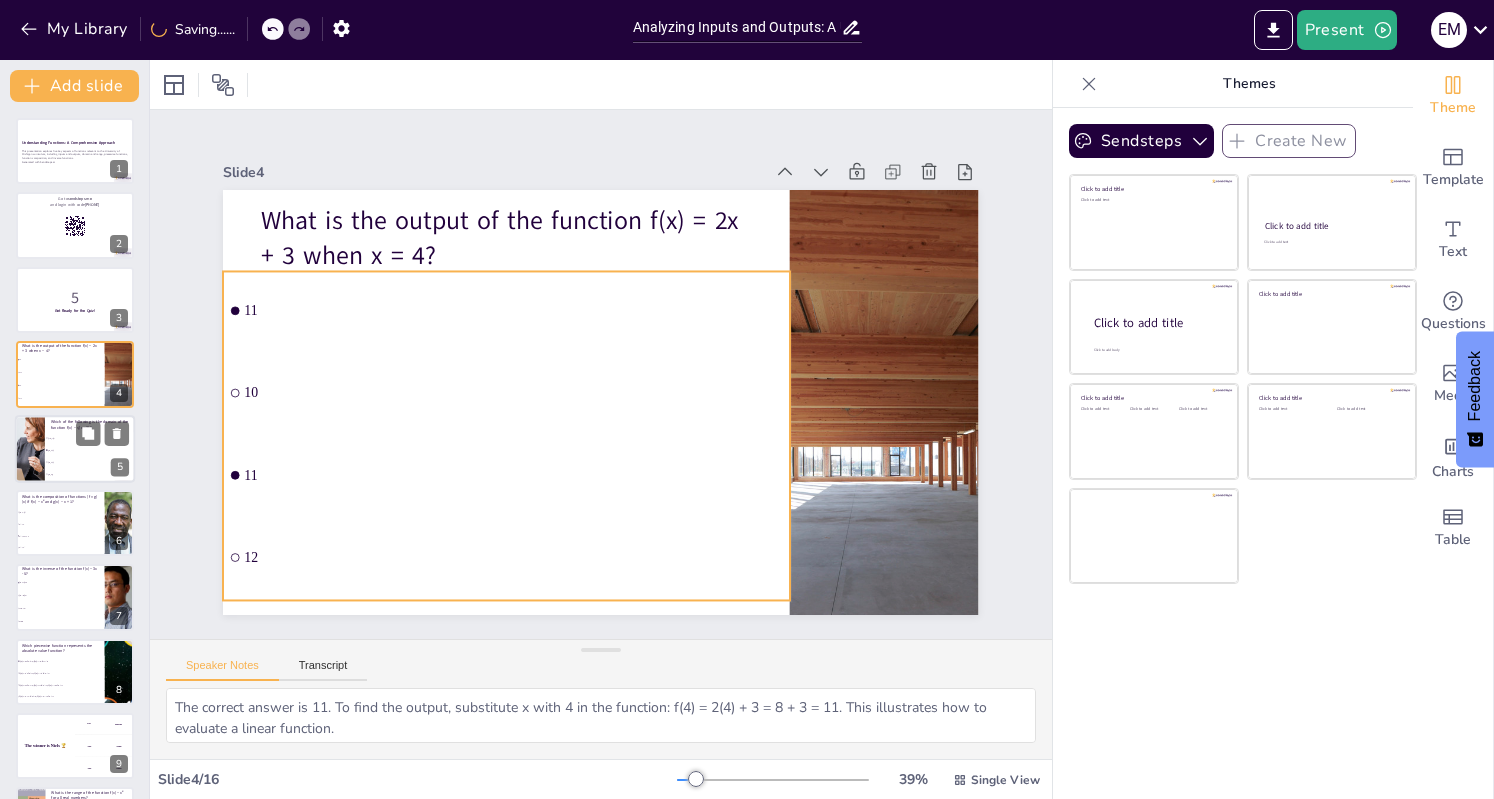 checkbox on "true" 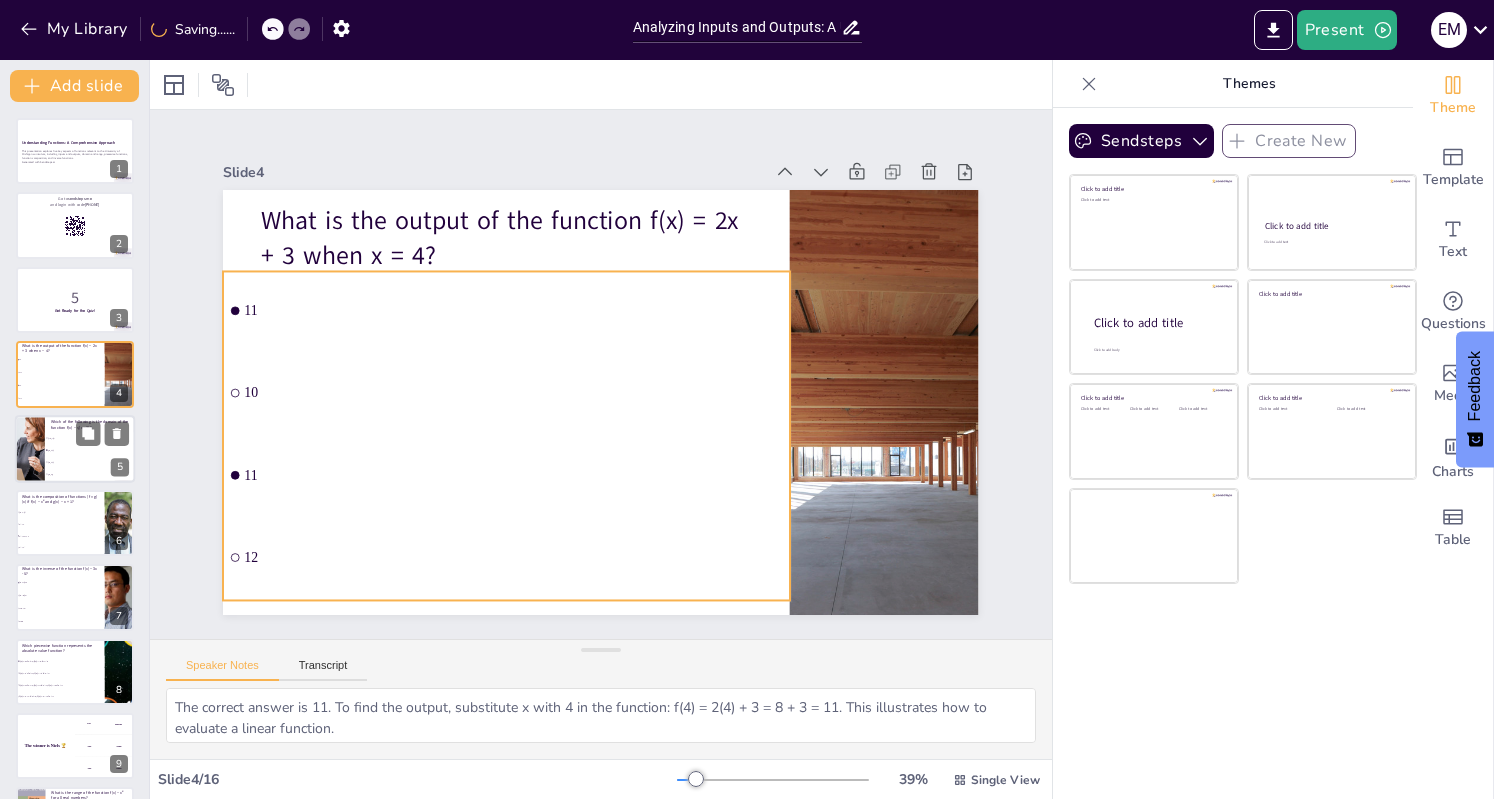 checkbox on "true" 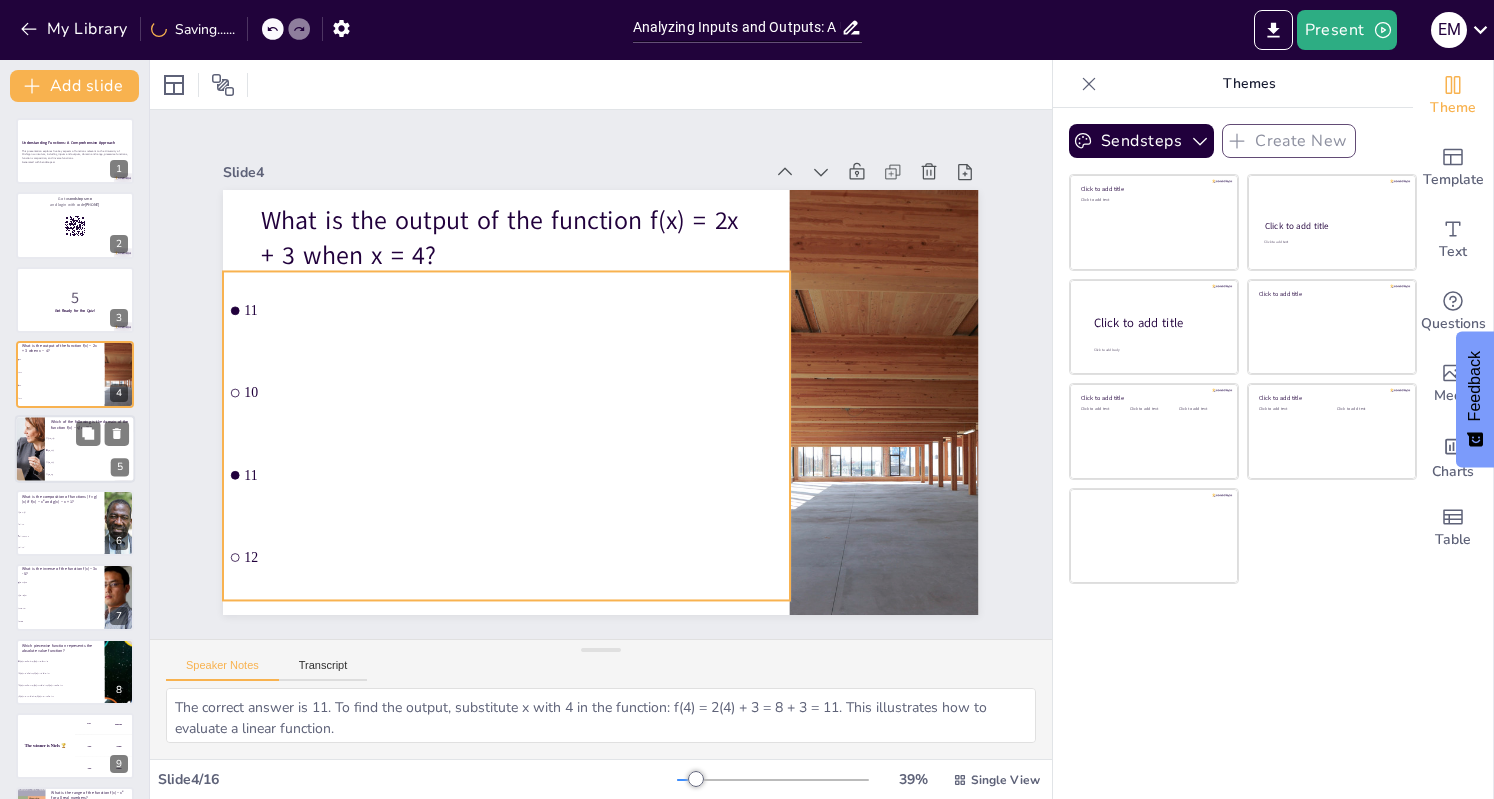 checkbox on "true" 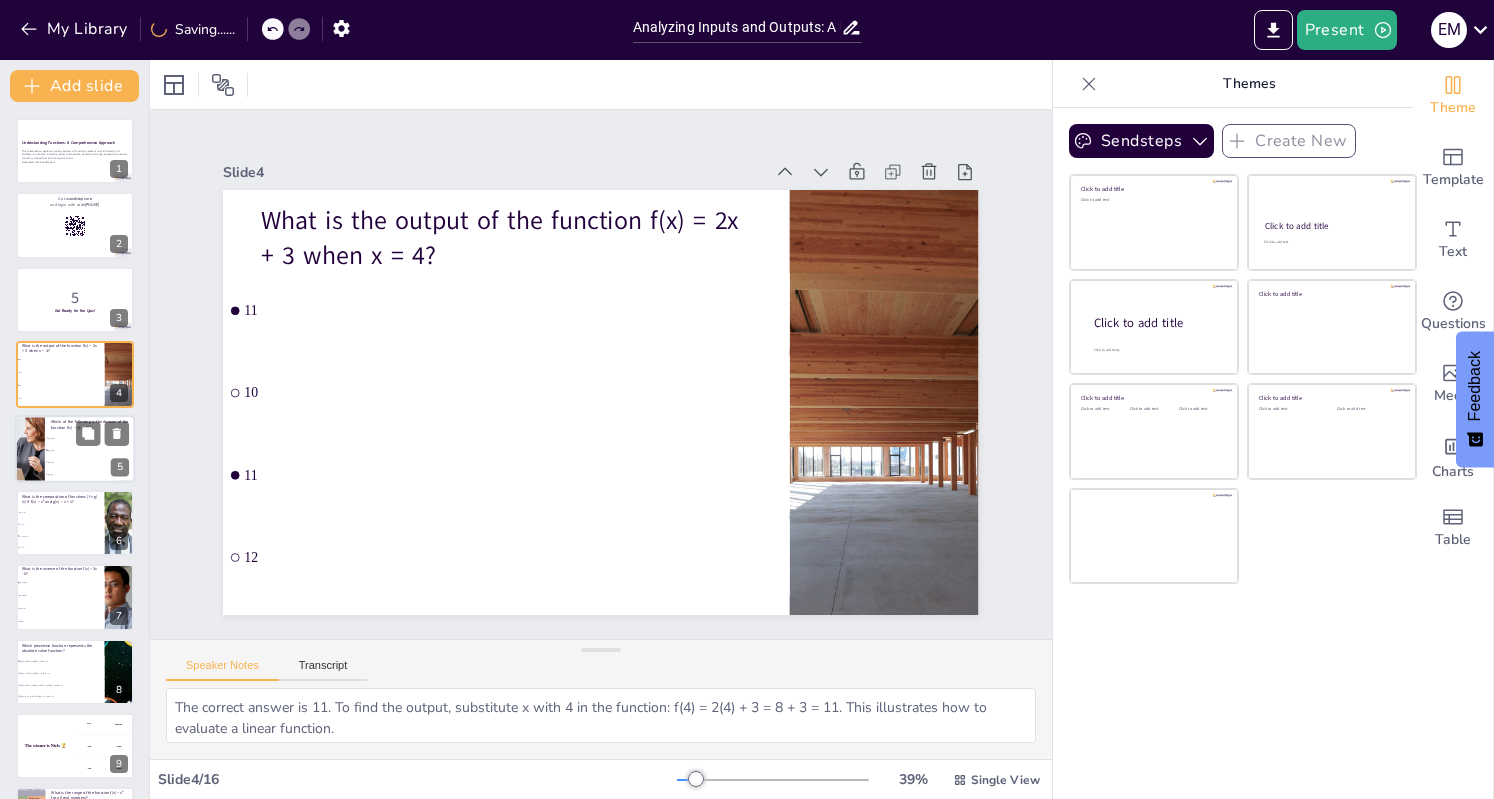 click at bounding box center (30, 449) 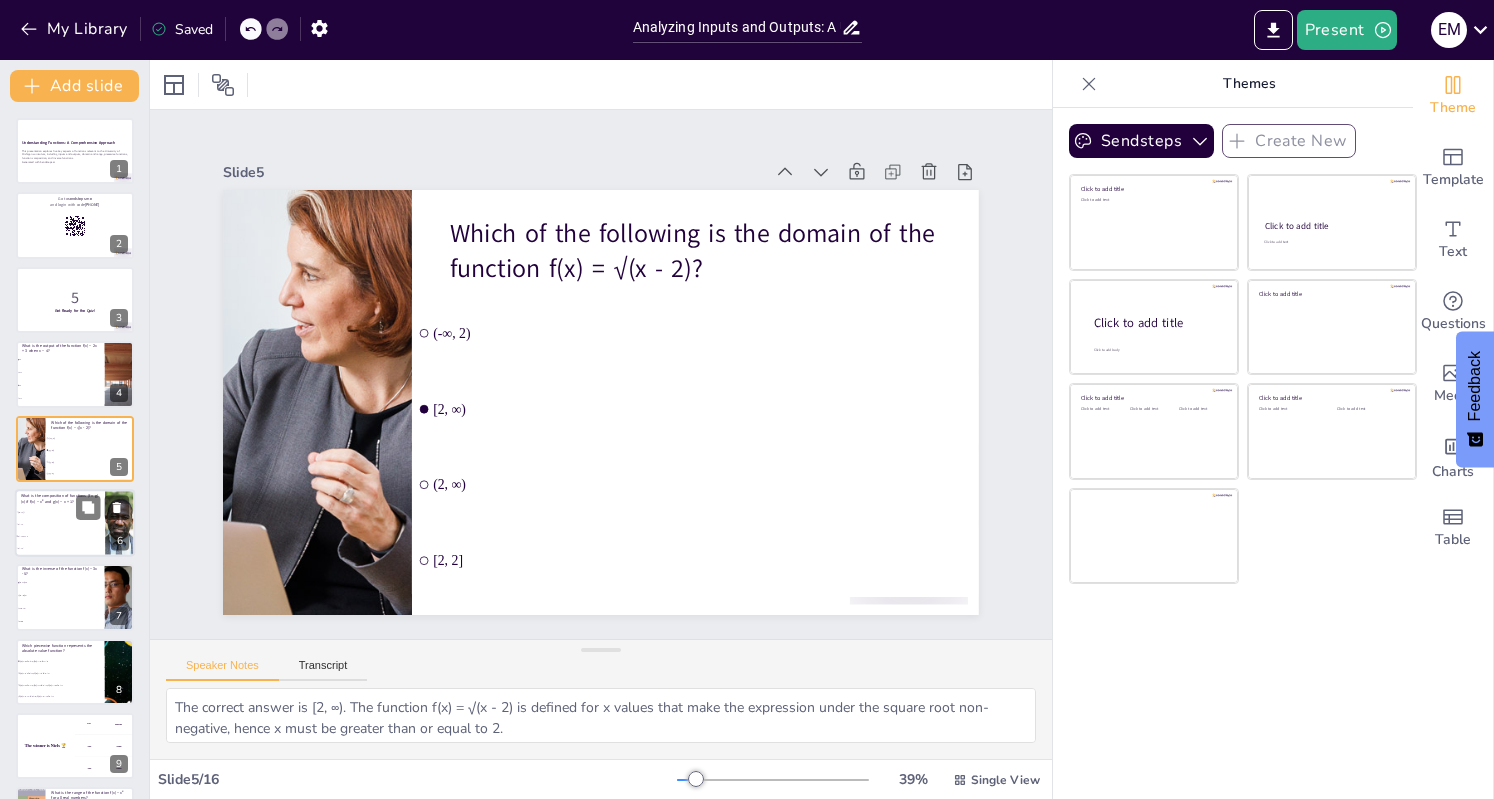 click on "x² + 2x + 1" at bounding box center (60, 536) 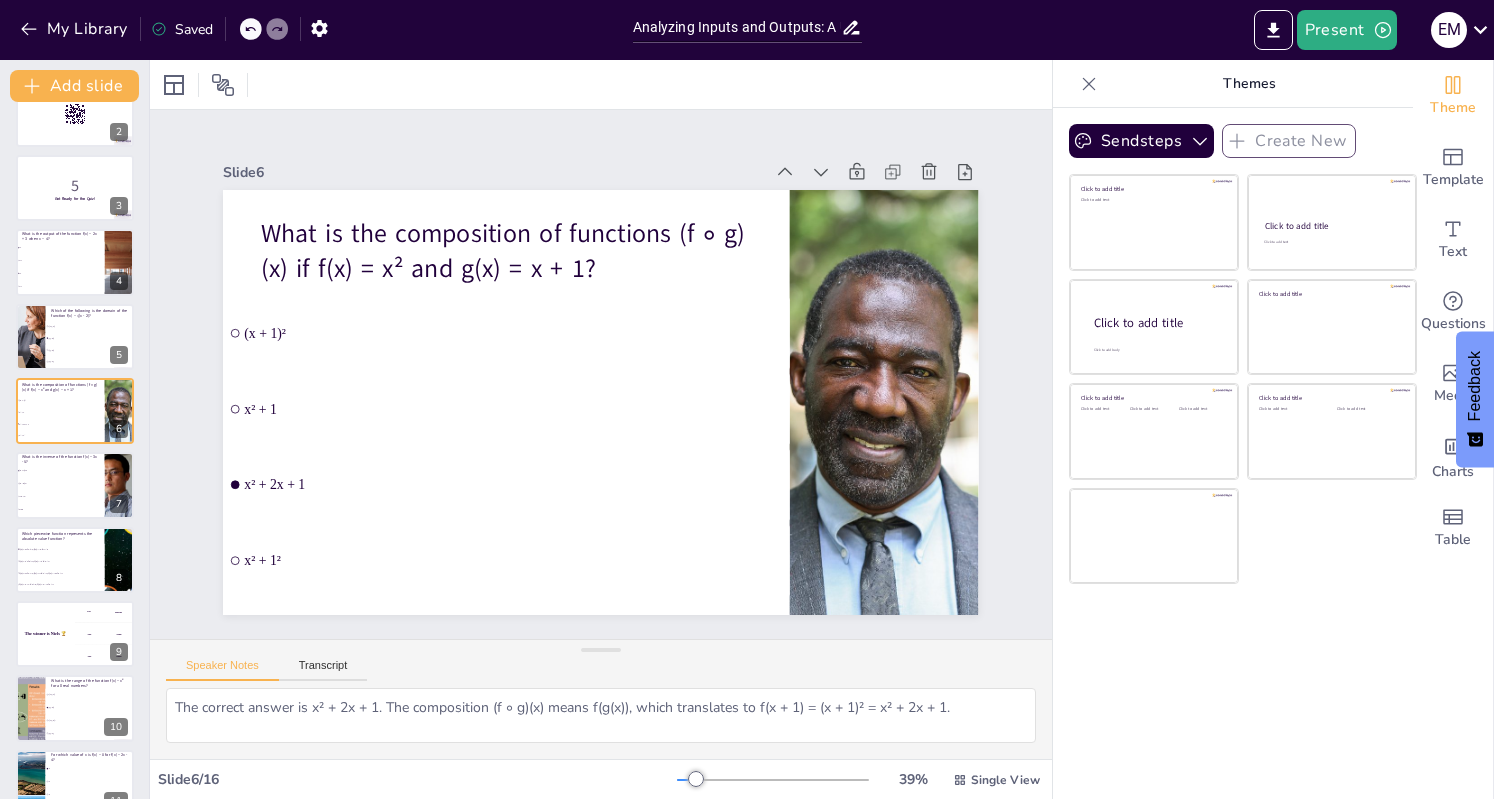 scroll, scrollTop: 152, scrollLeft: 0, axis: vertical 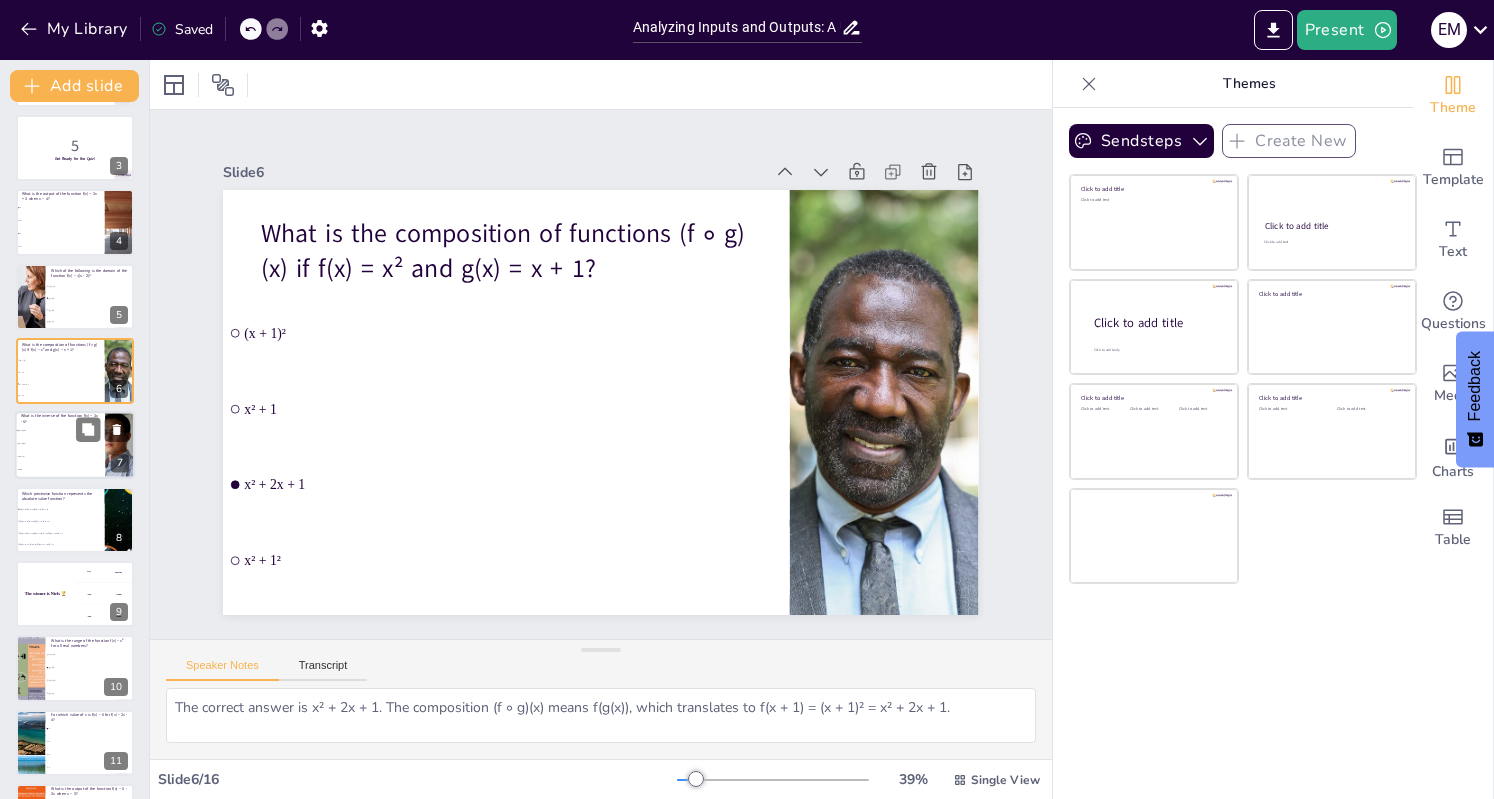 click on "3/x + 5" at bounding box center [60, 457] 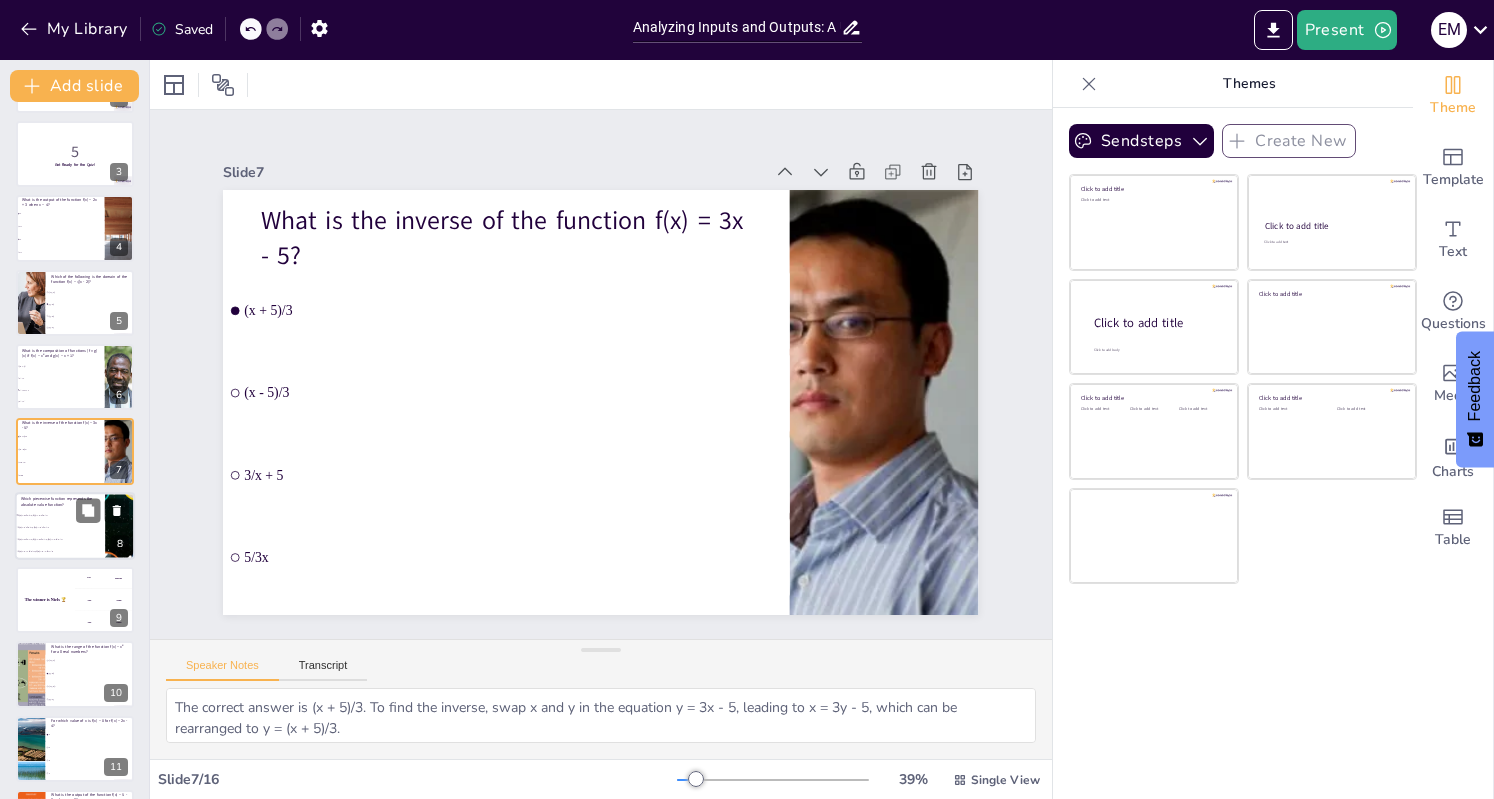 click on "f(x) = x² if x ≥ 0; f(x) = -x² if x < 0" at bounding box center (60, 527) 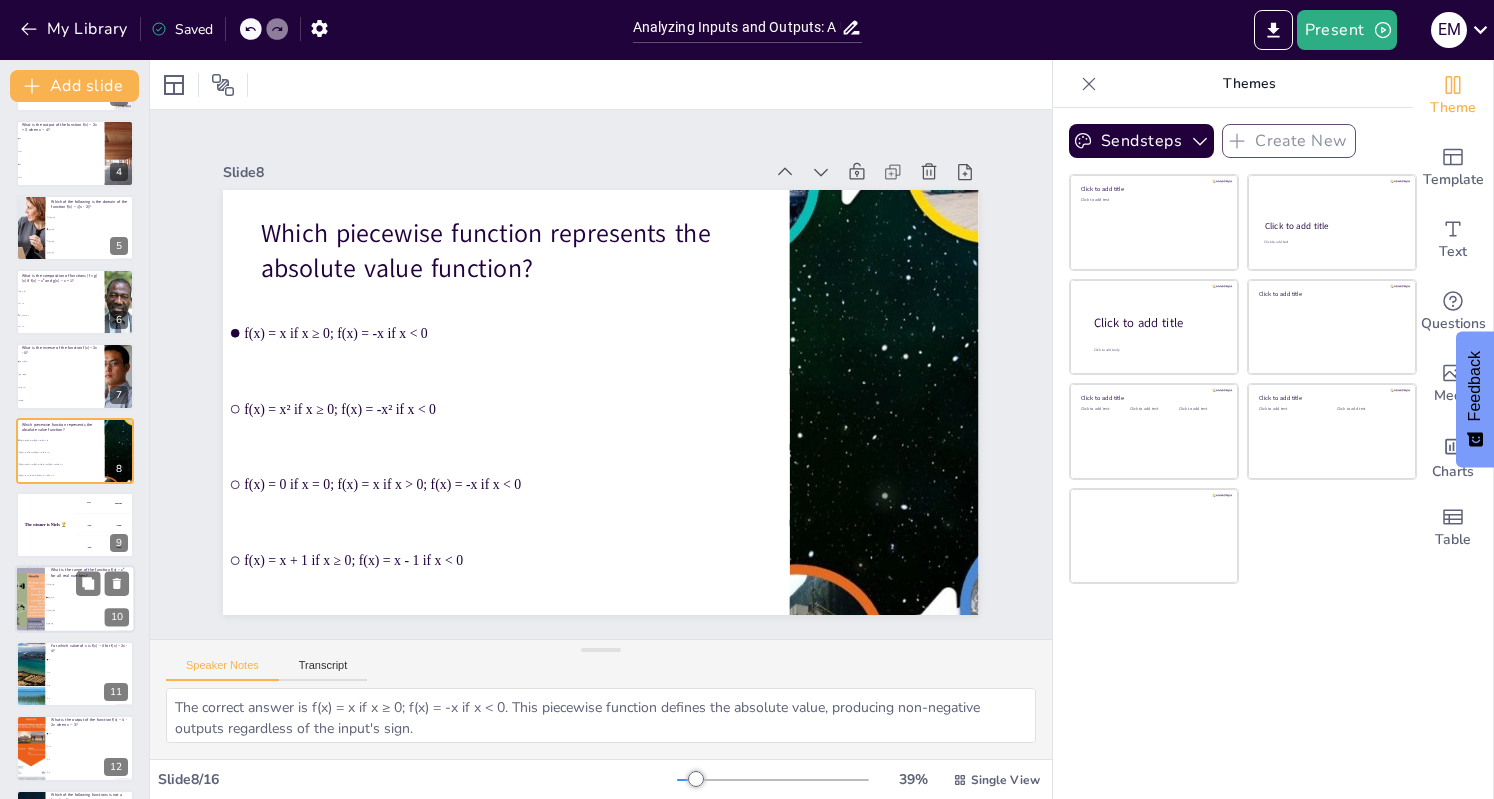 click on "[0, ∞)" at bounding box center (90, 598) 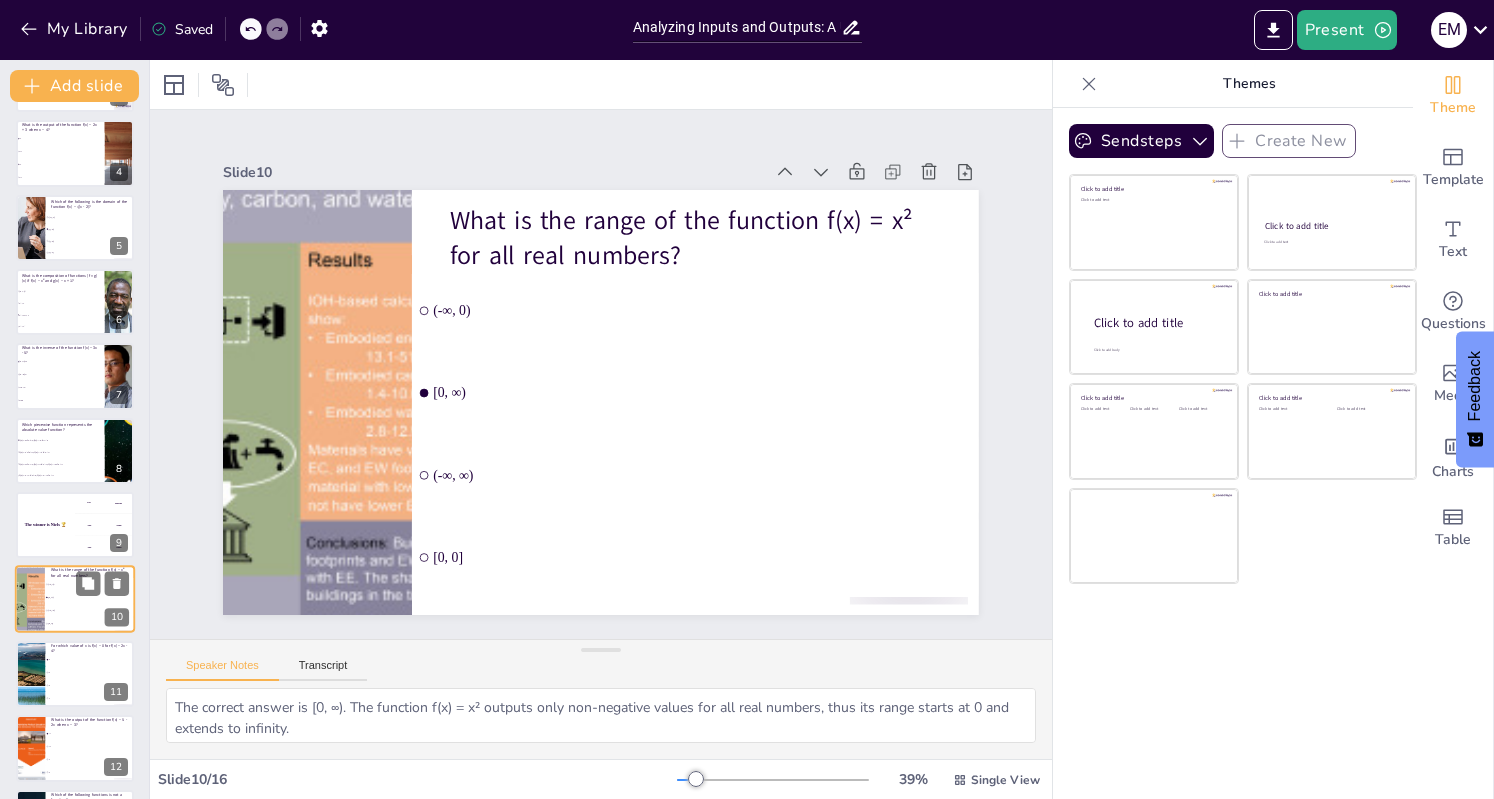 scroll, scrollTop: 370, scrollLeft: 0, axis: vertical 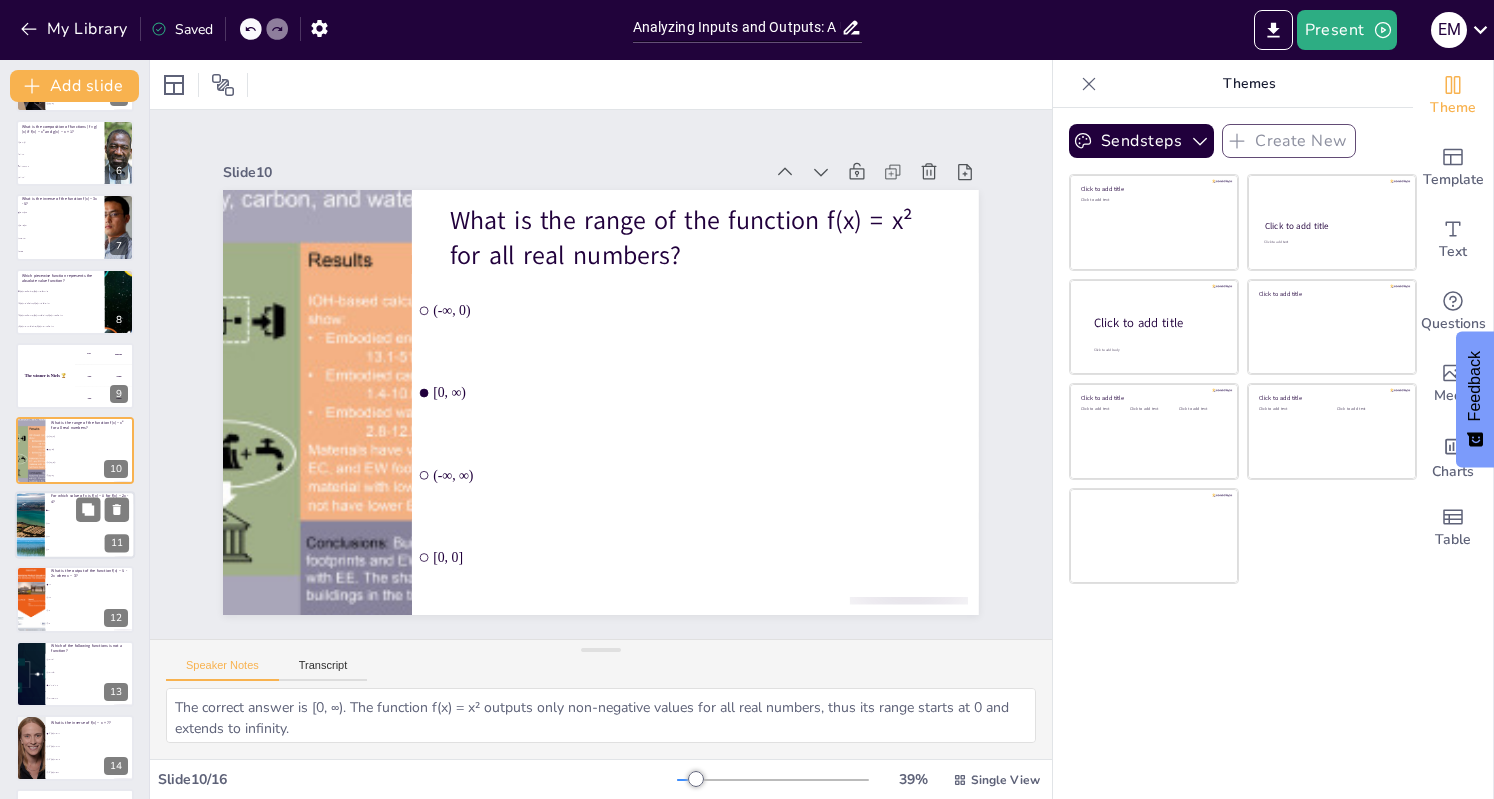 click at bounding box center (30, 525) 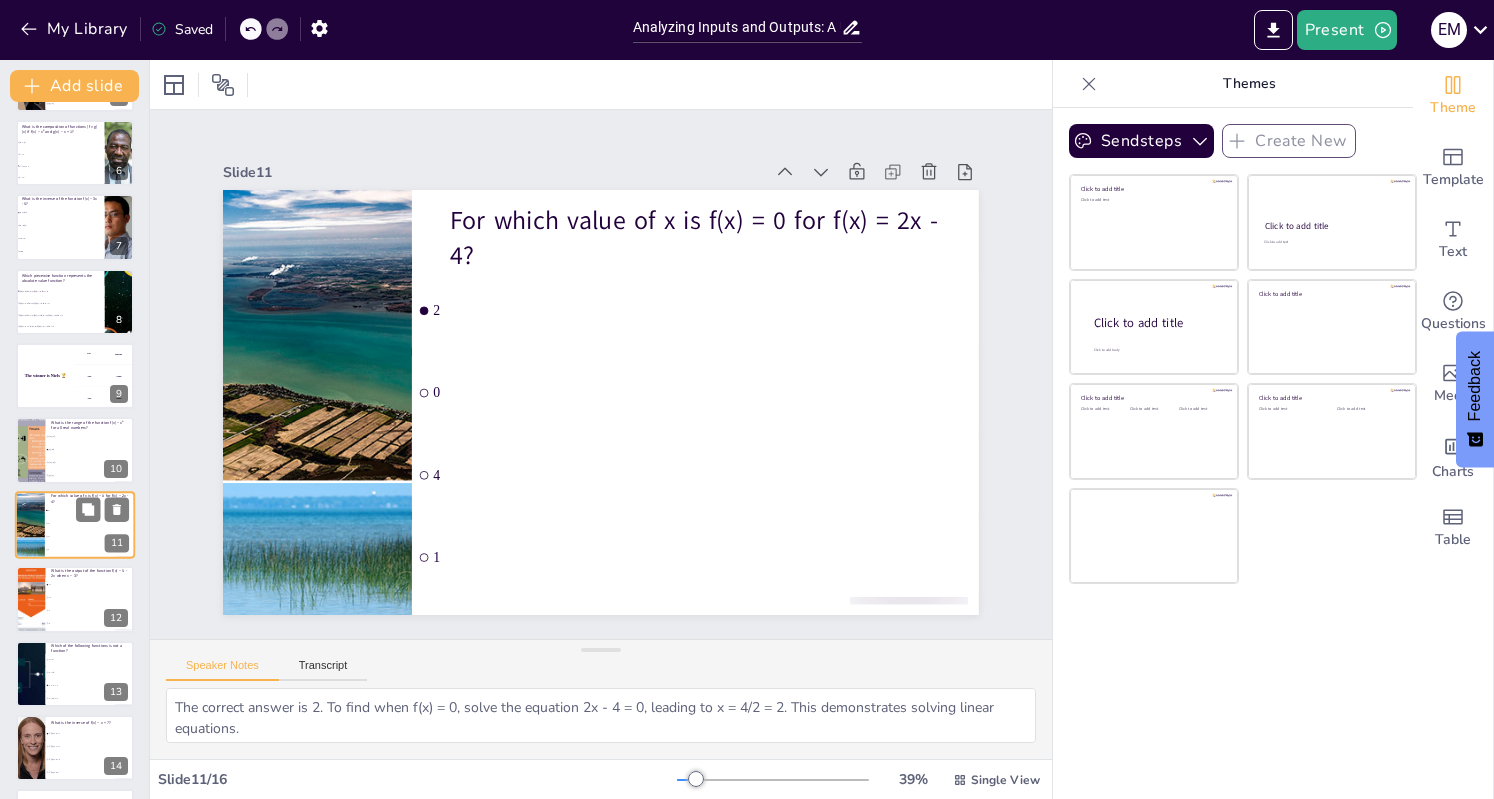 scroll, scrollTop: 444, scrollLeft: 0, axis: vertical 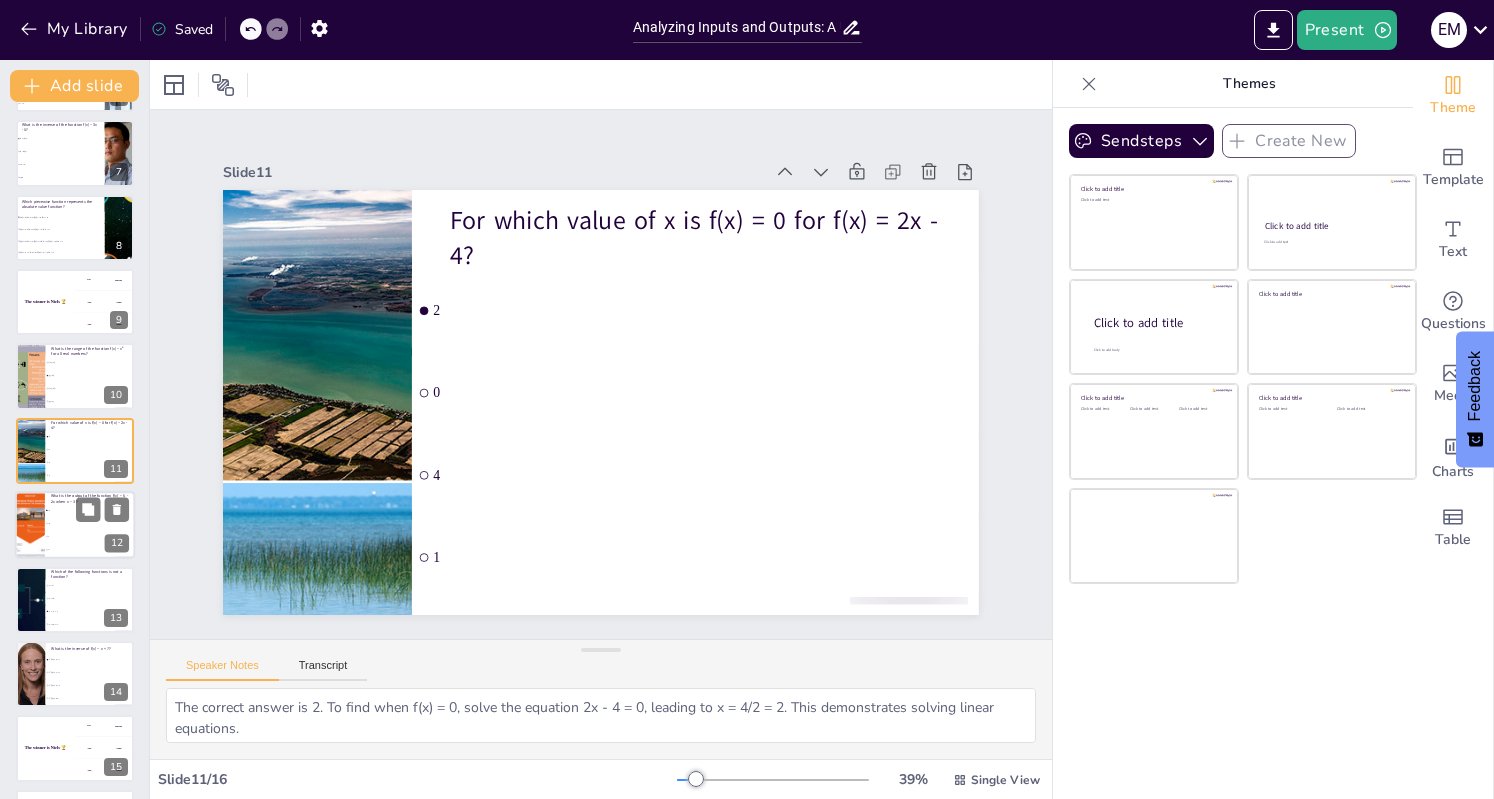 click on "-1" at bounding box center [91, 510] 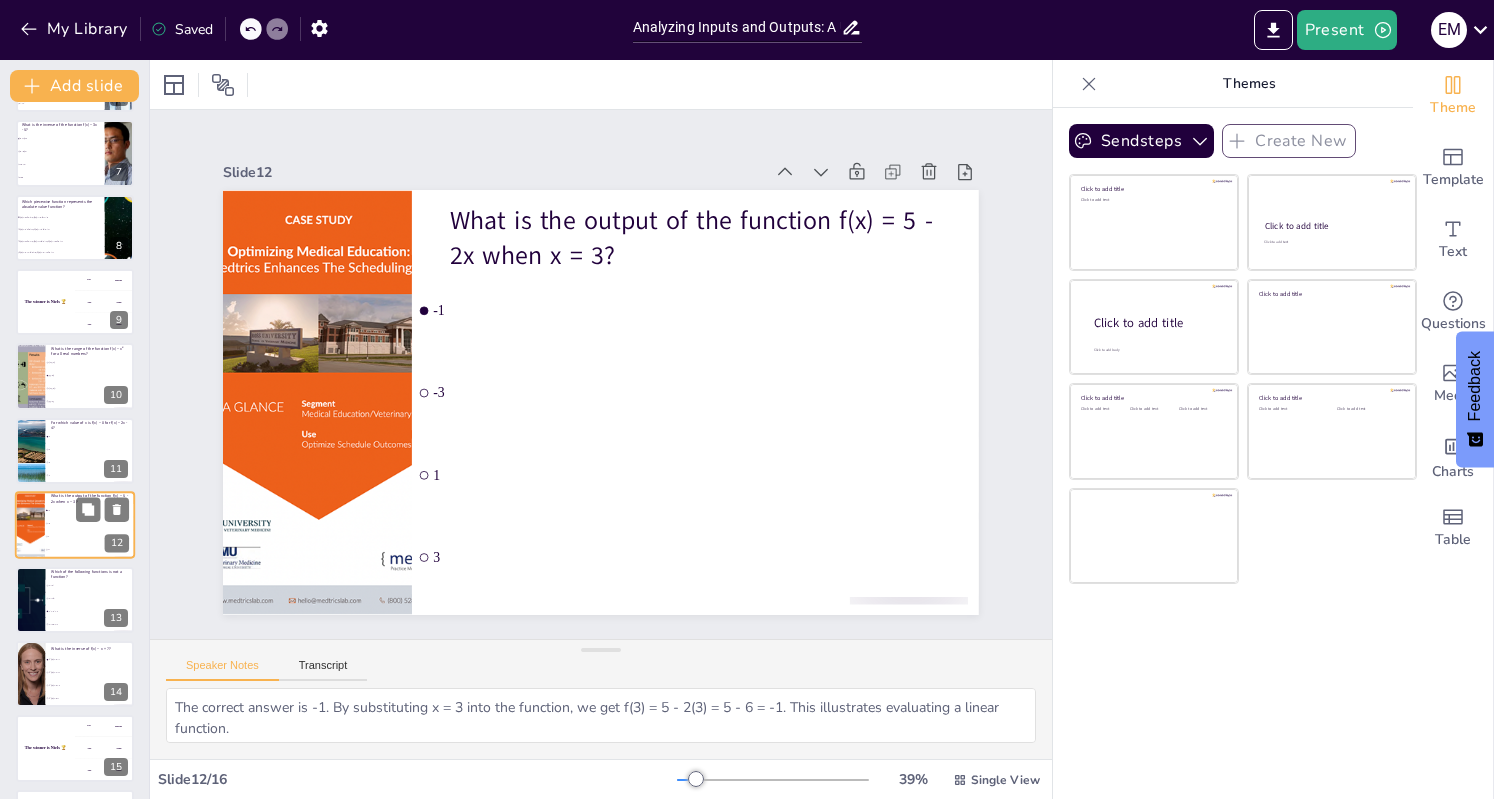 scroll, scrollTop: 516, scrollLeft: 0, axis: vertical 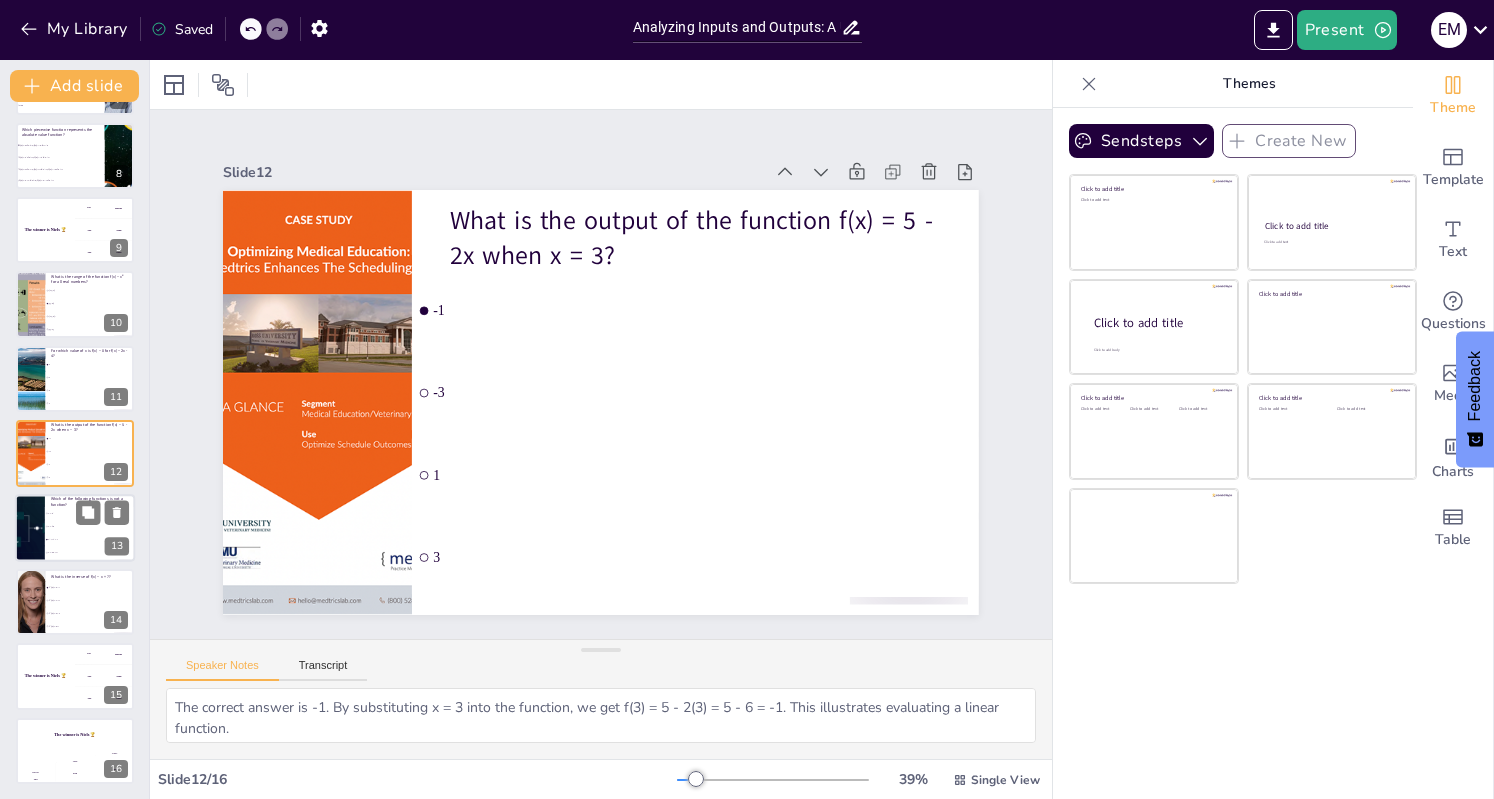 click on "y = 2x + 3" at bounding box center [90, 552] 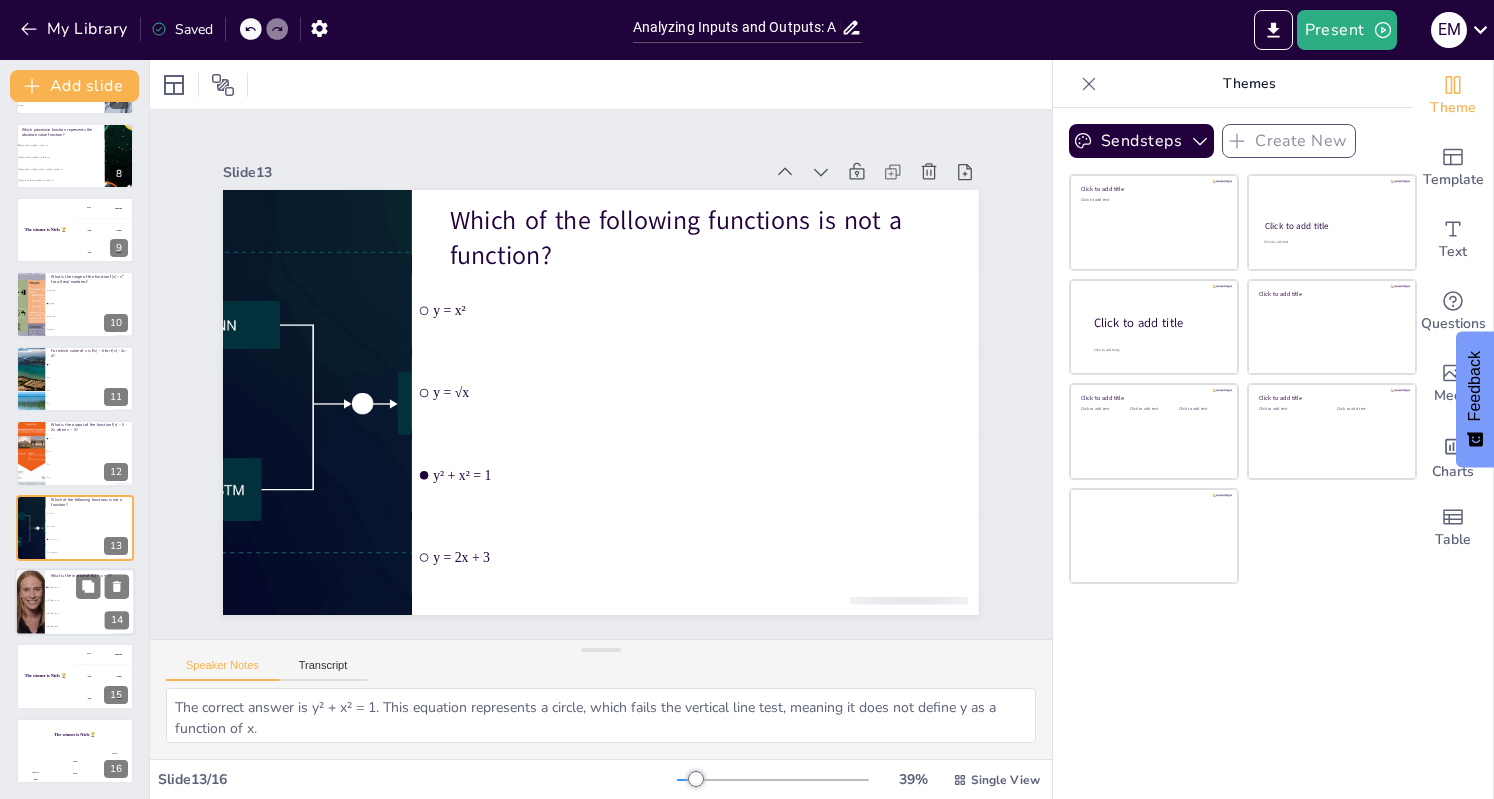 click on "f⁻¹(x) = x + 7" at bounding box center [90, 613] 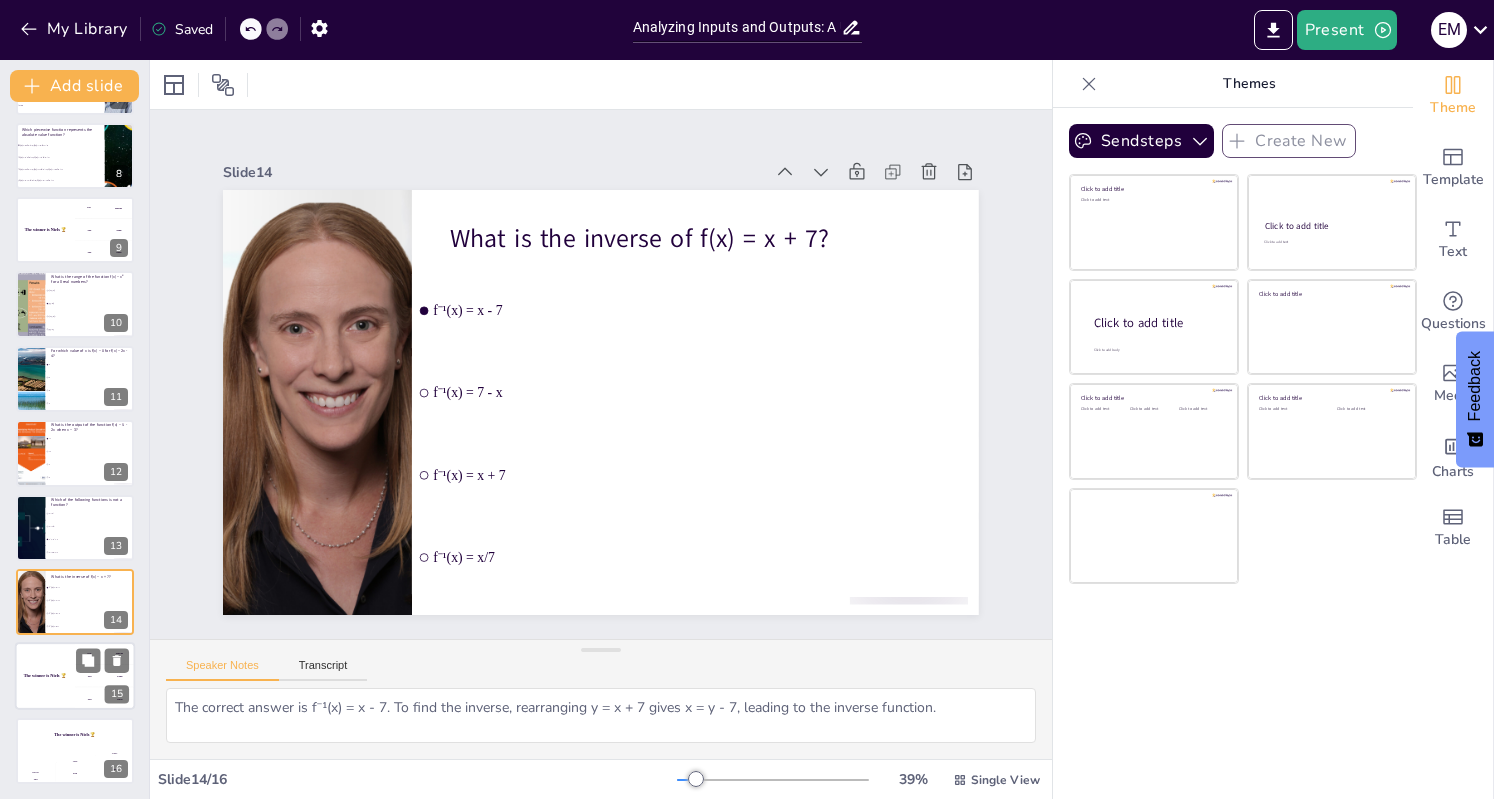 click on "300 Niels" at bounding box center [105, 699] 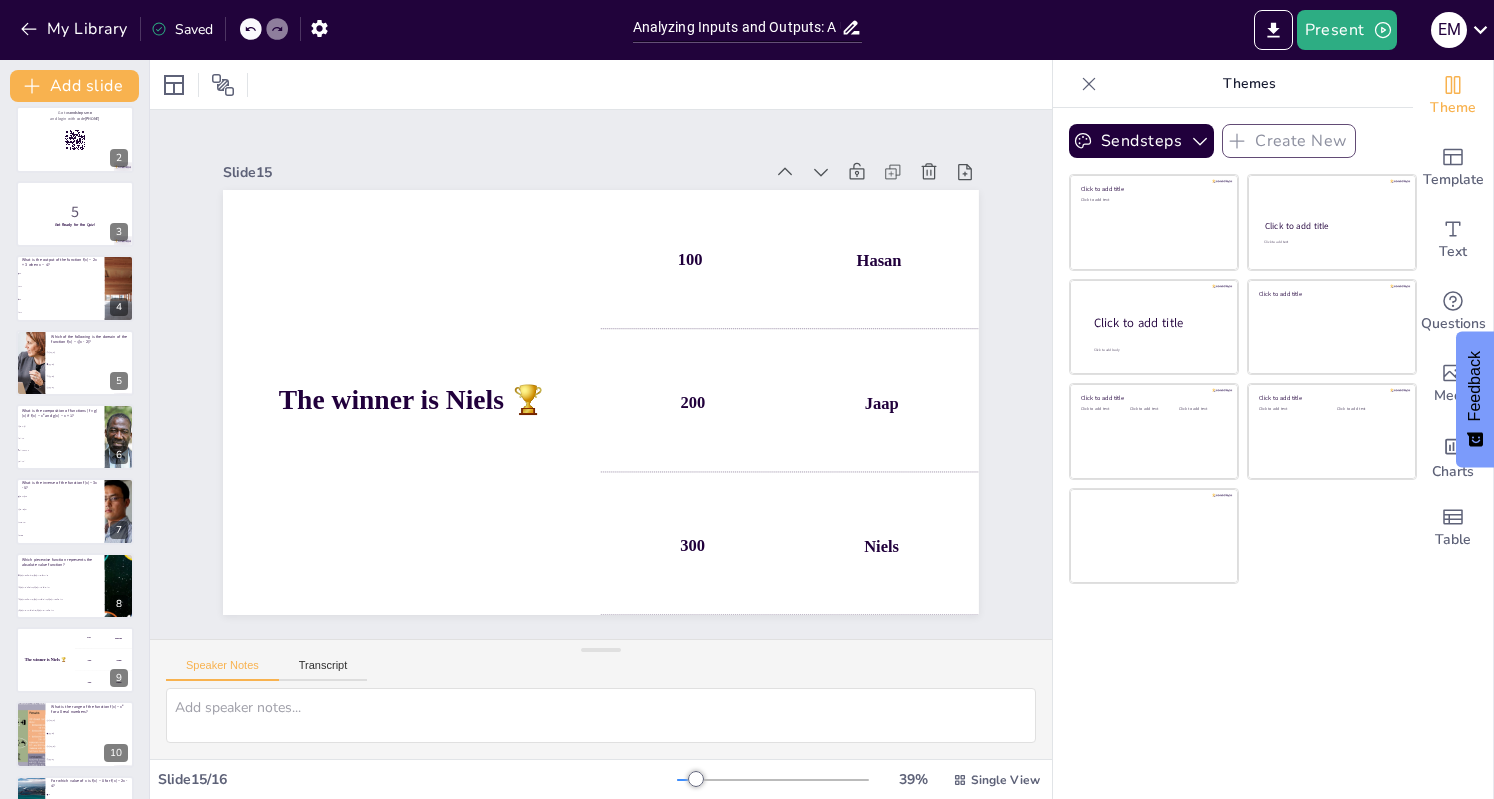 scroll, scrollTop: 0, scrollLeft: 0, axis: both 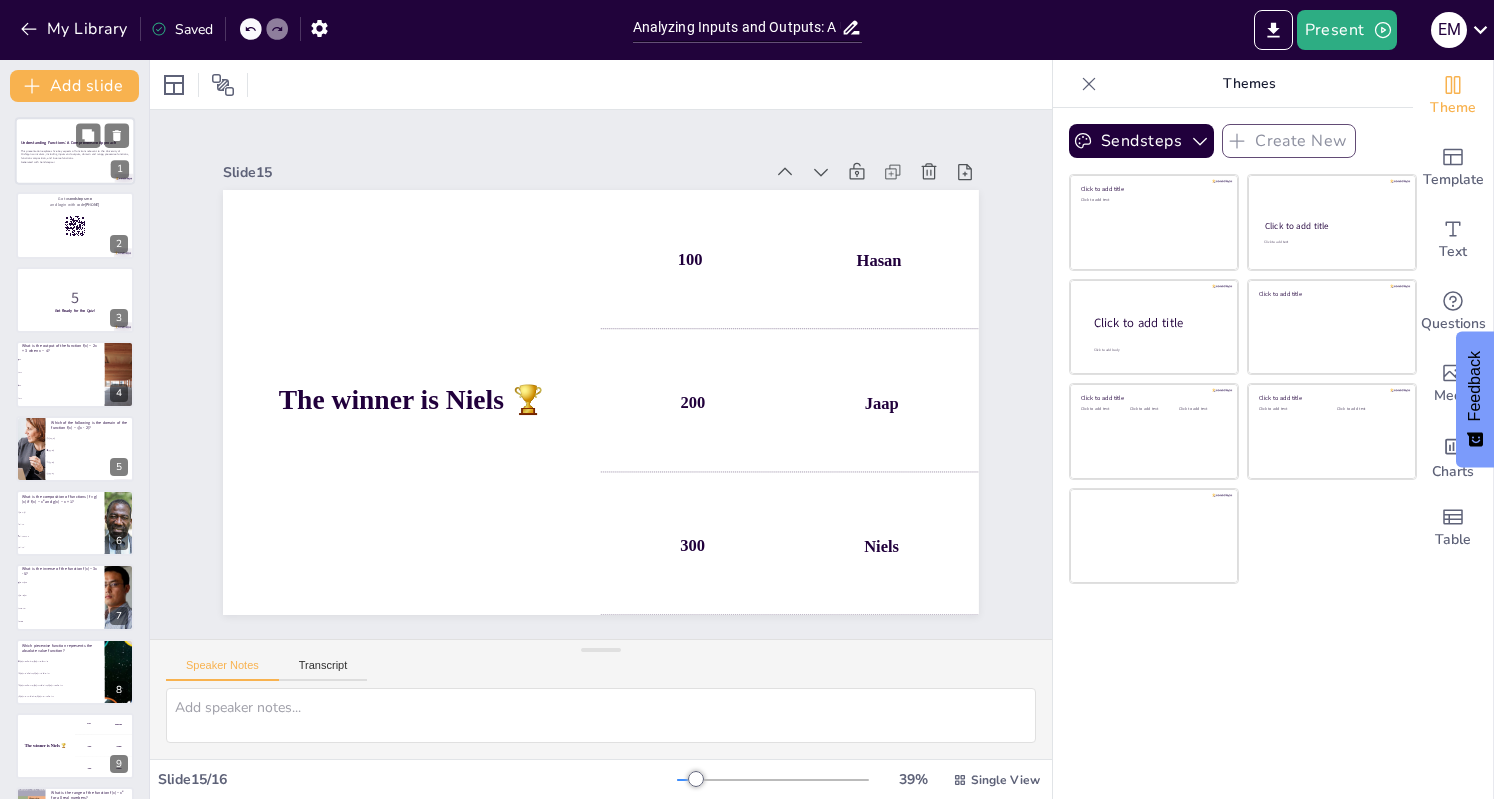 click on "Understanding Functions: A Comprehensive Approach" at bounding box center [75, 142] 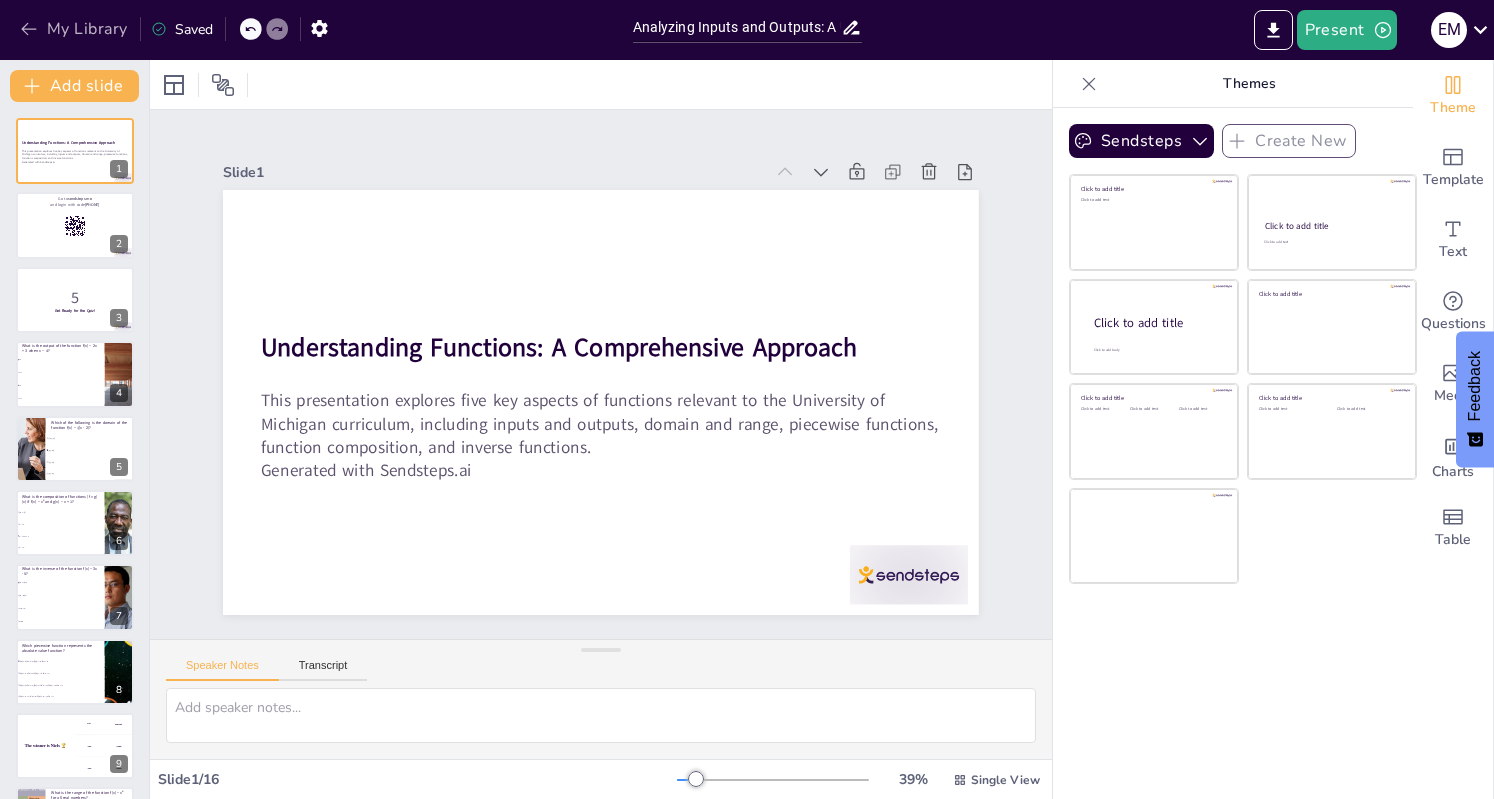 click 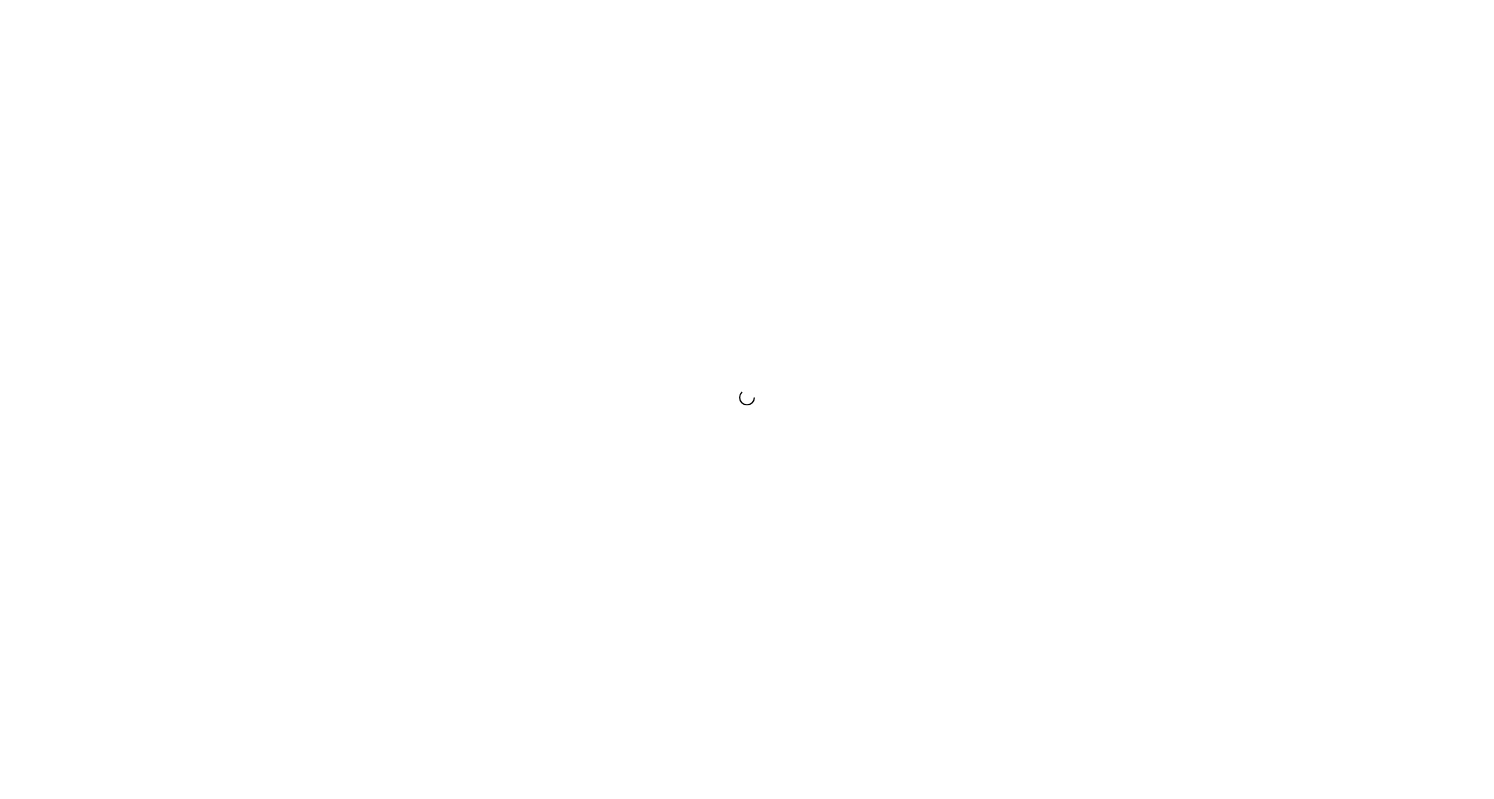 scroll, scrollTop: 0, scrollLeft: 0, axis: both 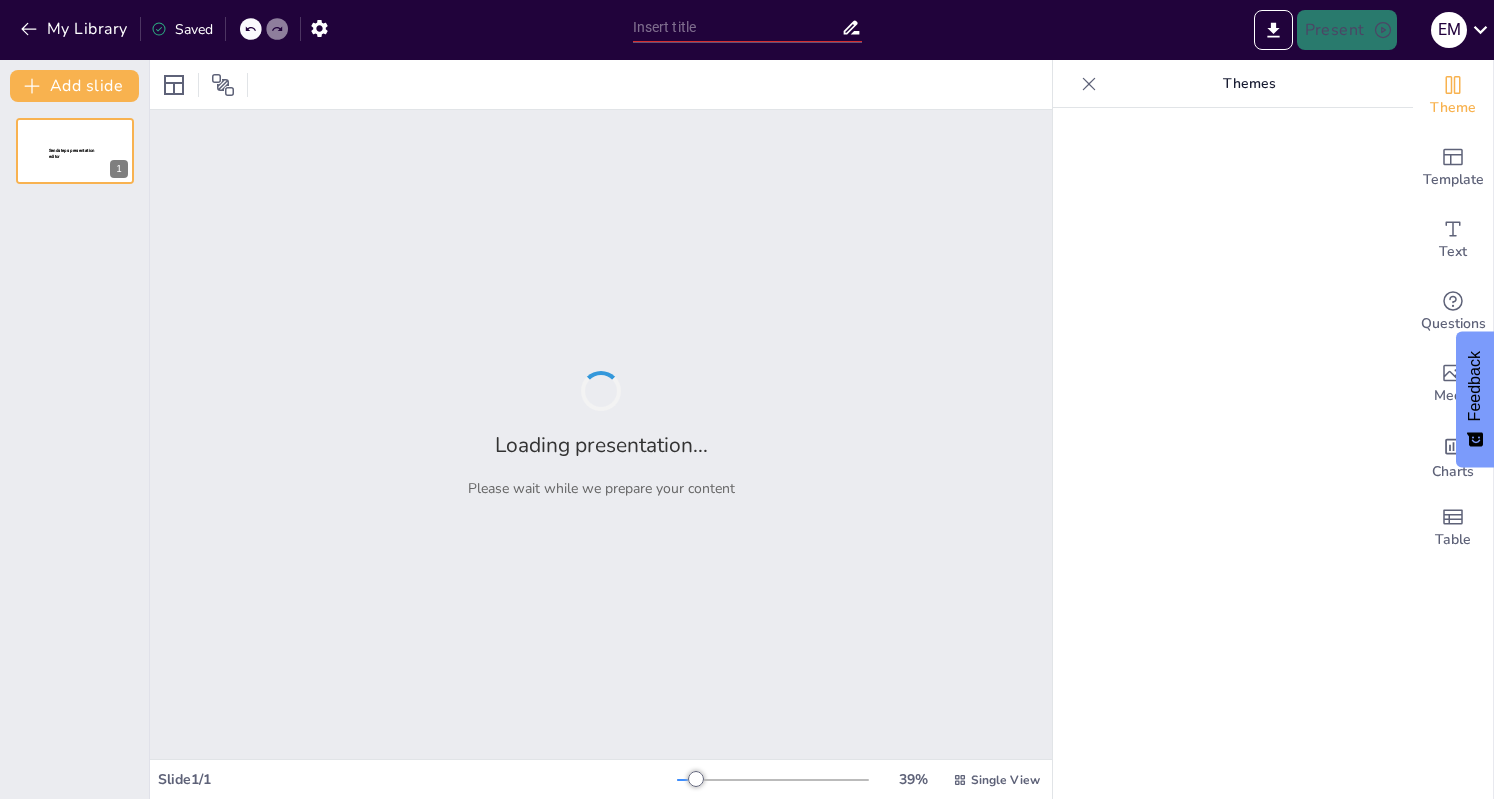 type on "Exploring Functions: The University of Michigan's Input and Output Scenarios" 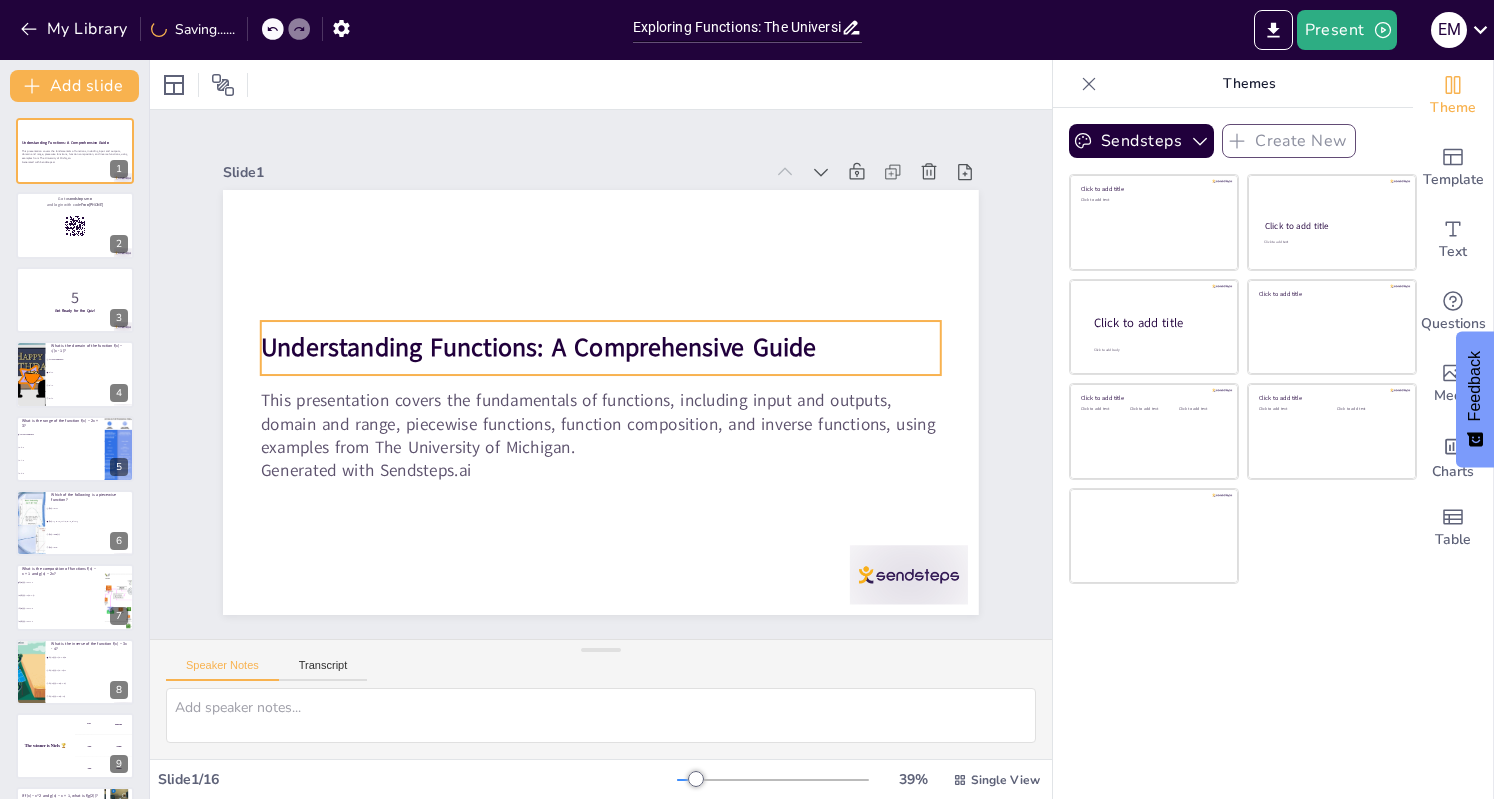 checkbox on "true" 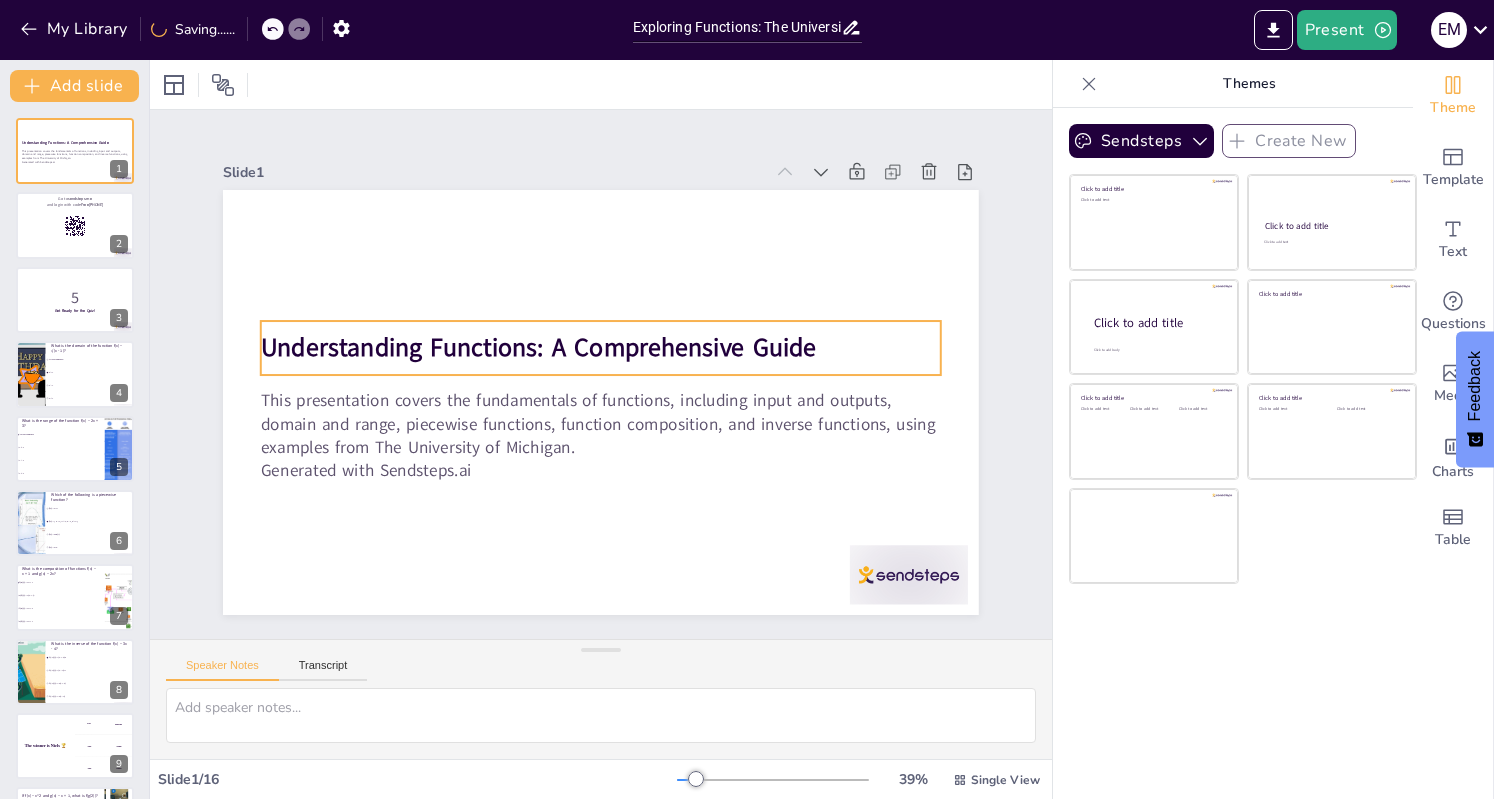 checkbox on "true" 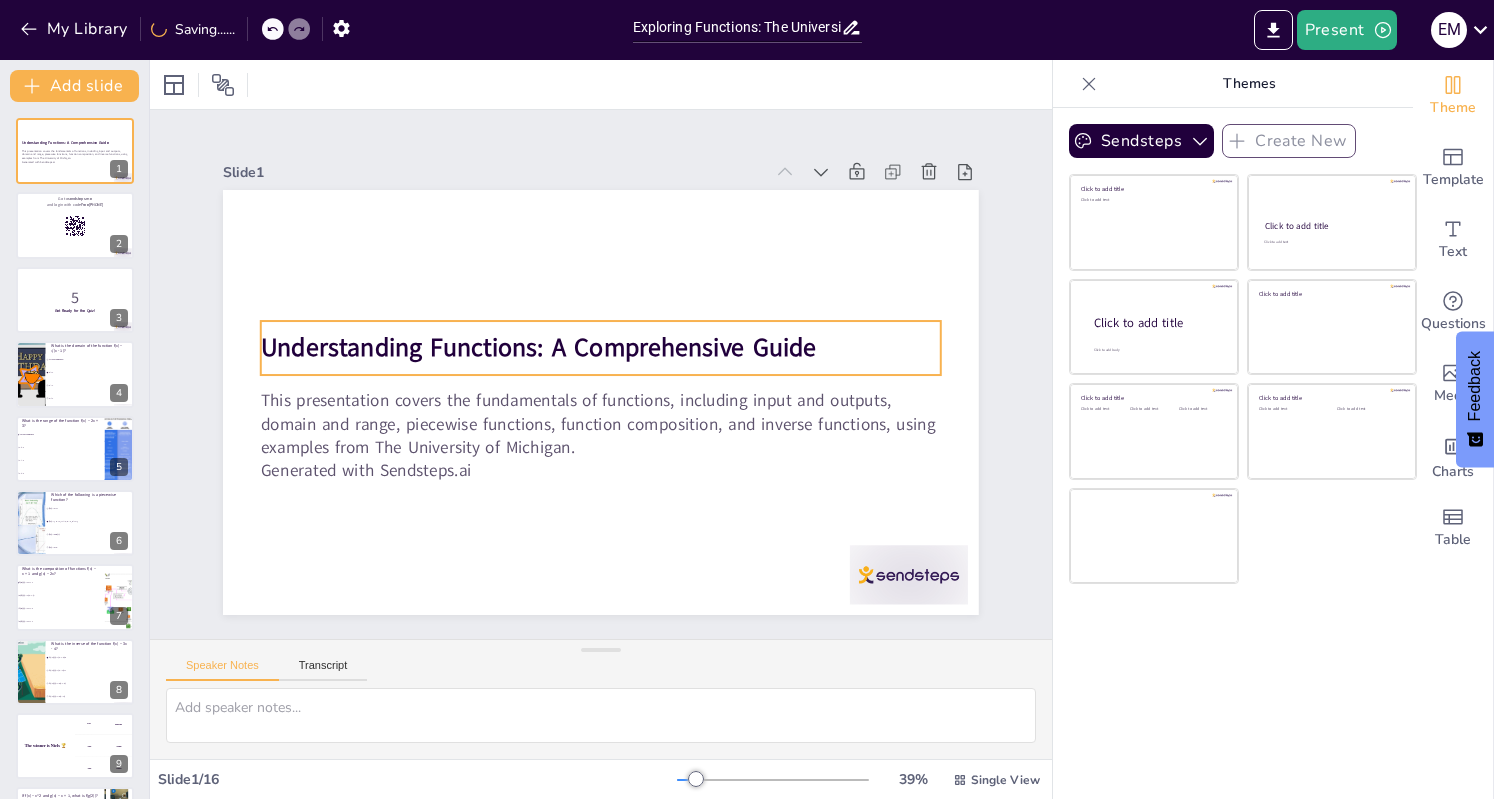 checkbox on "true" 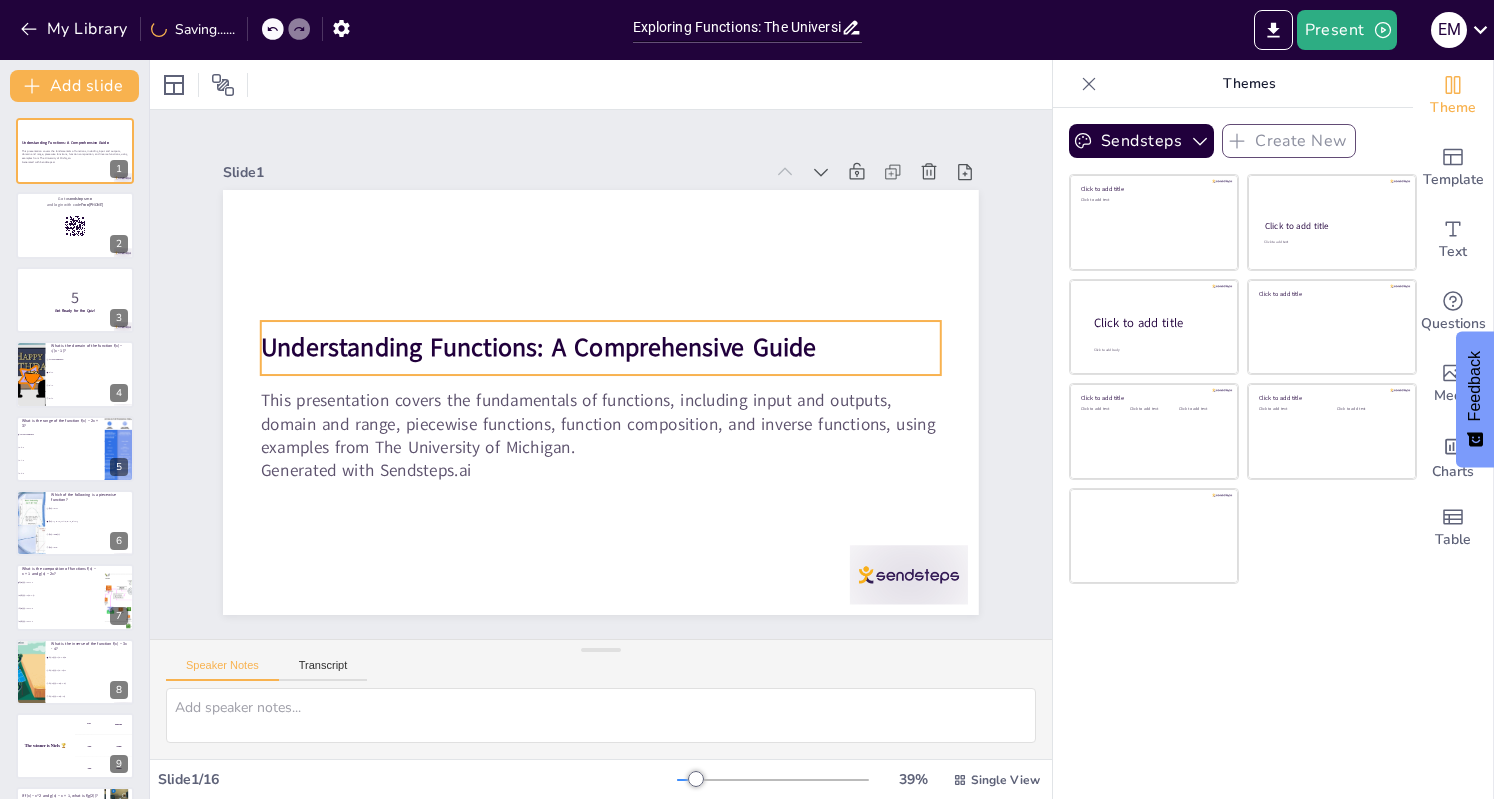 checkbox on "true" 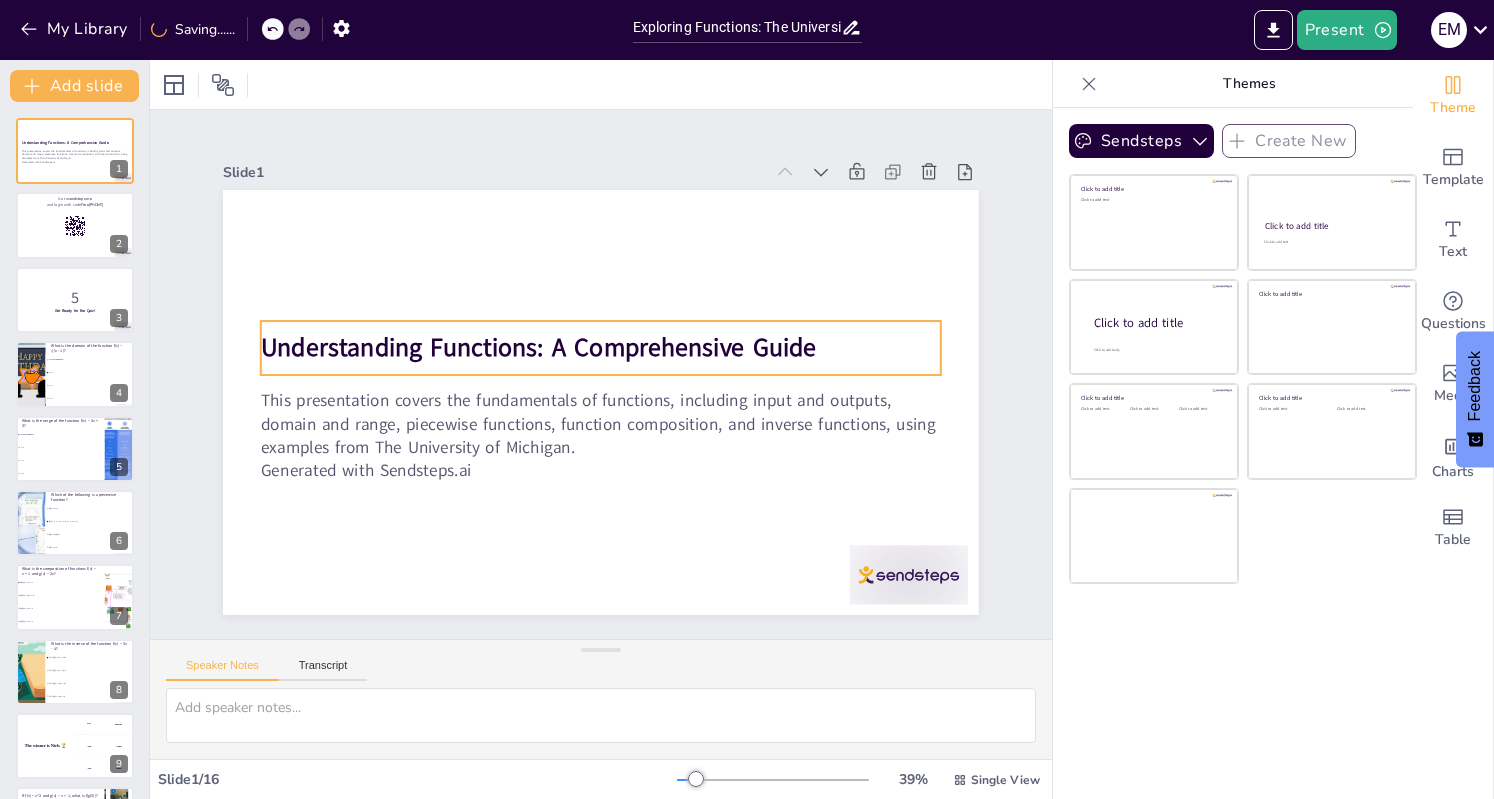checkbox on "true" 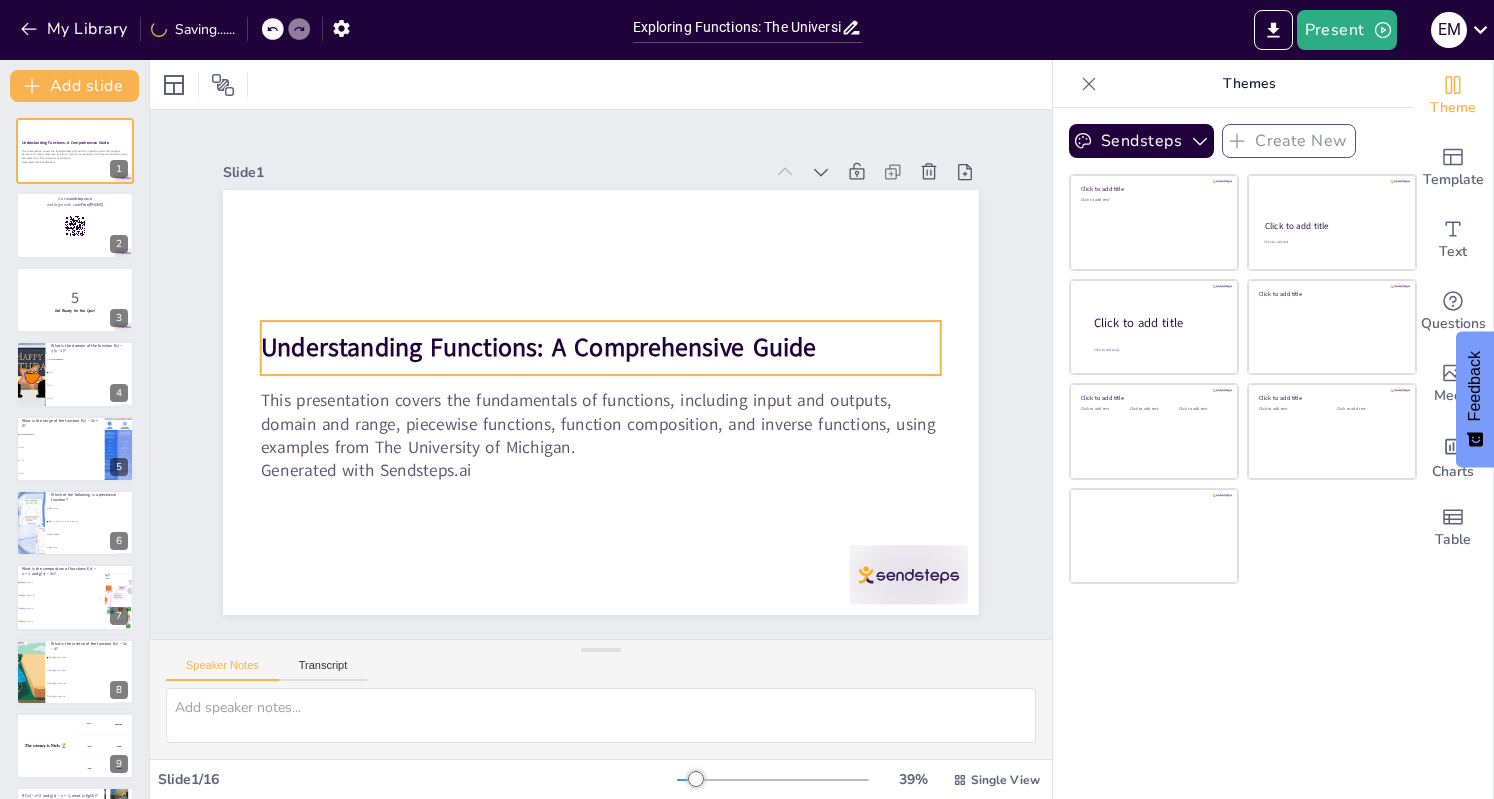 checkbox on "true" 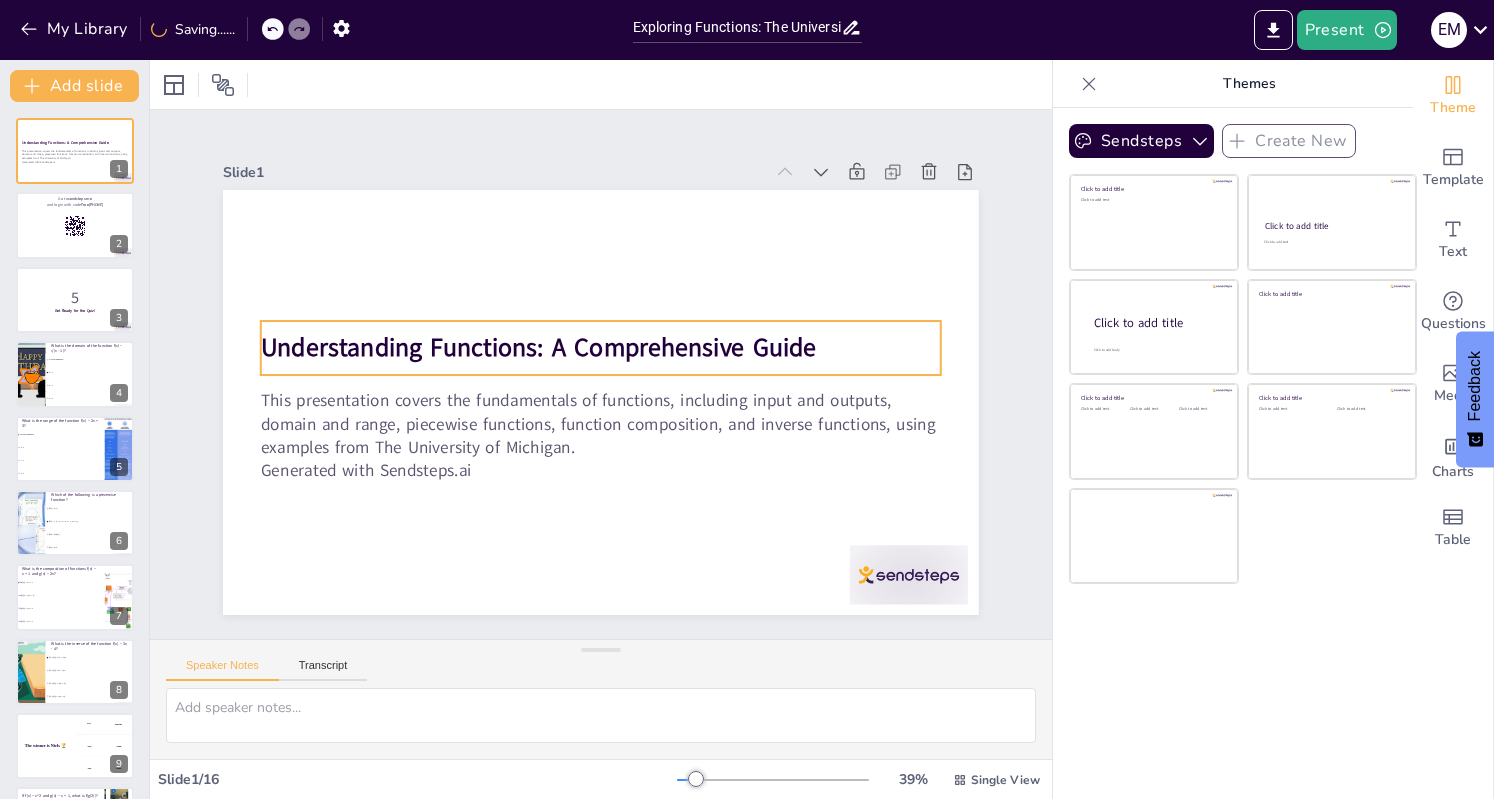 checkbox on "true" 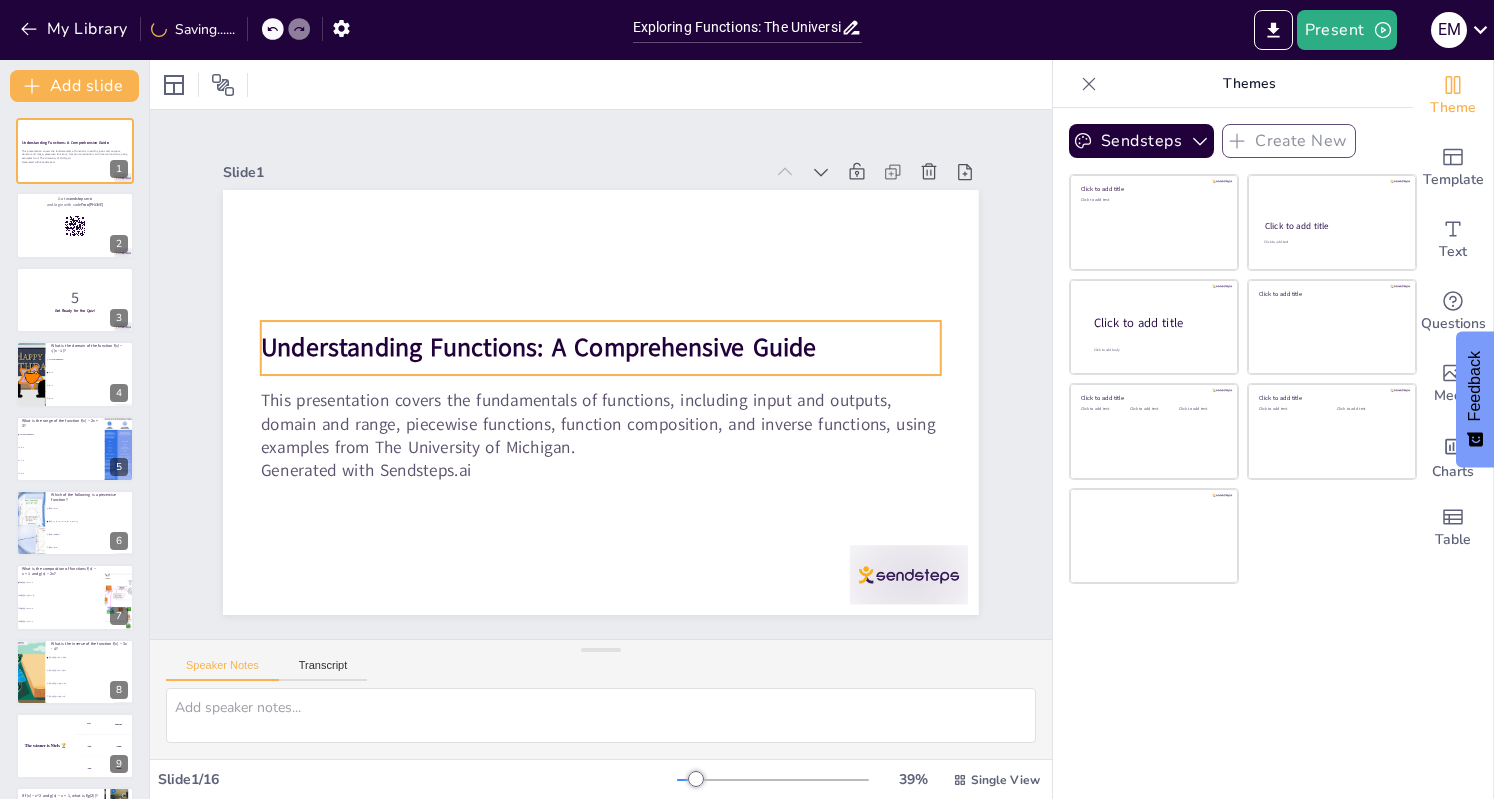 checkbox on "true" 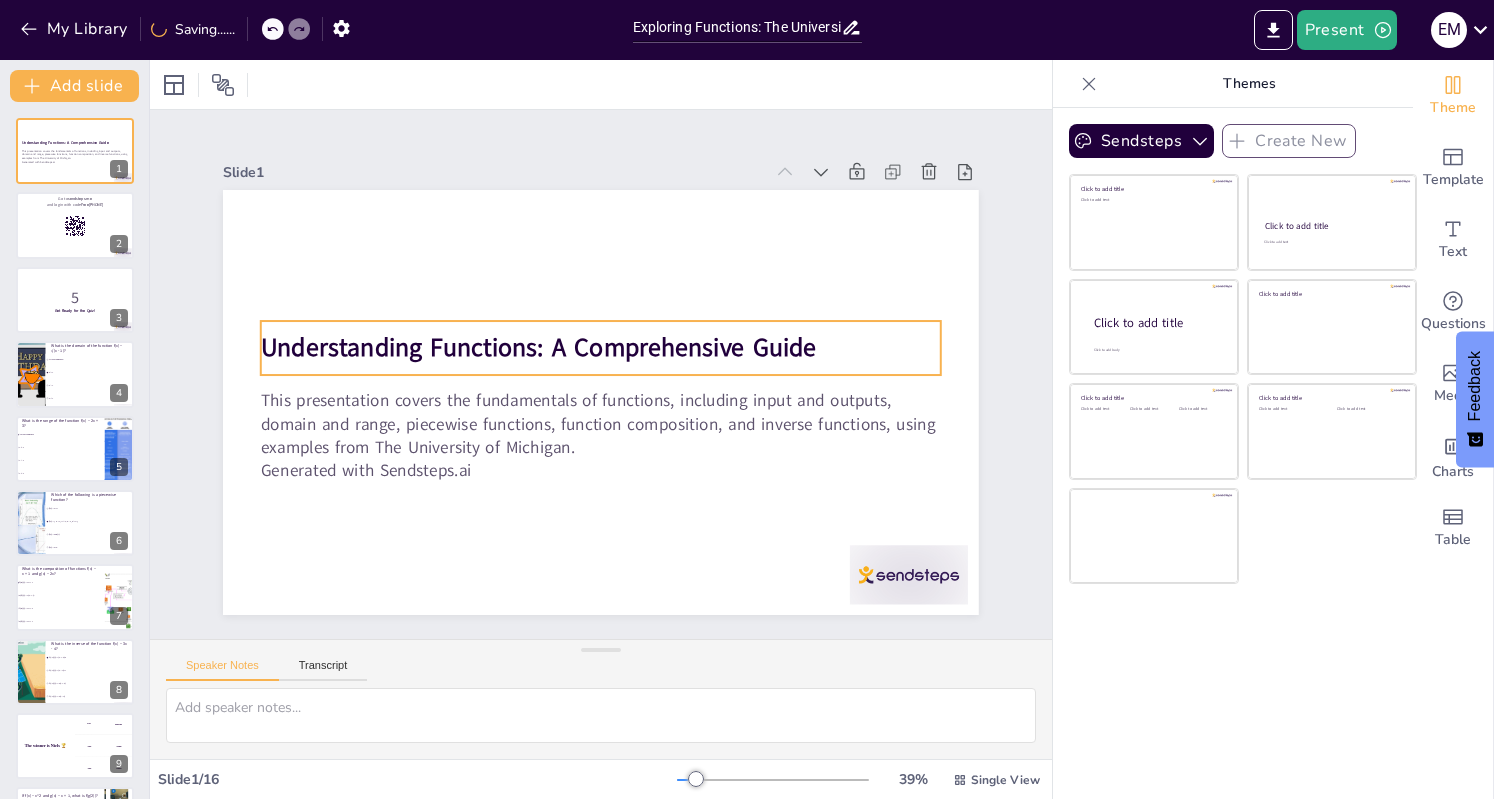 checkbox on "true" 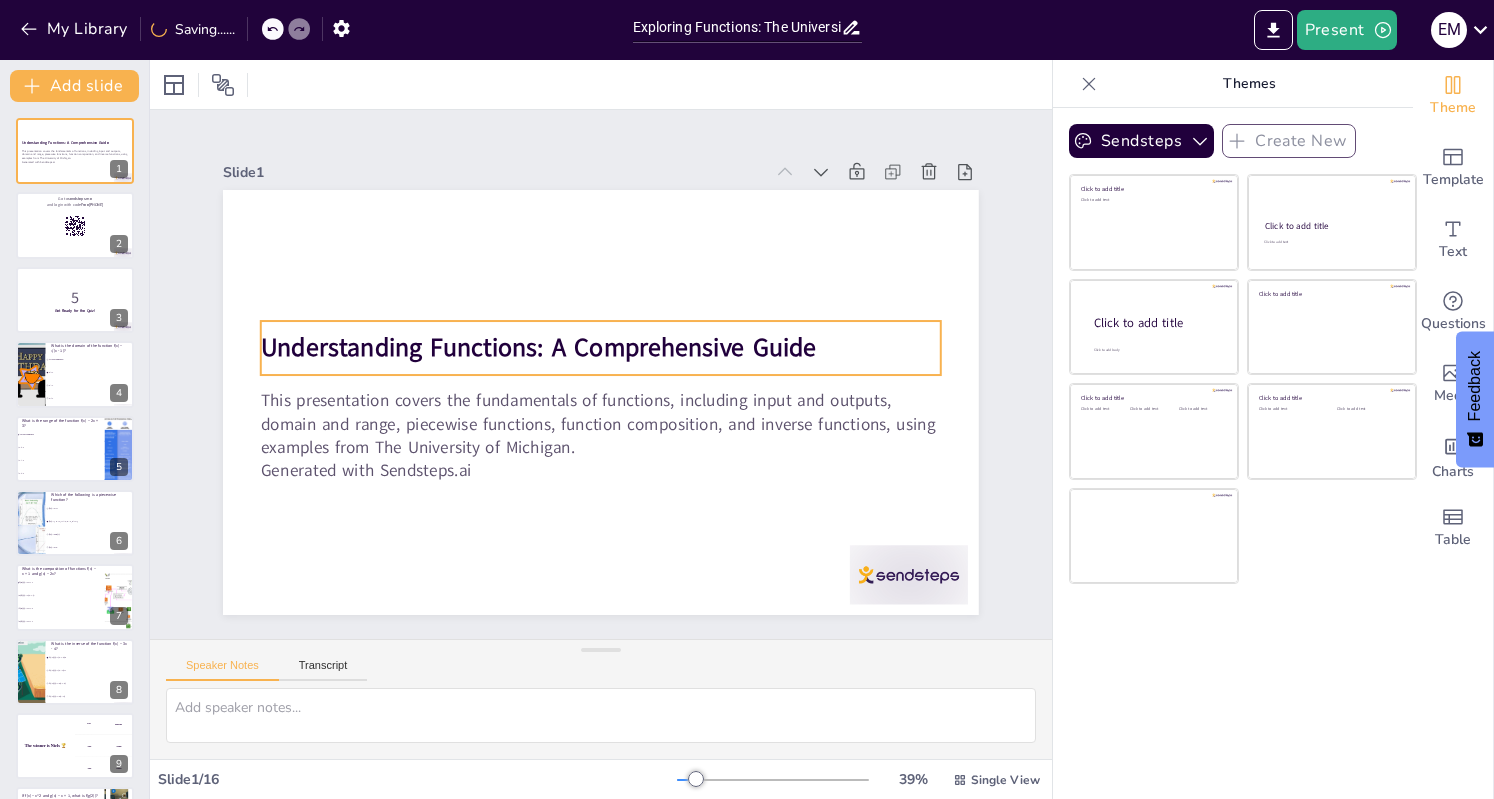 checkbox on "true" 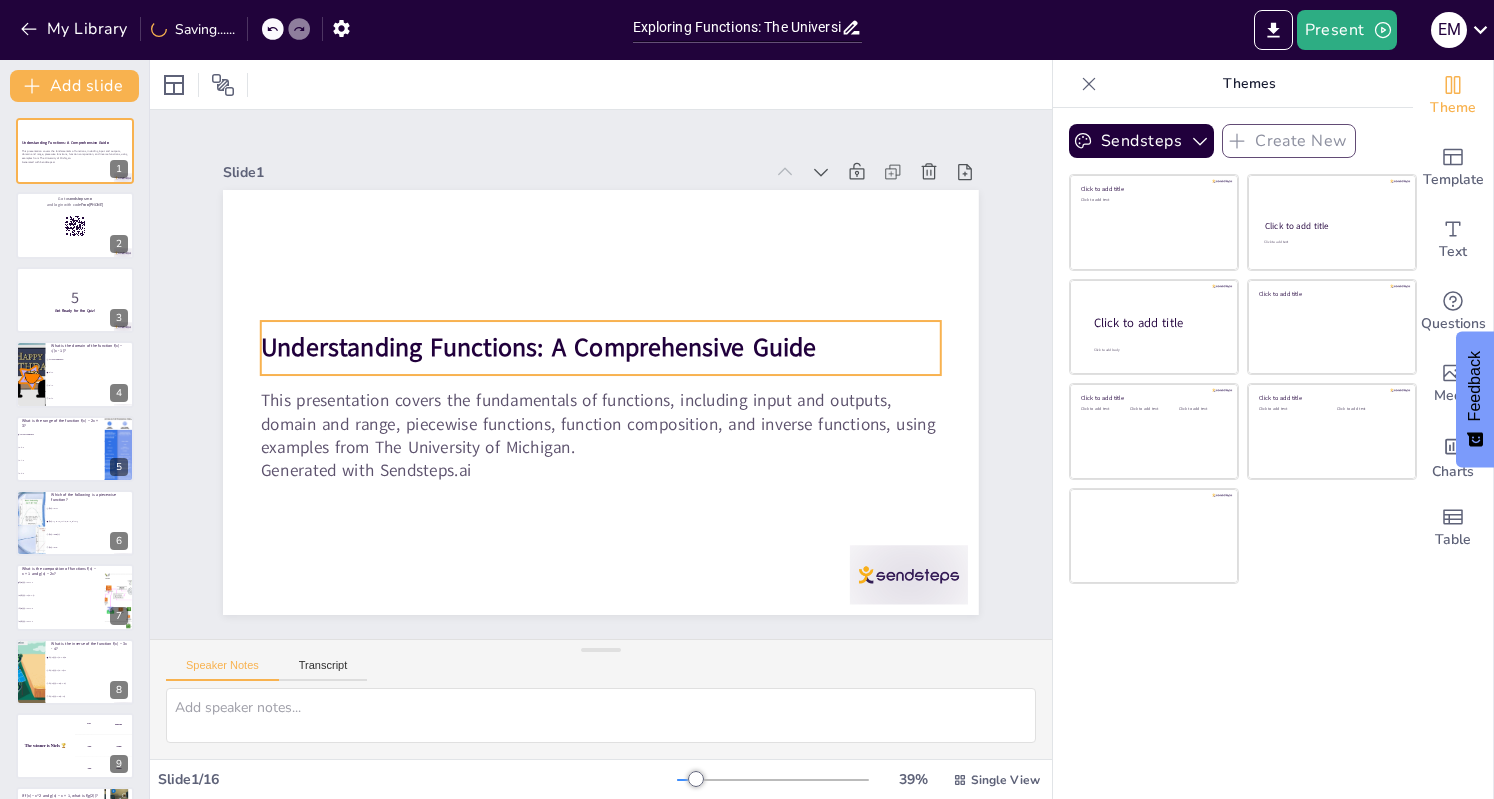checkbox on "true" 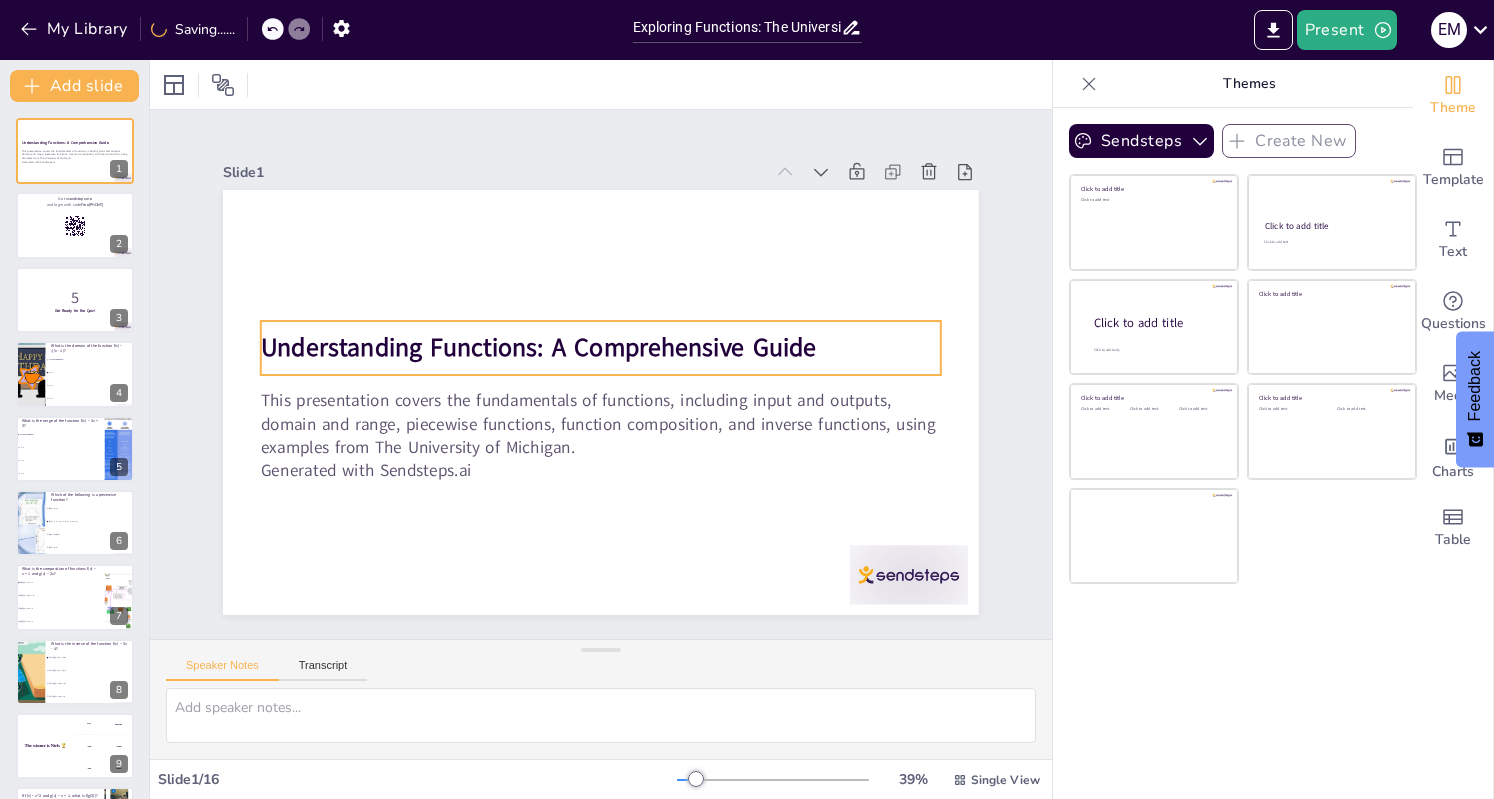 checkbox on "true" 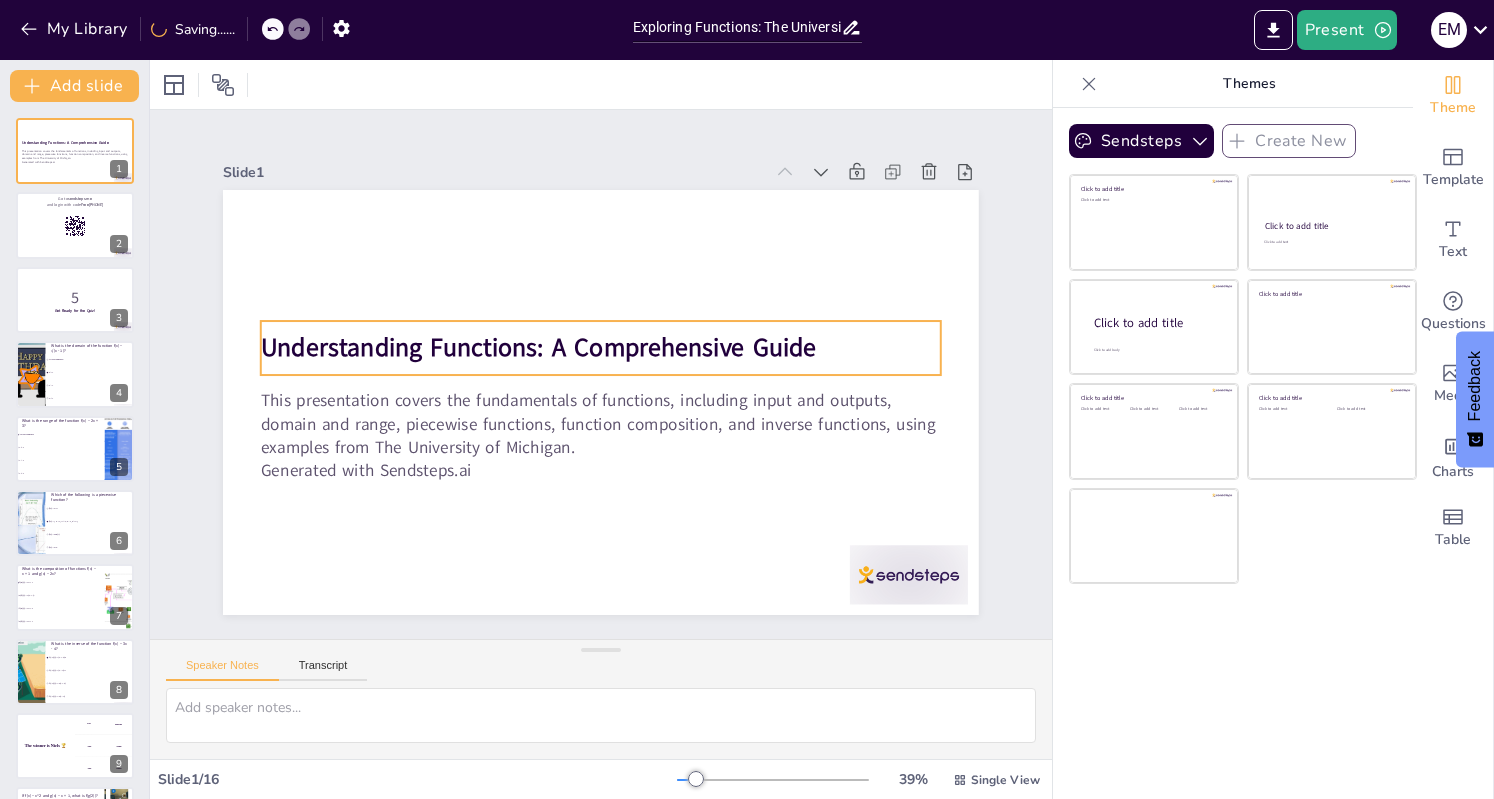 checkbox on "true" 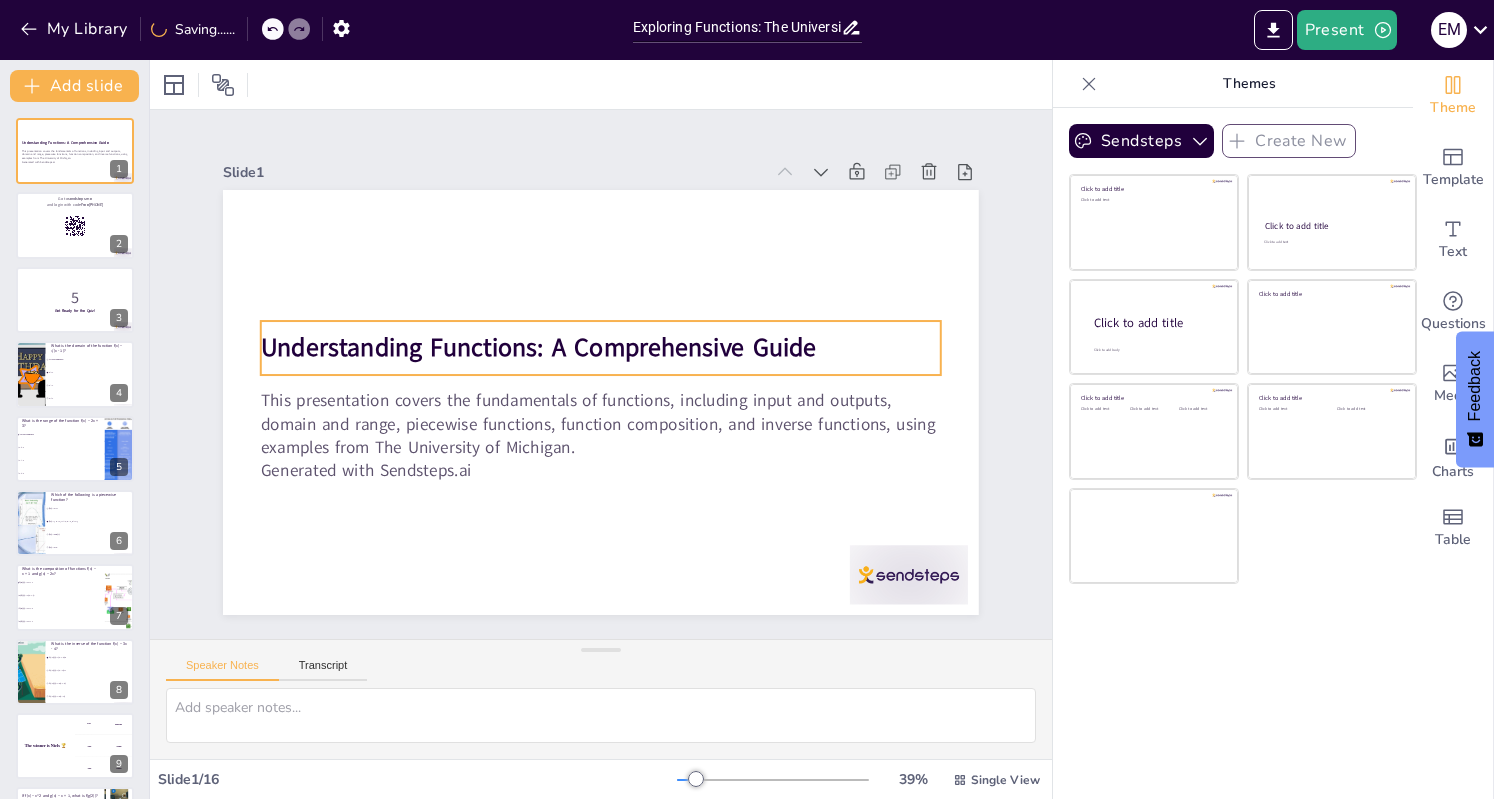 checkbox on "true" 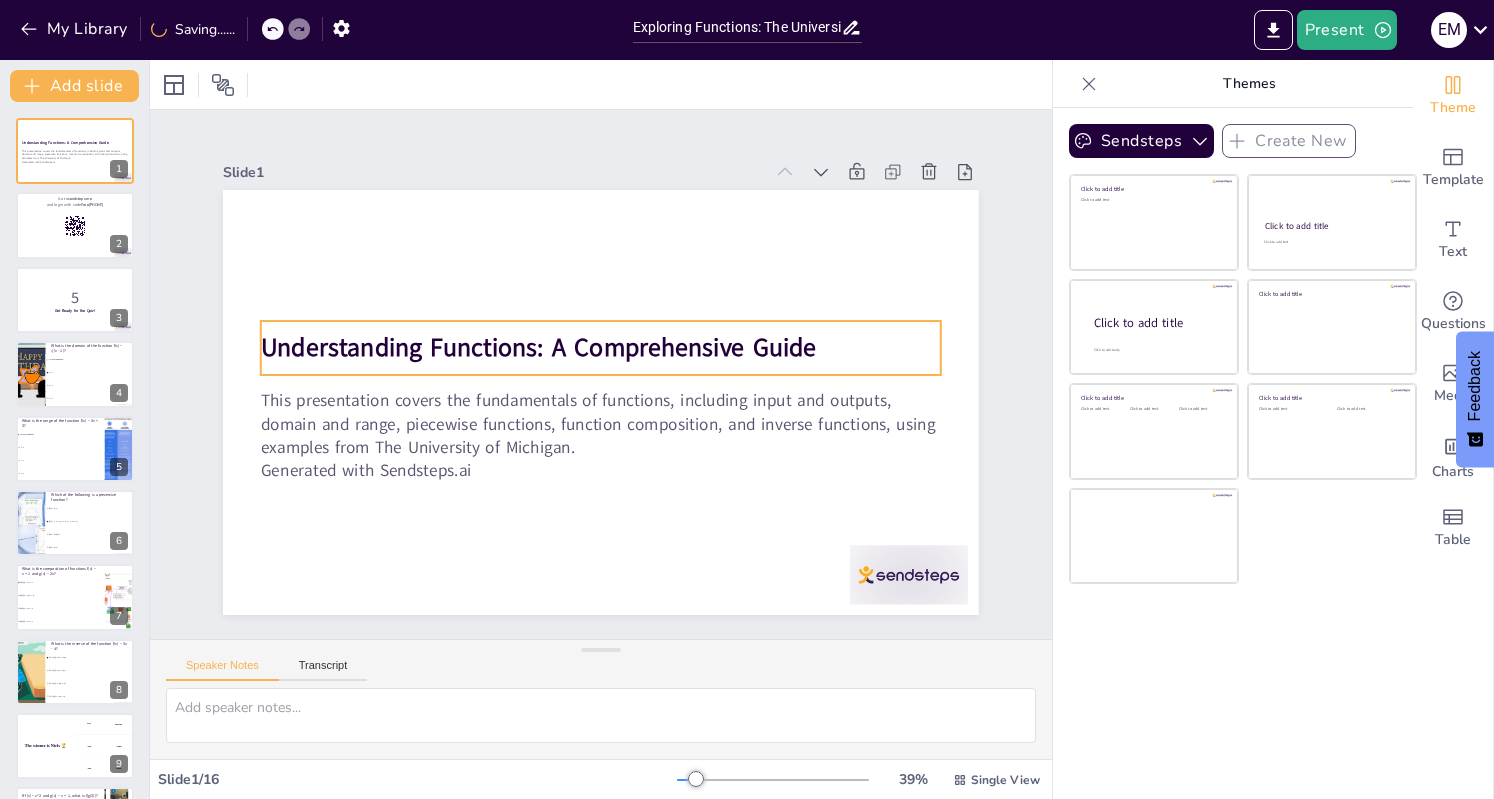 checkbox on "true" 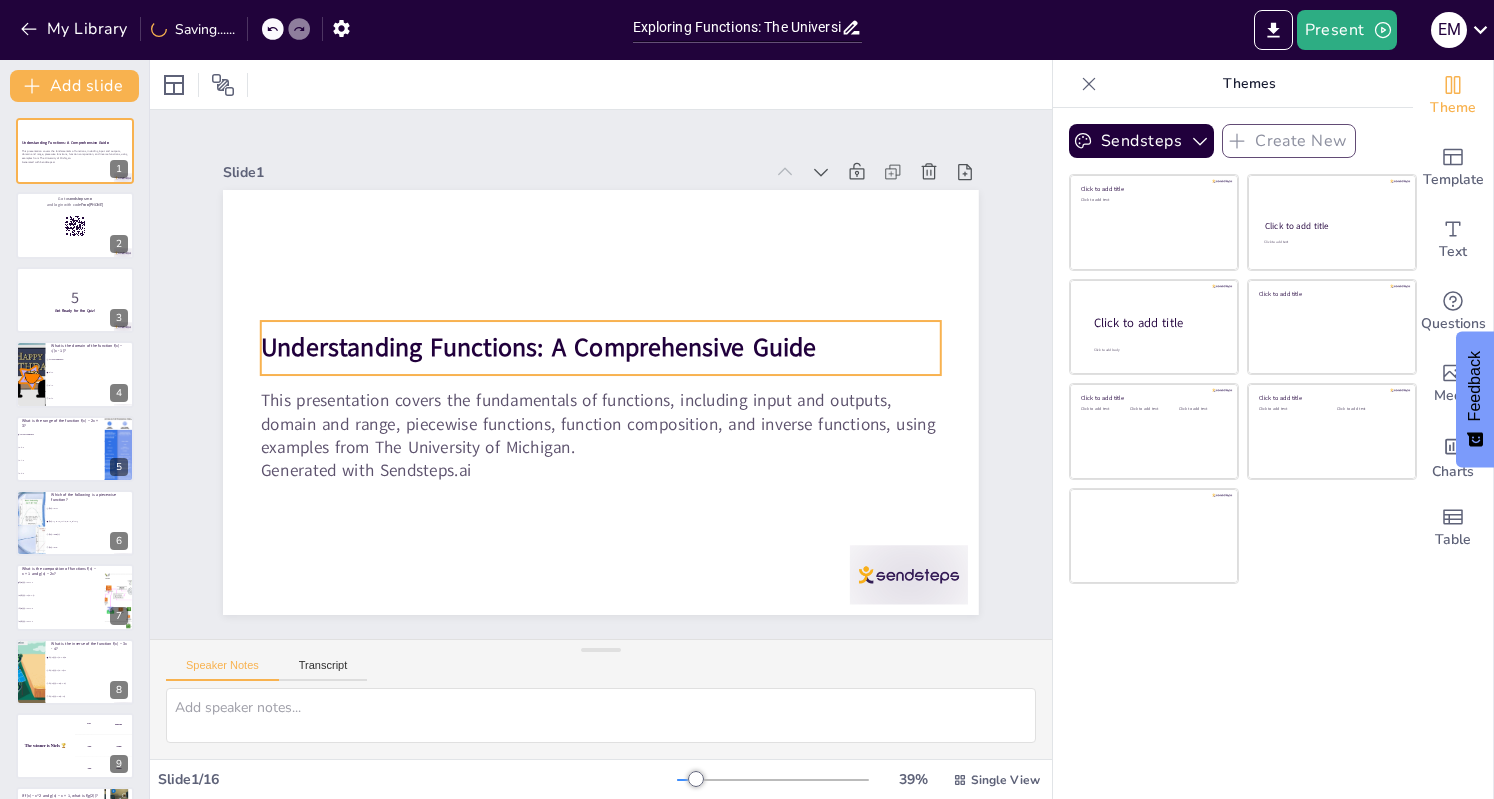 checkbox on "true" 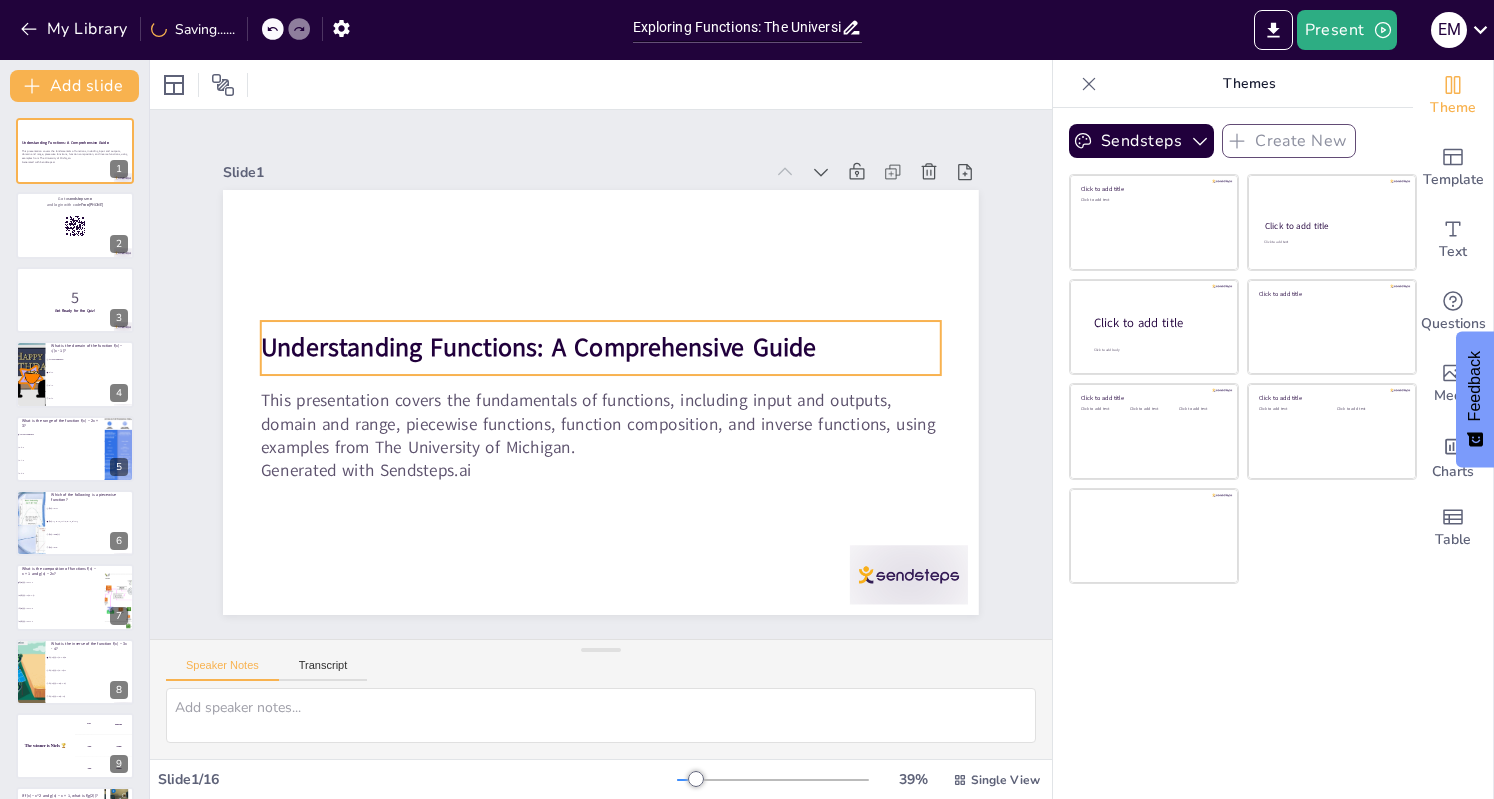 checkbox on "true" 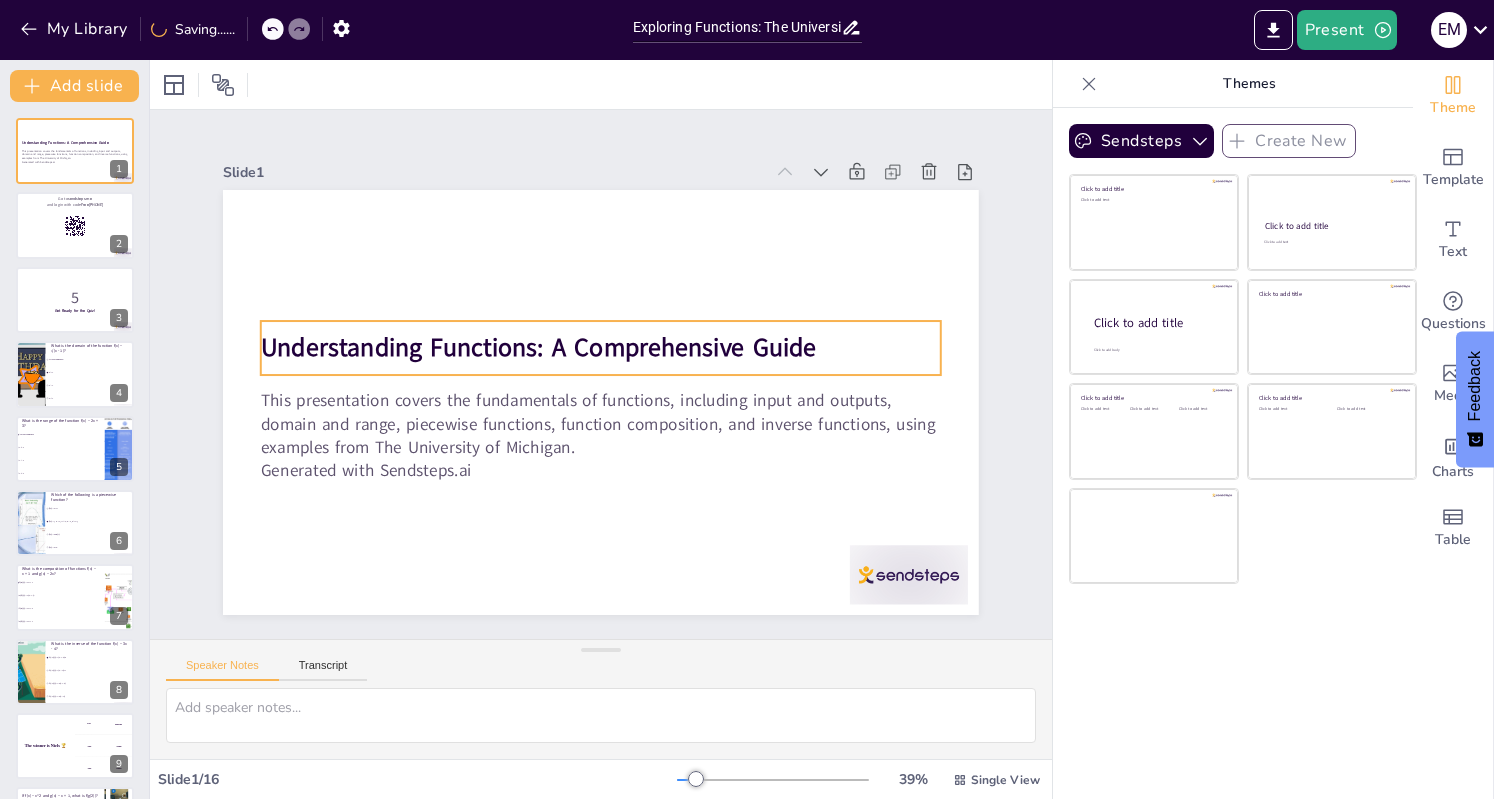 checkbox on "true" 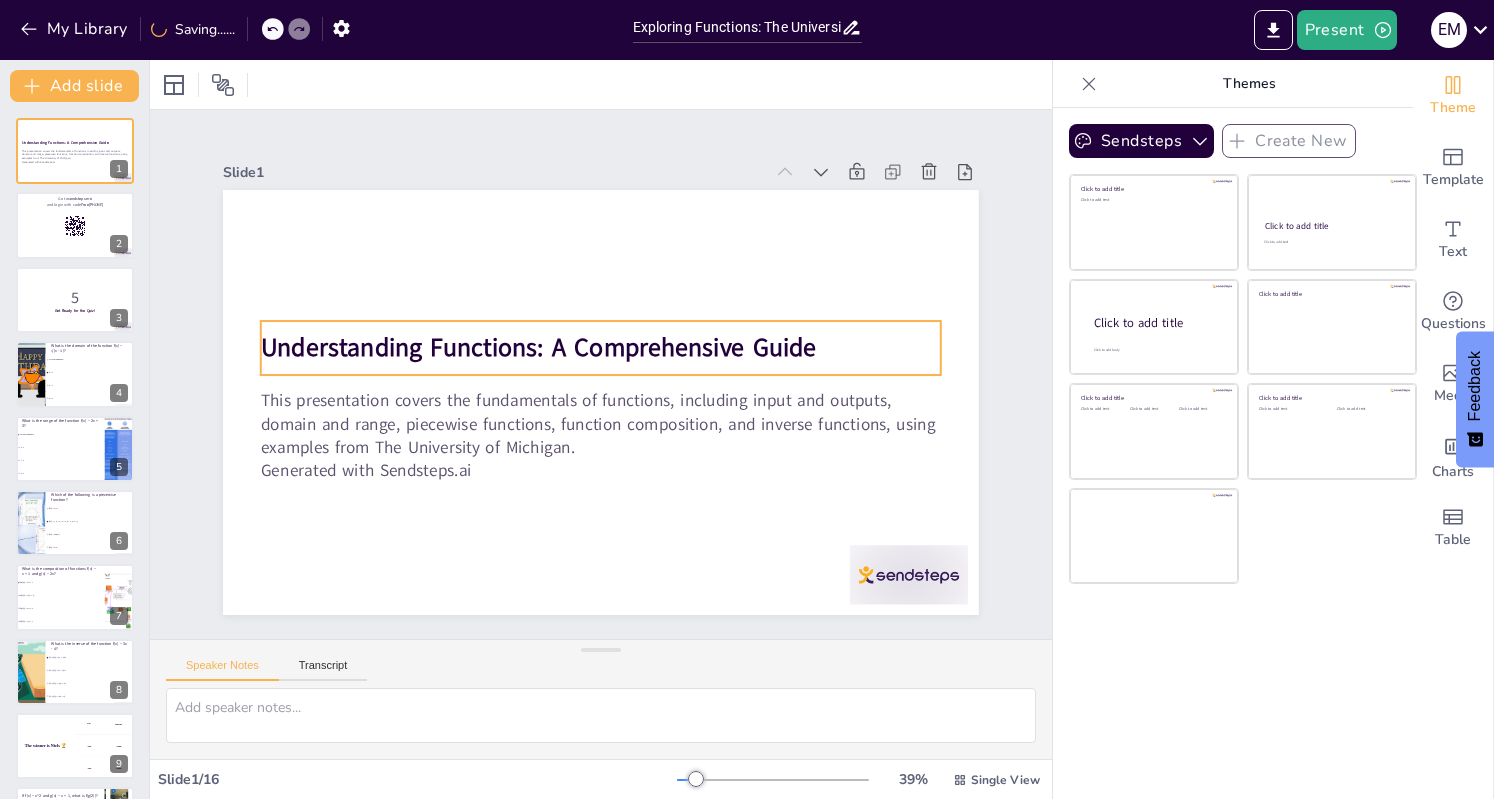 checkbox on "true" 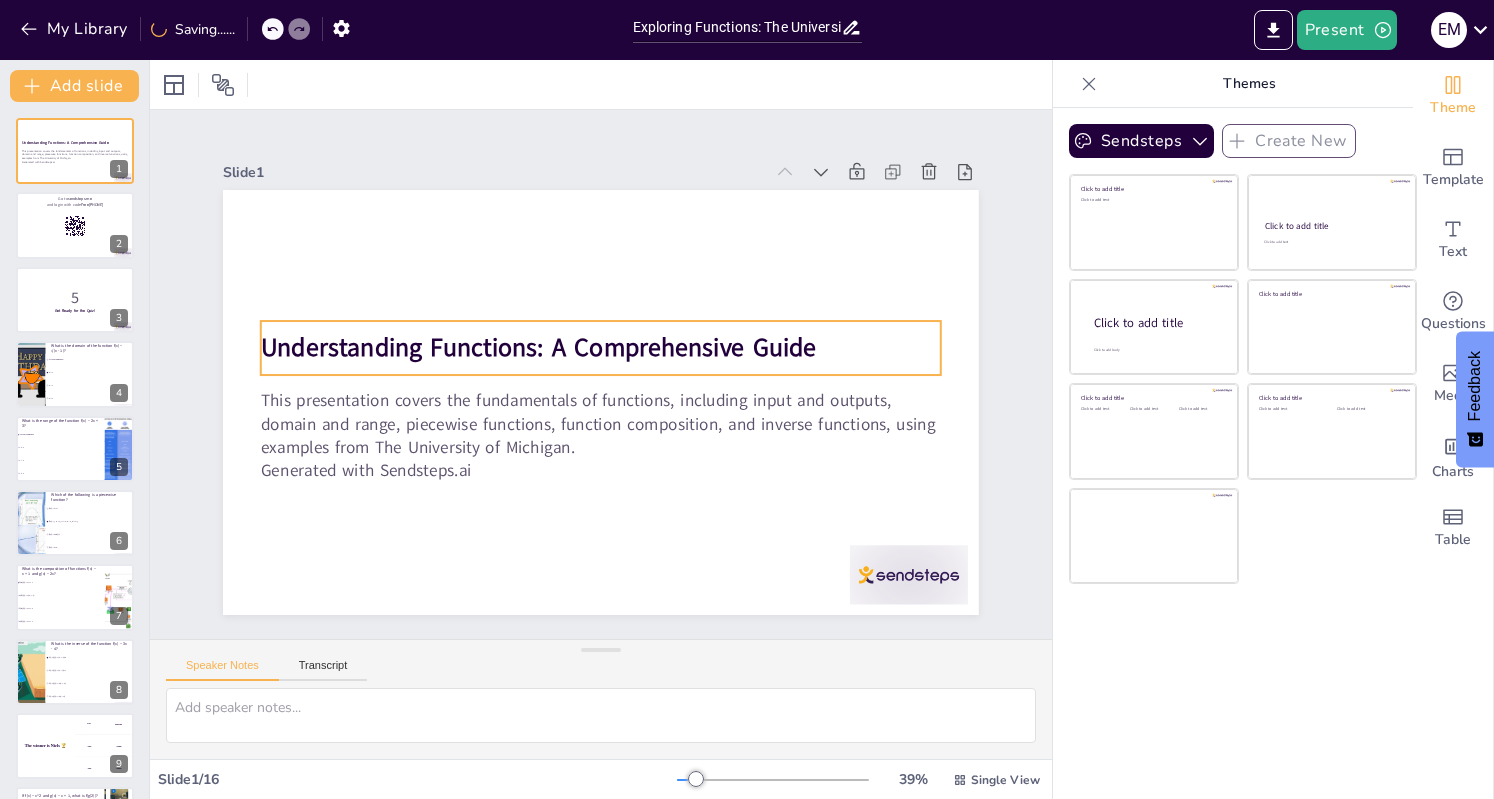 checkbox on "true" 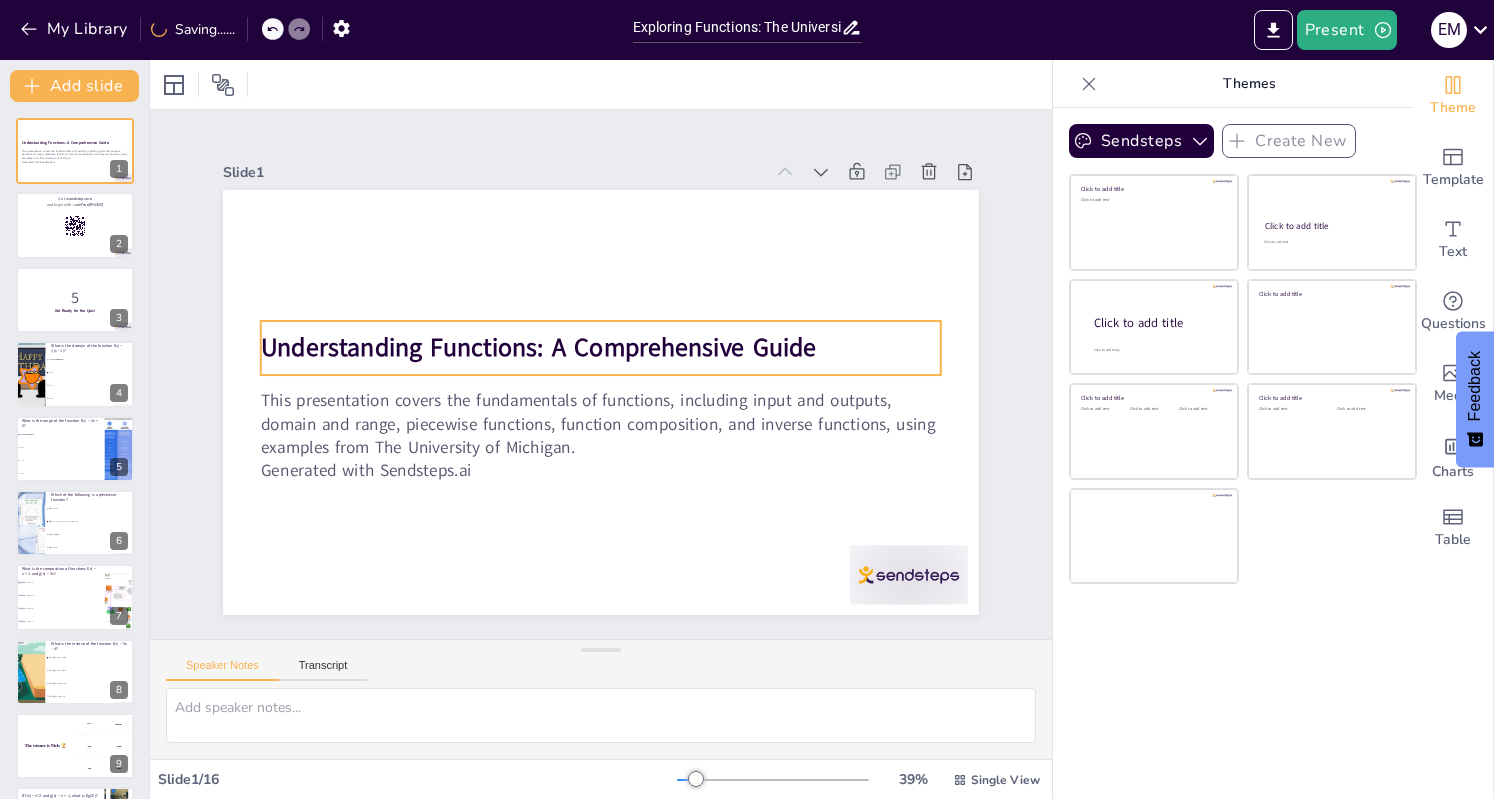 checkbox on "true" 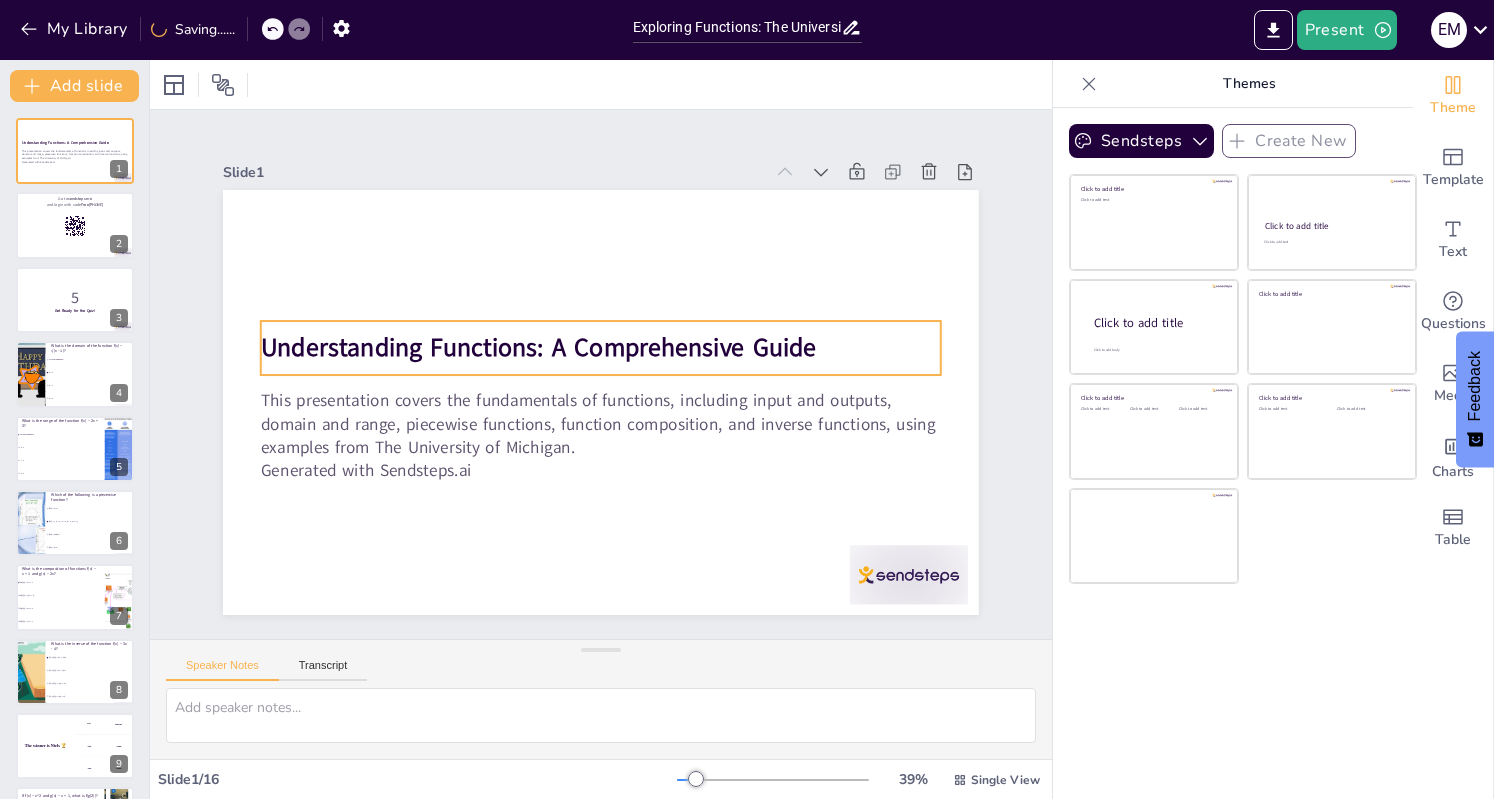 checkbox on "true" 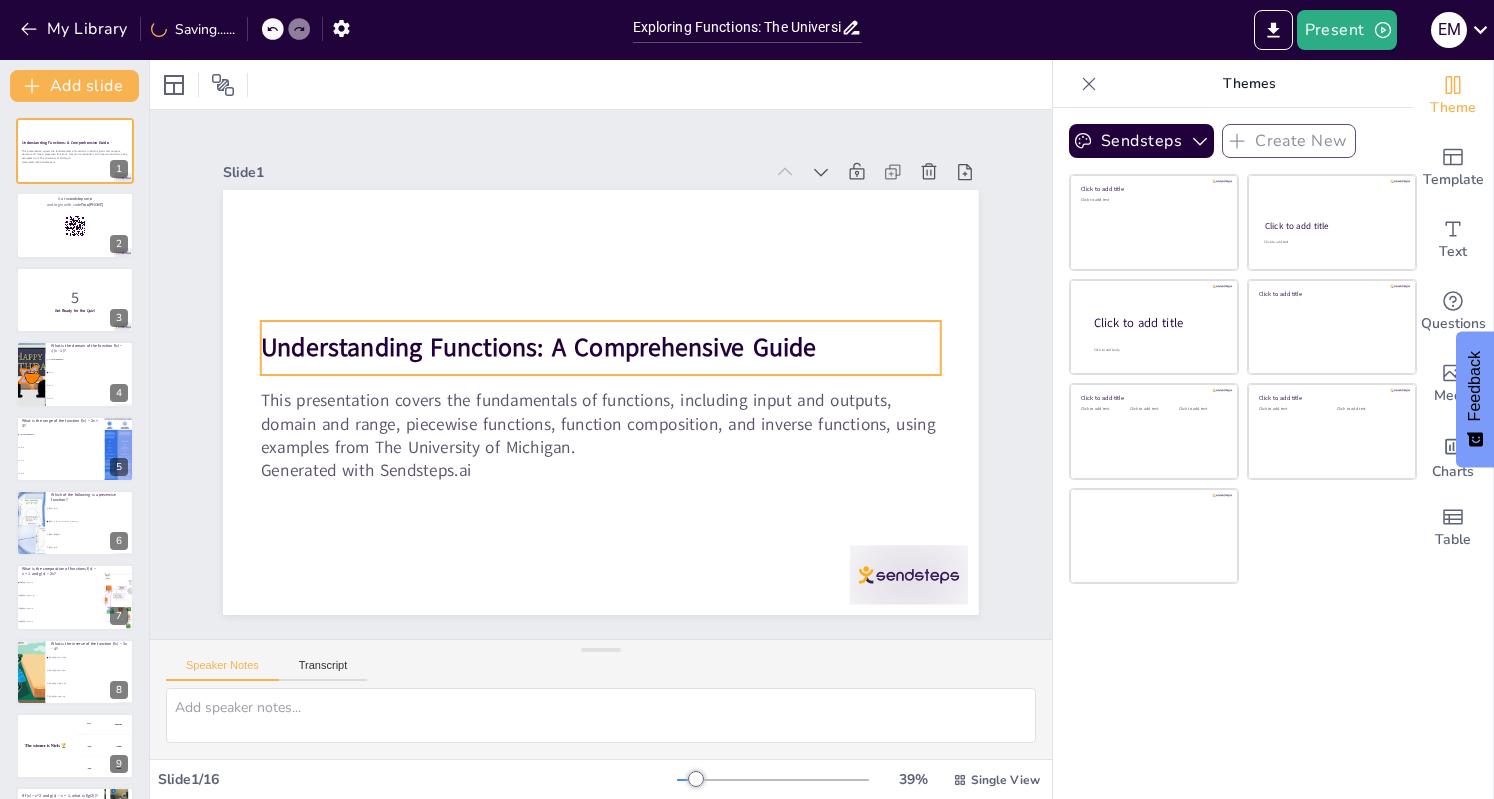 checkbox on "true" 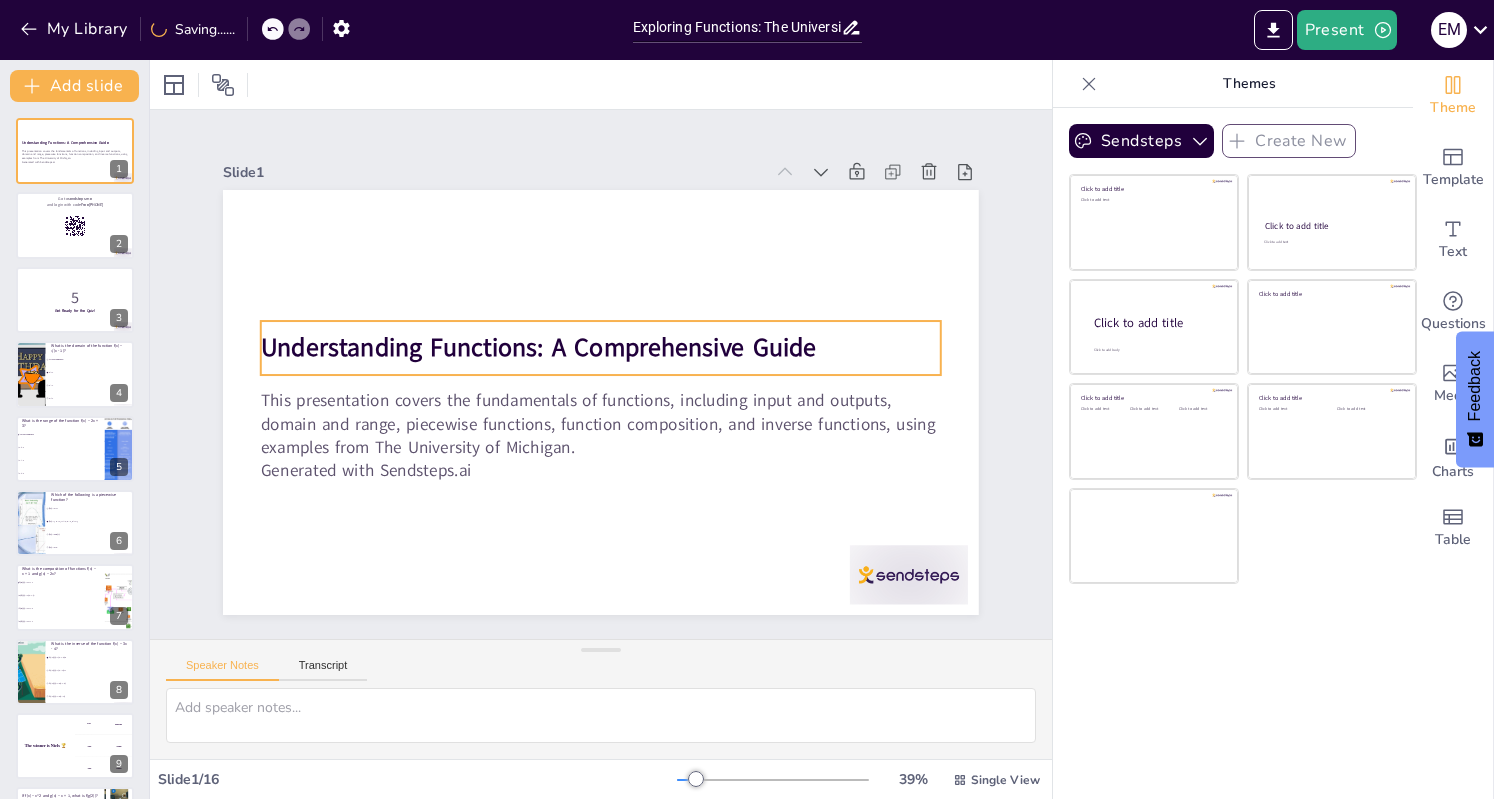 checkbox on "true" 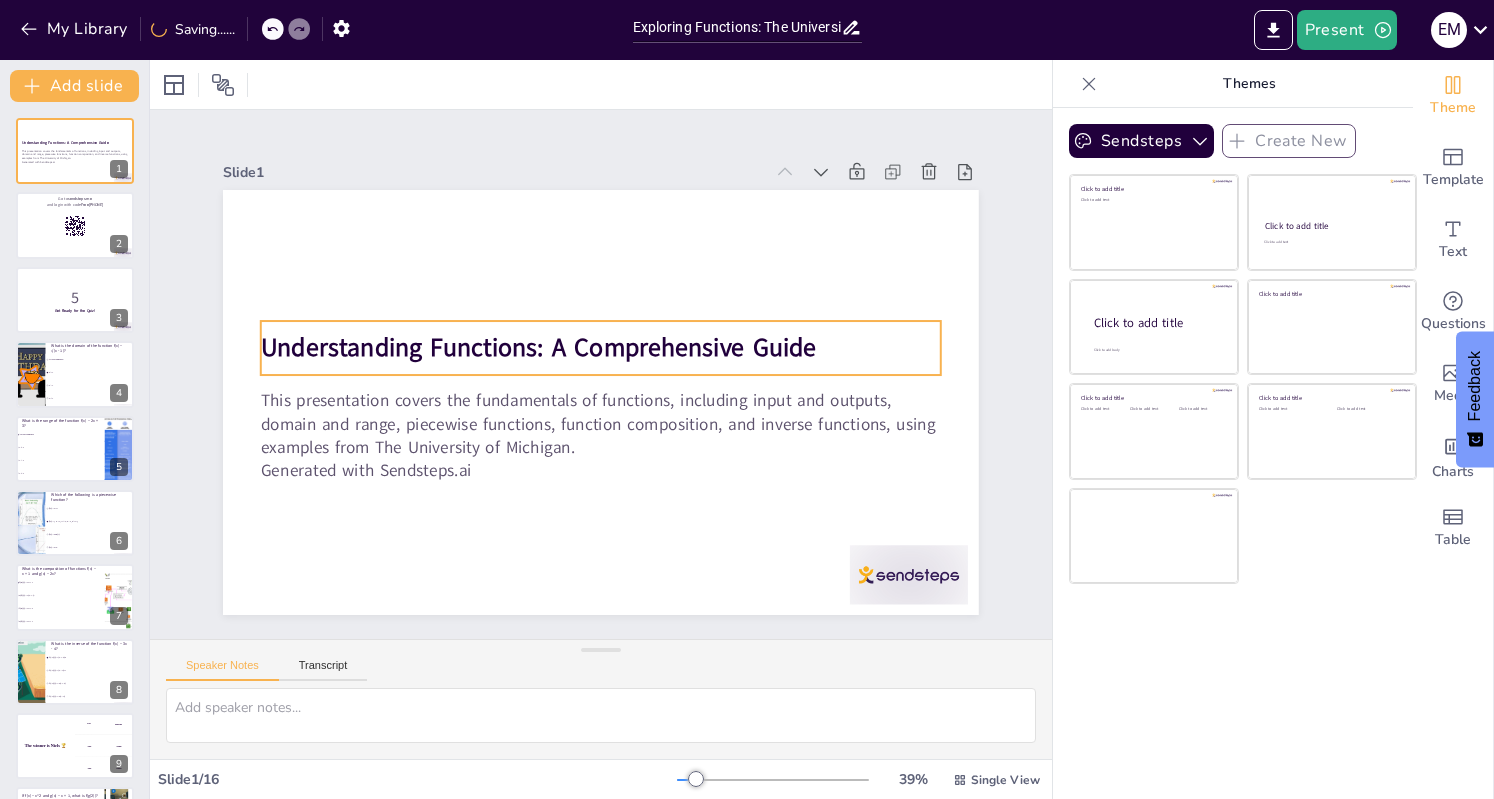 checkbox on "true" 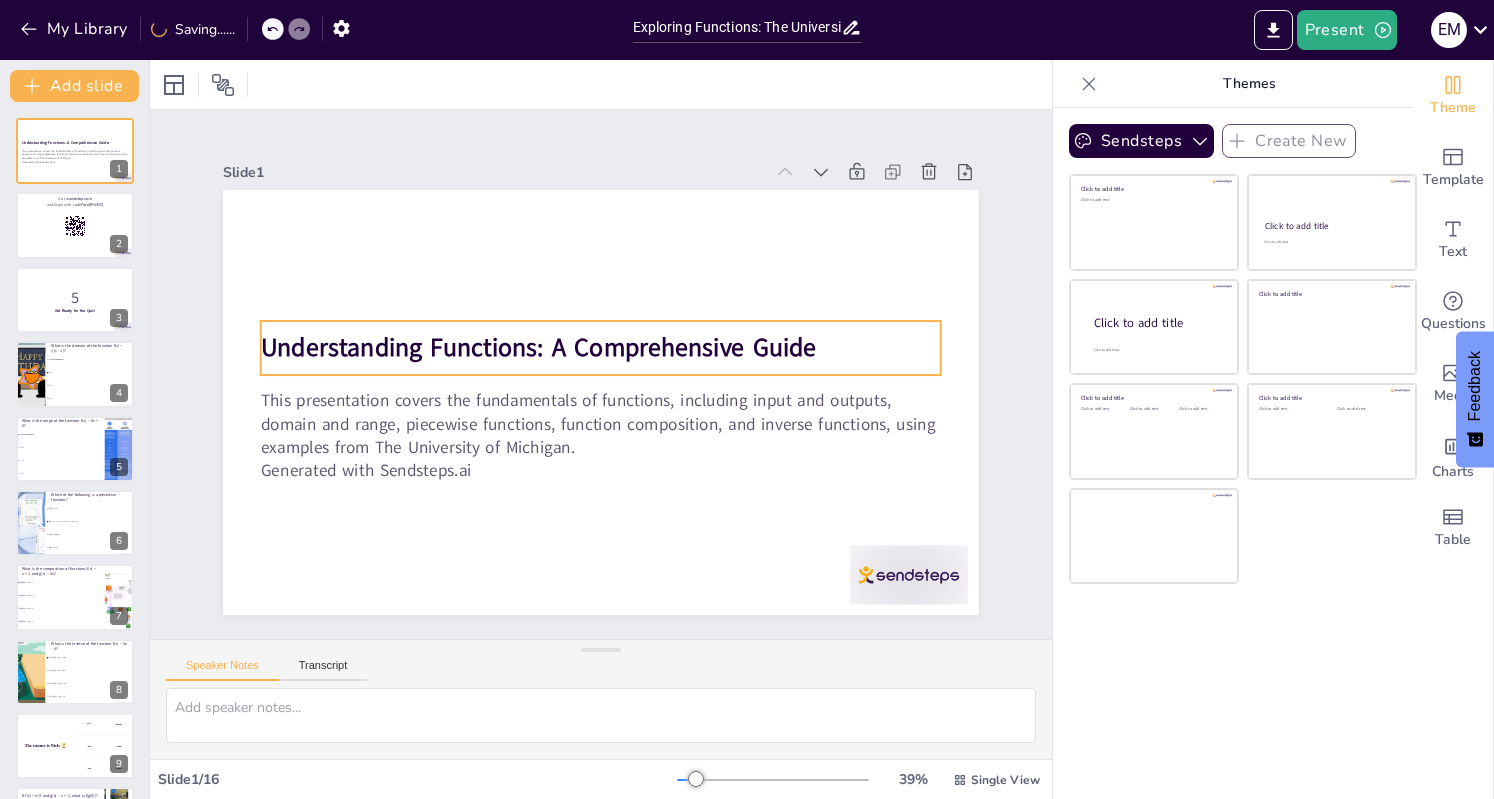 checkbox on "true" 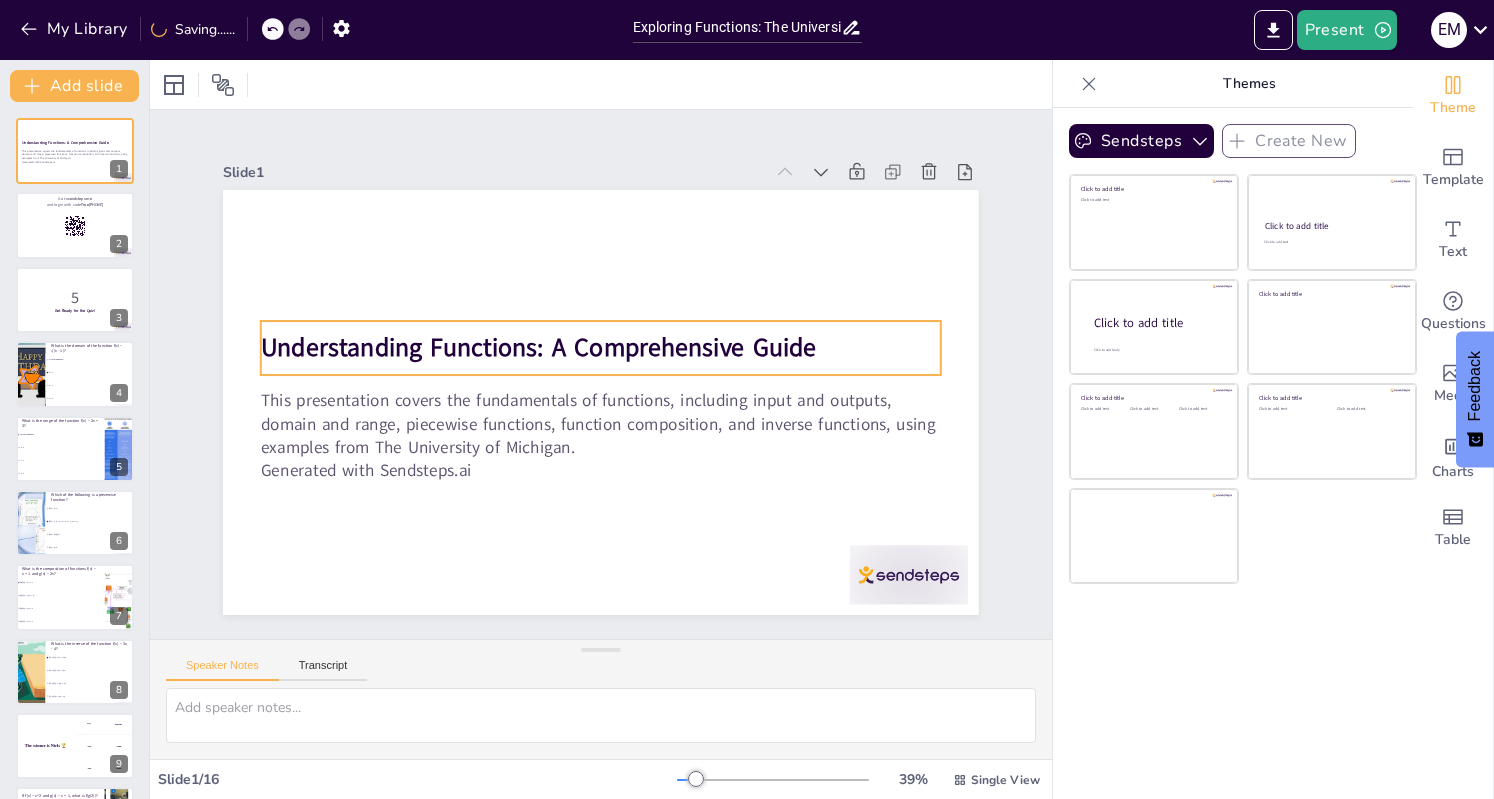 checkbox on "true" 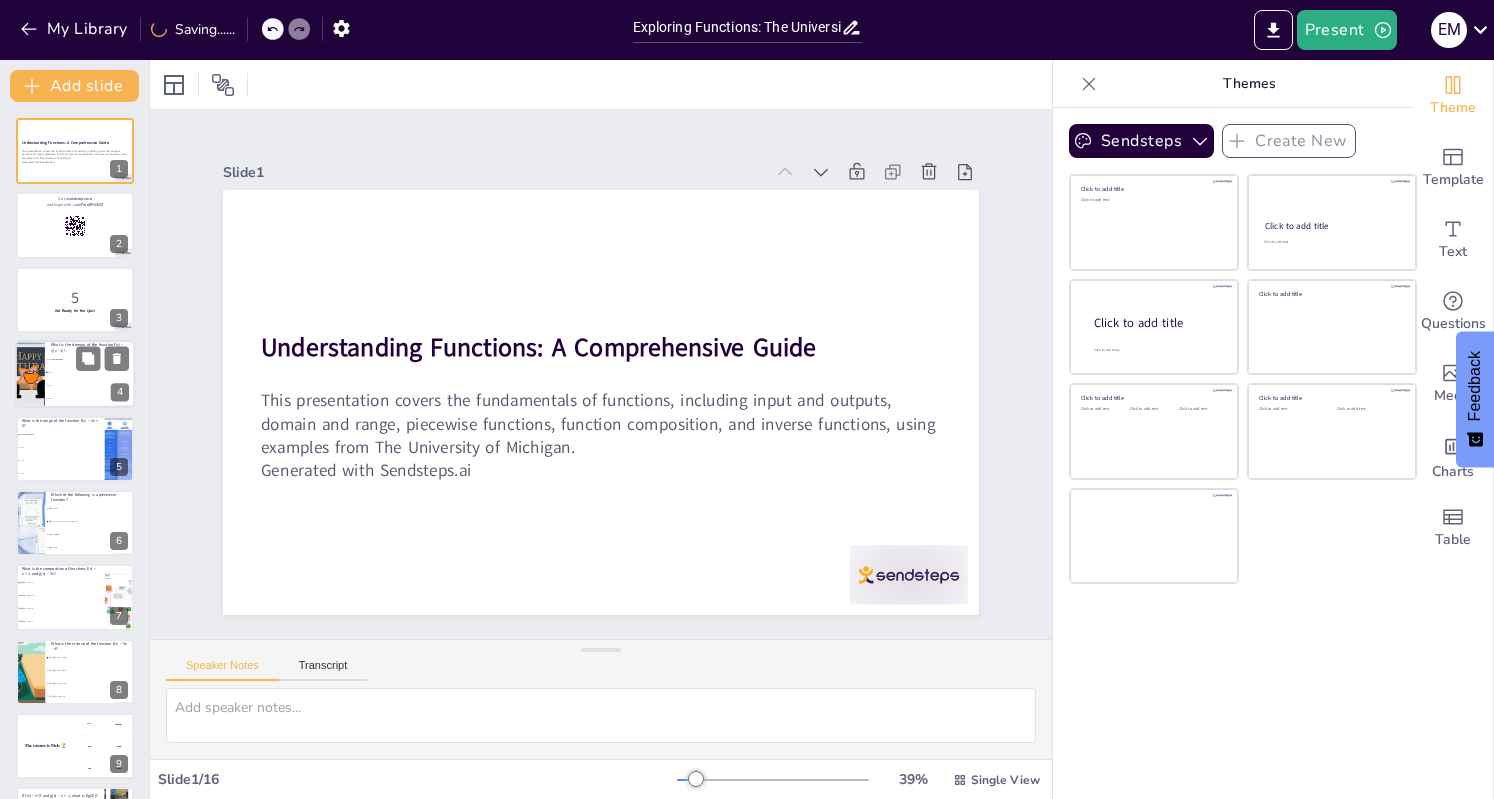 checkbox on "true" 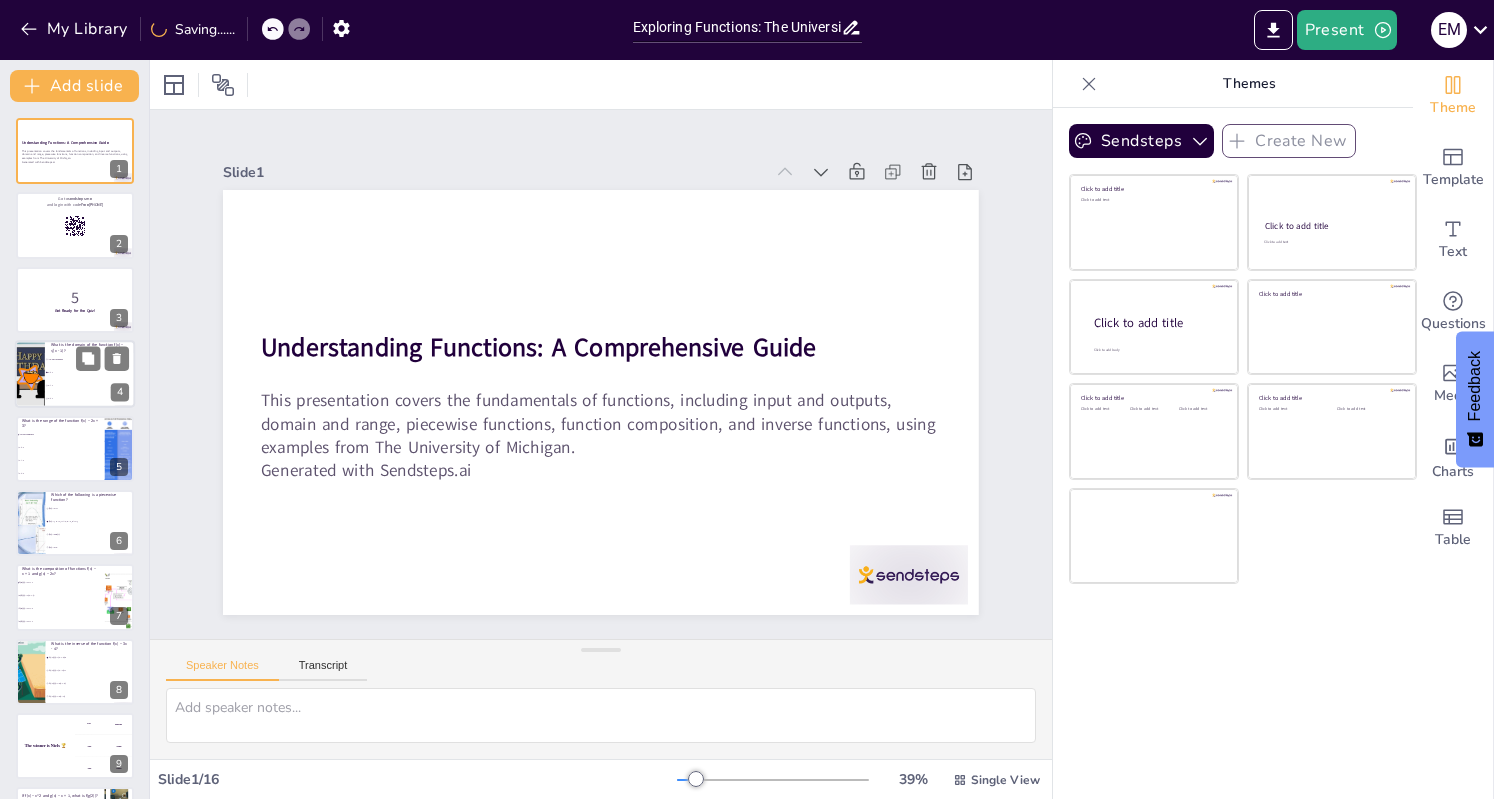 checkbox on "true" 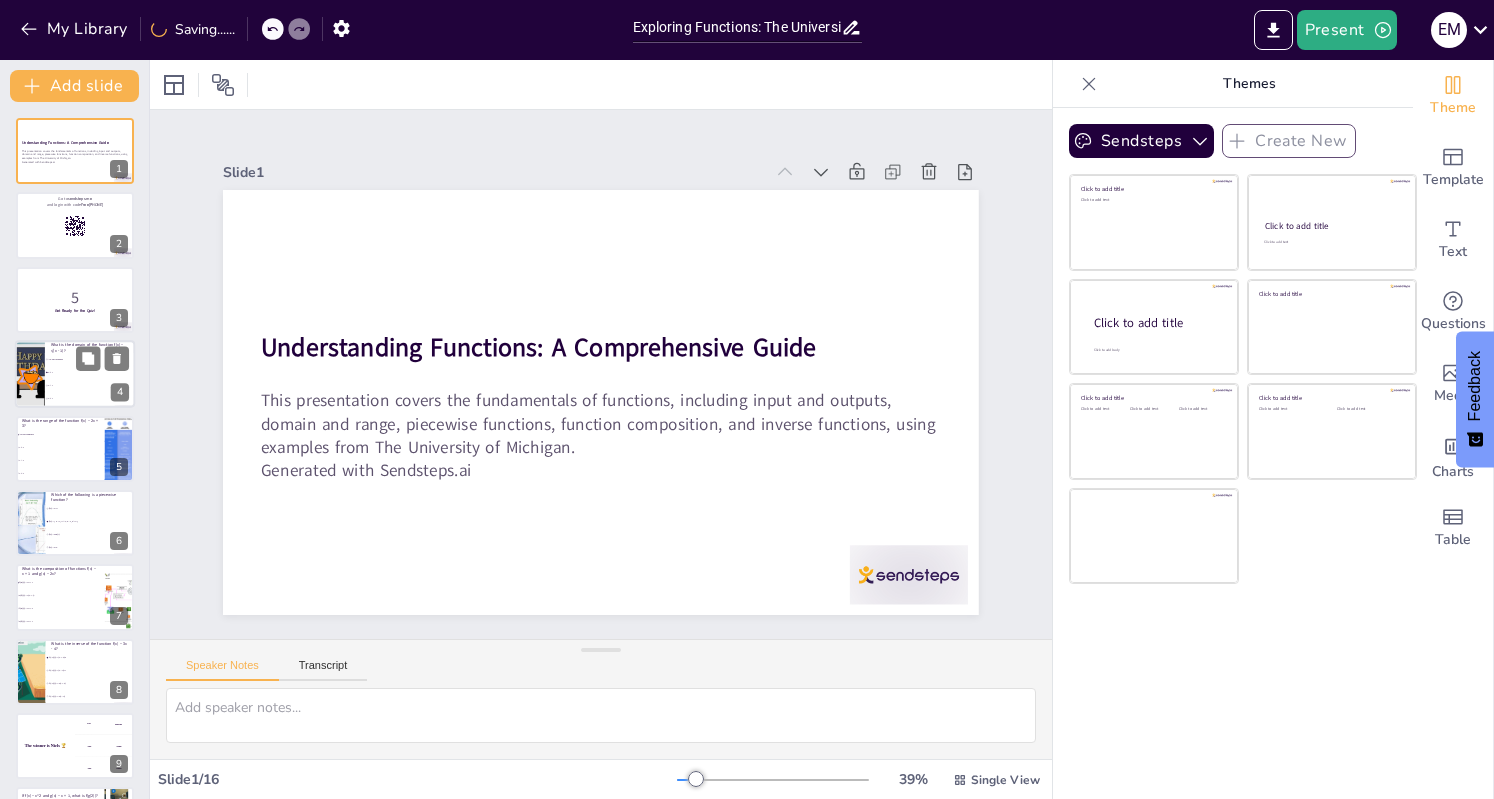 checkbox on "true" 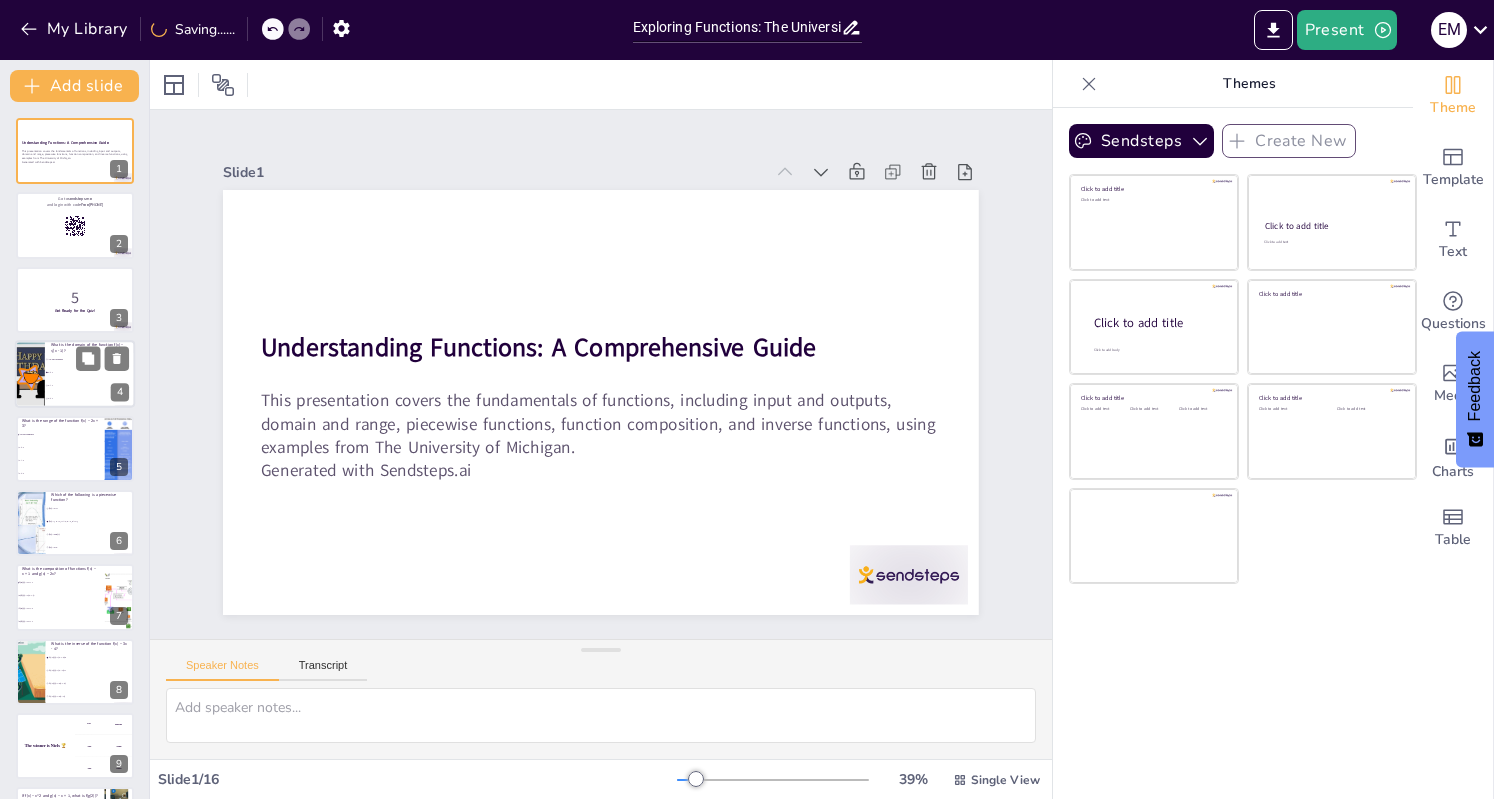 checkbox on "true" 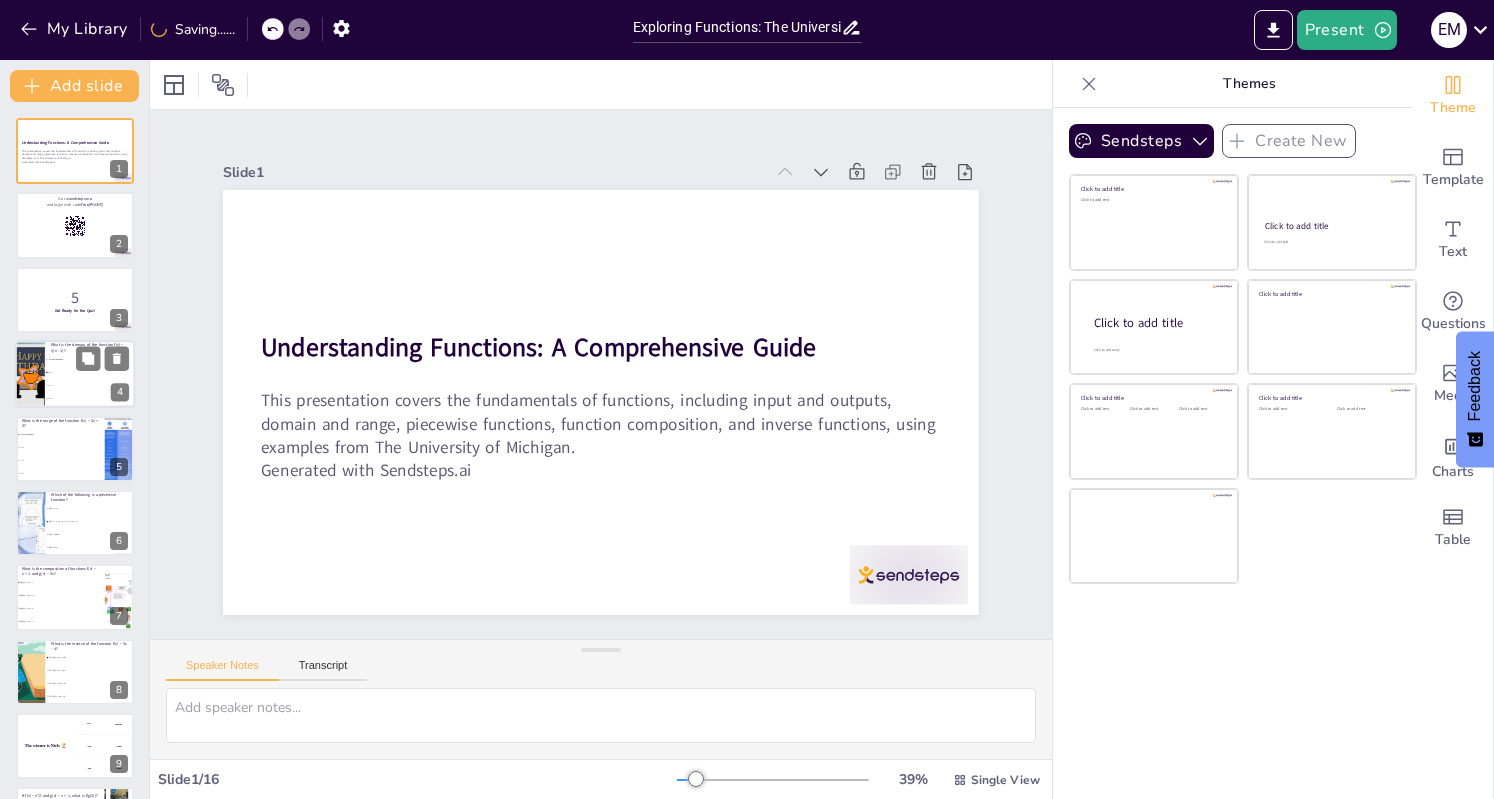 checkbox on "true" 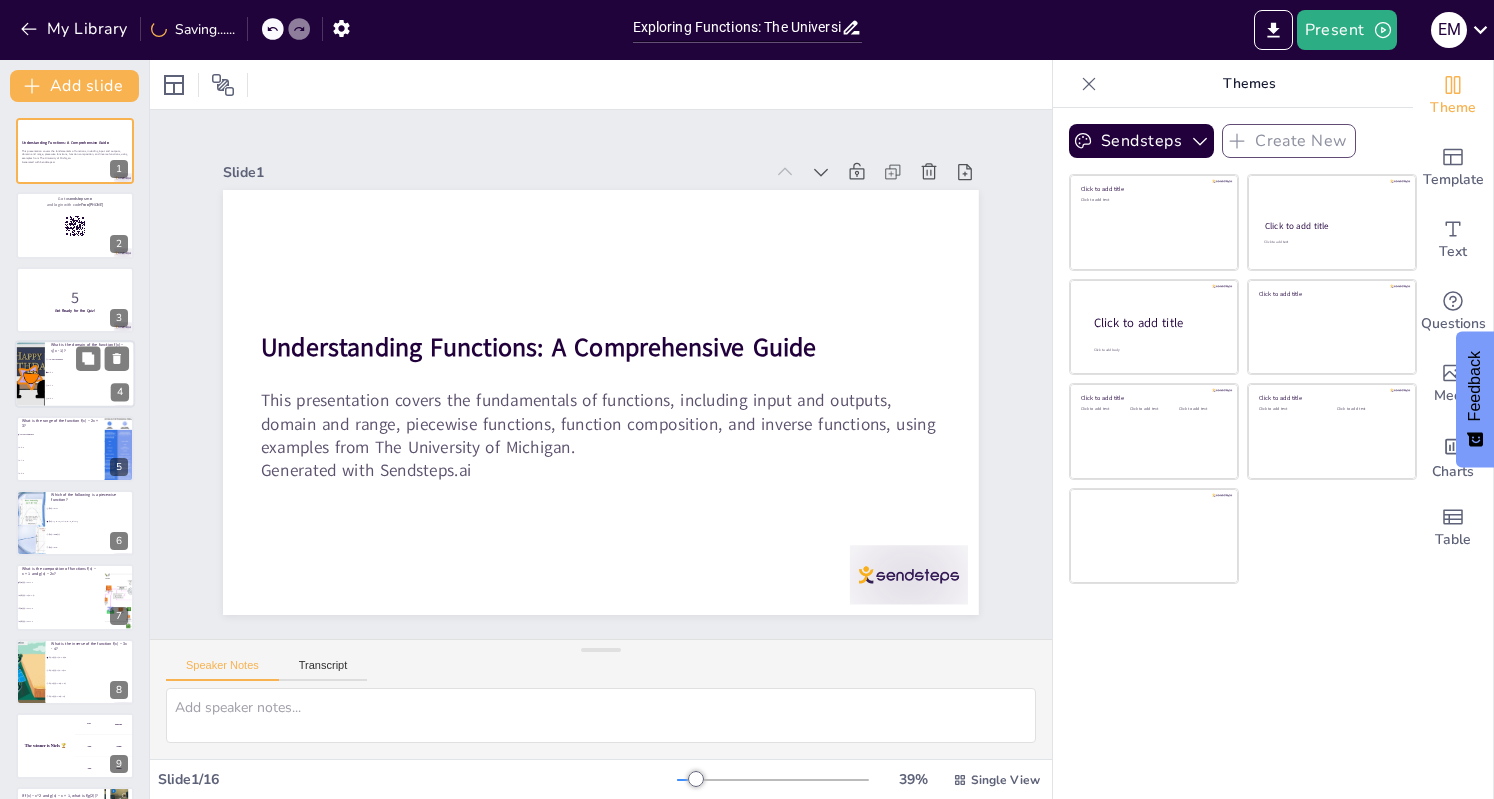 checkbox on "true" 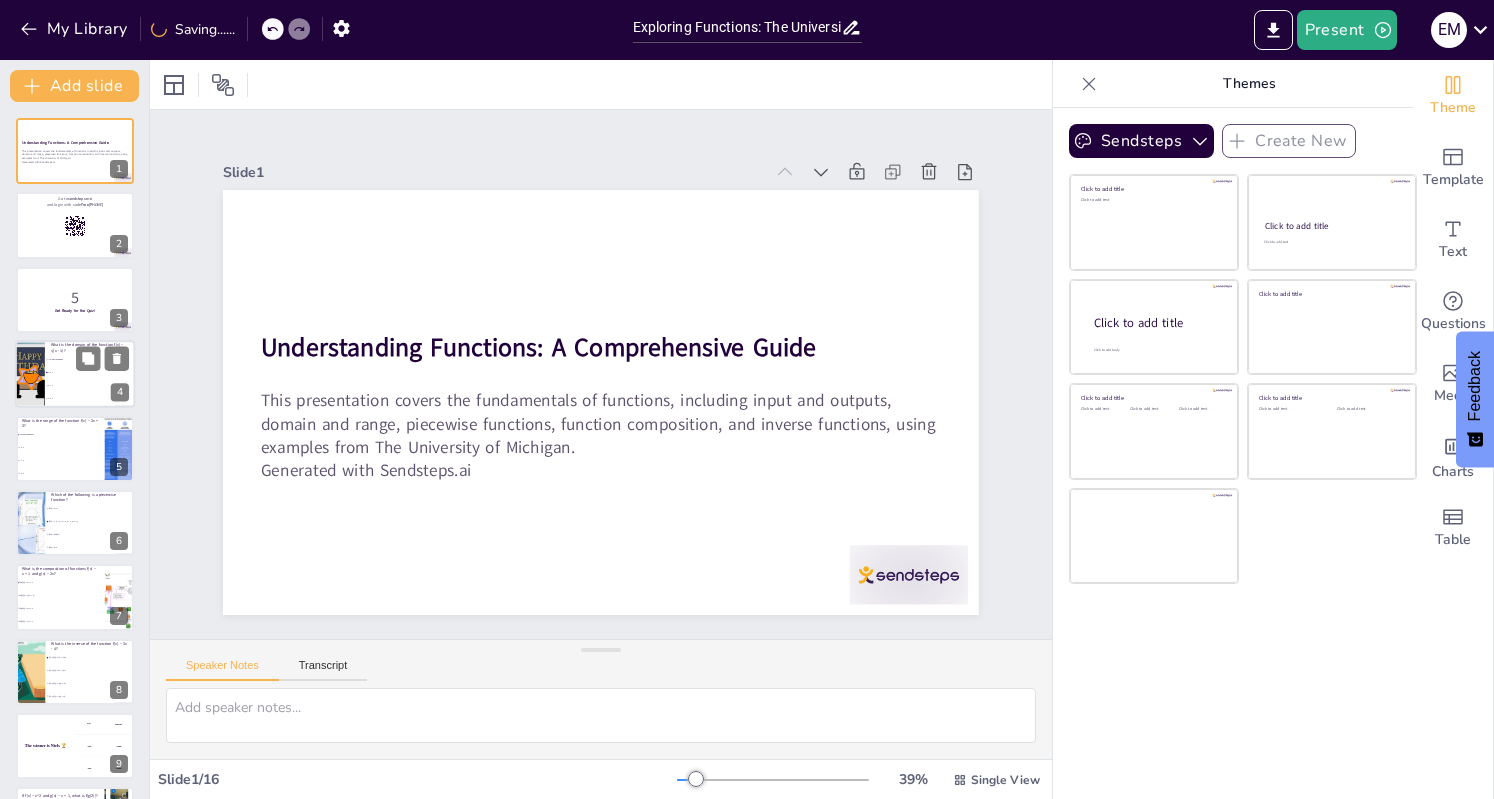 checkbox on "true" 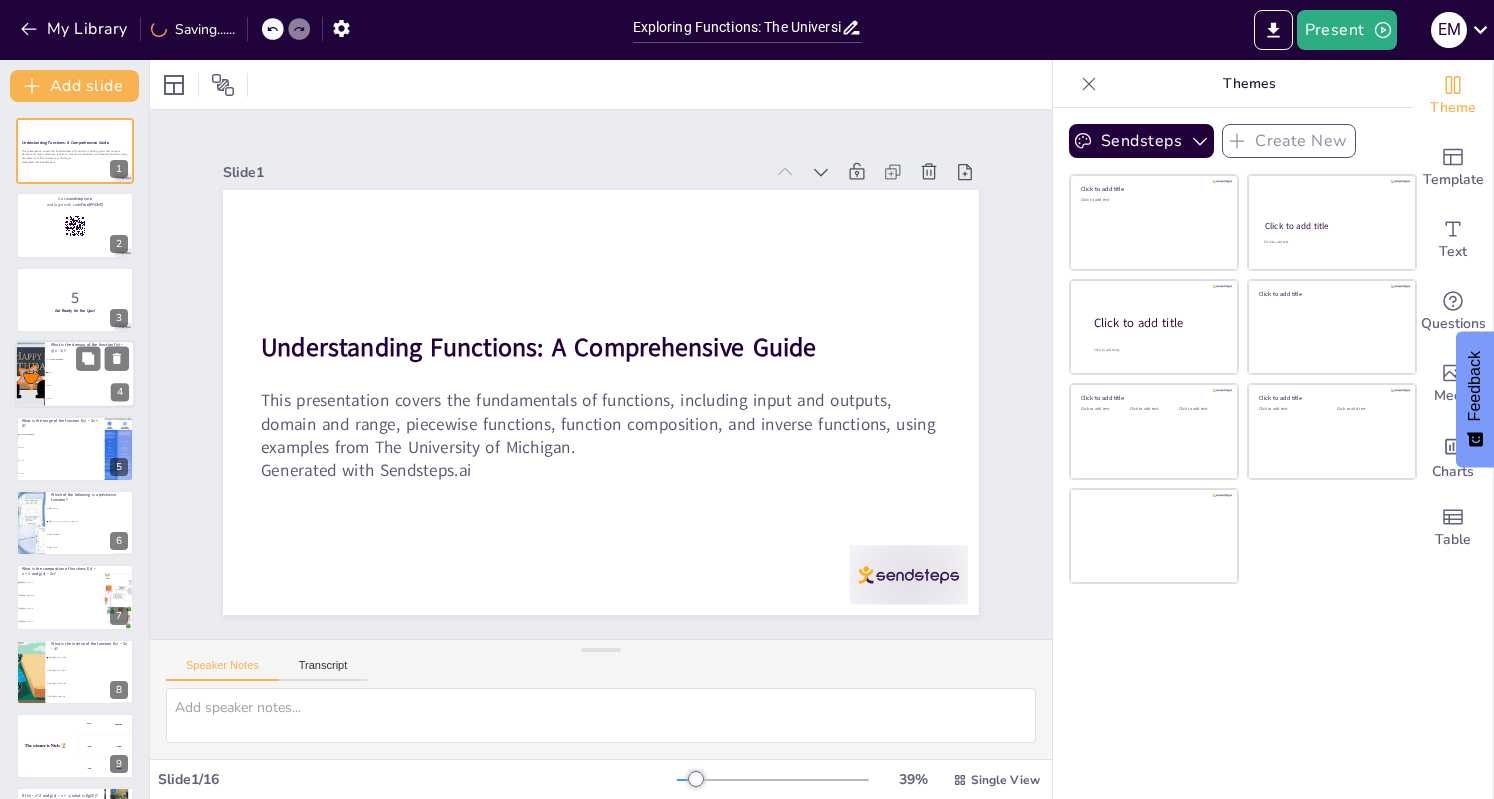 checkbox on "true" 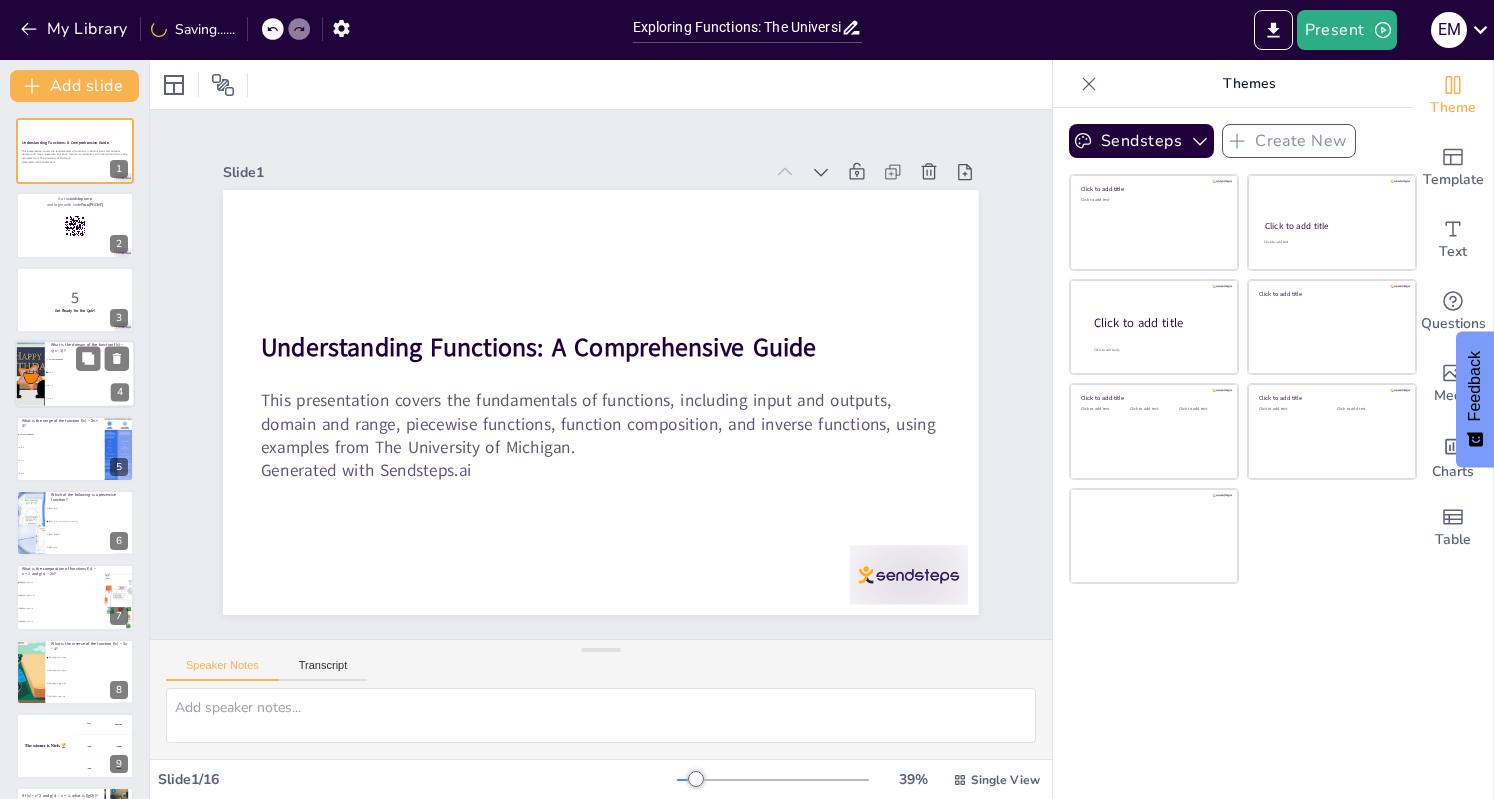 checkbox on "true" 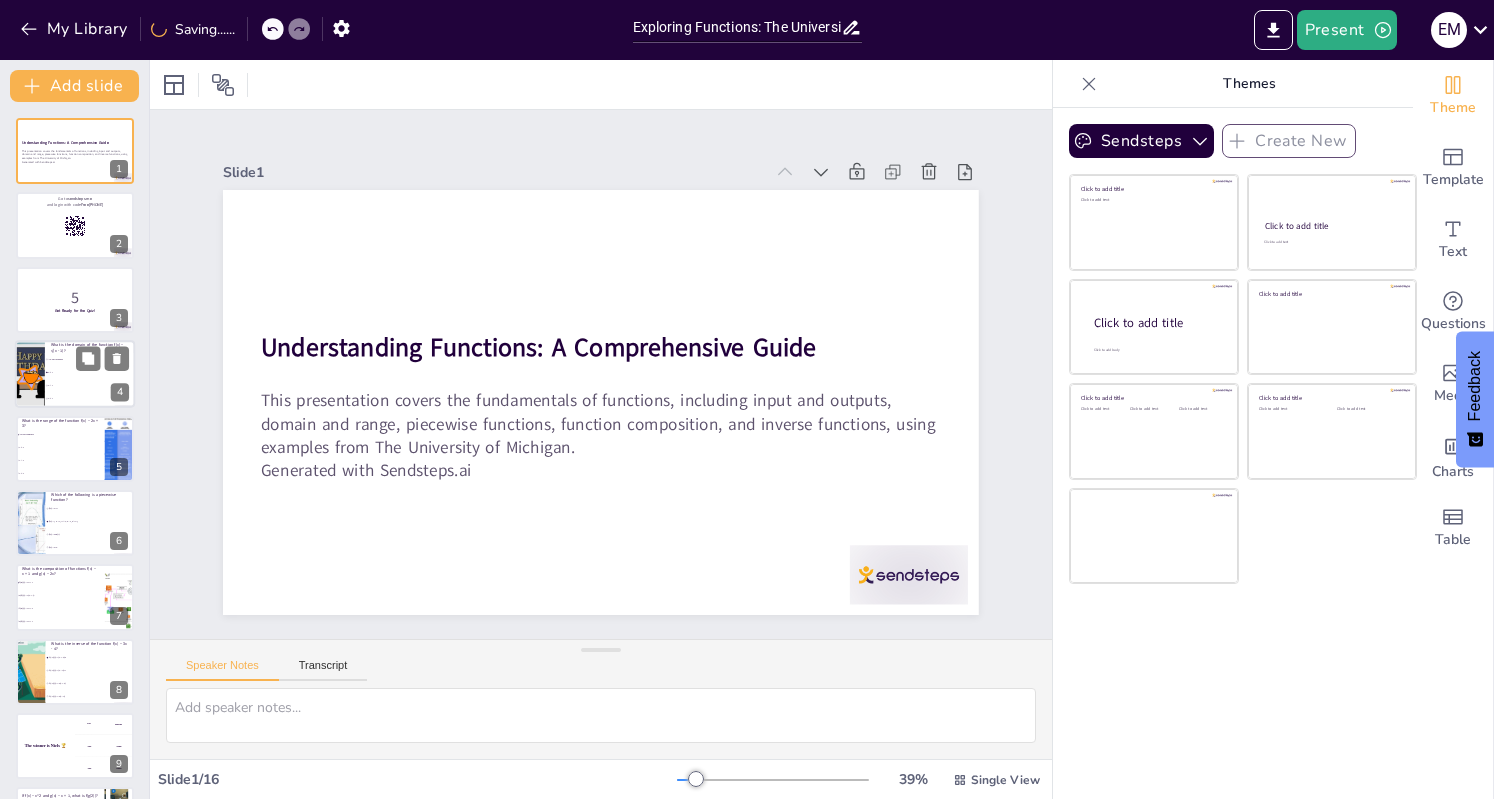 checkbox on "true" 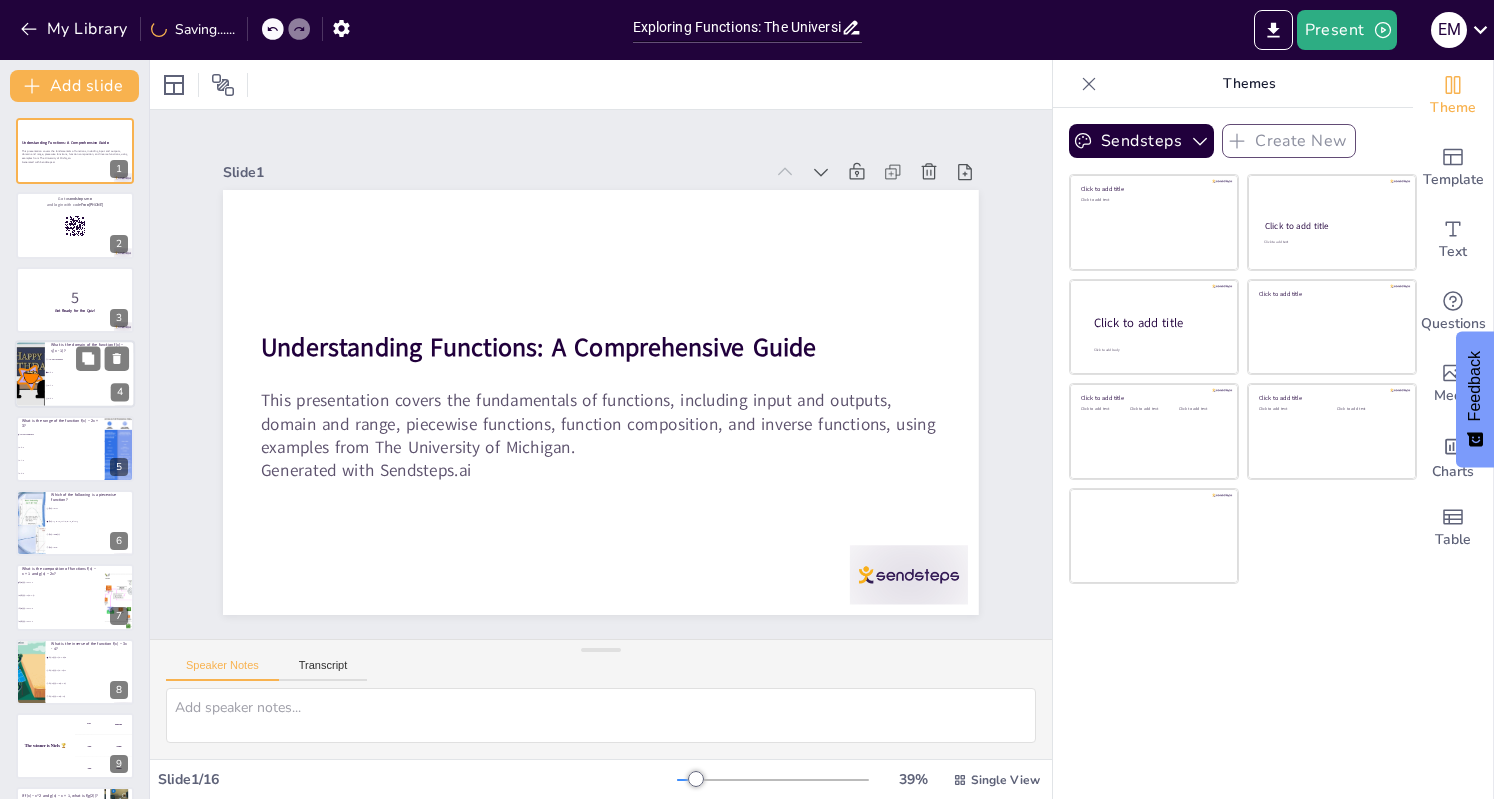 checkbox on "true" 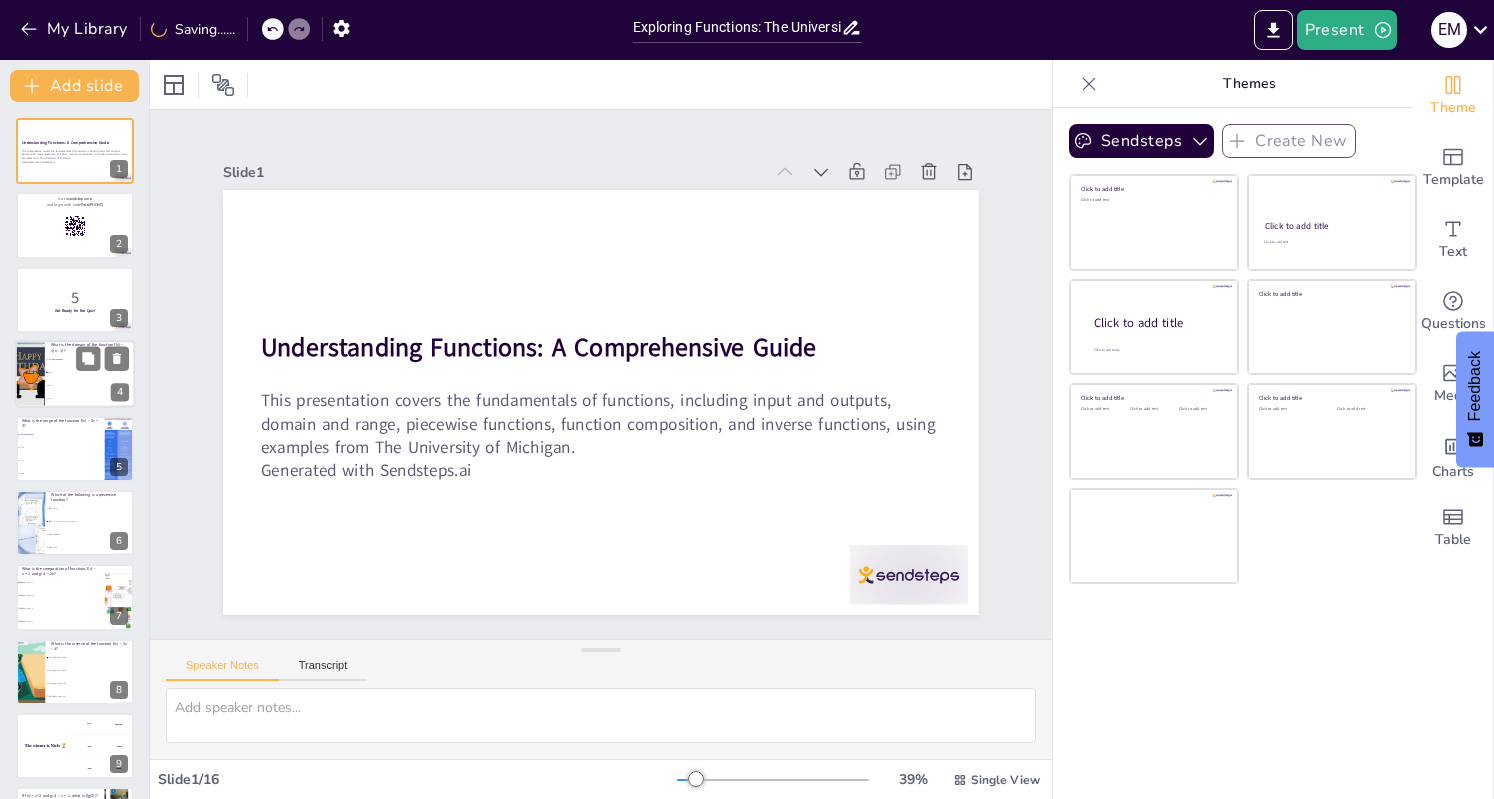 checkbox on "true" 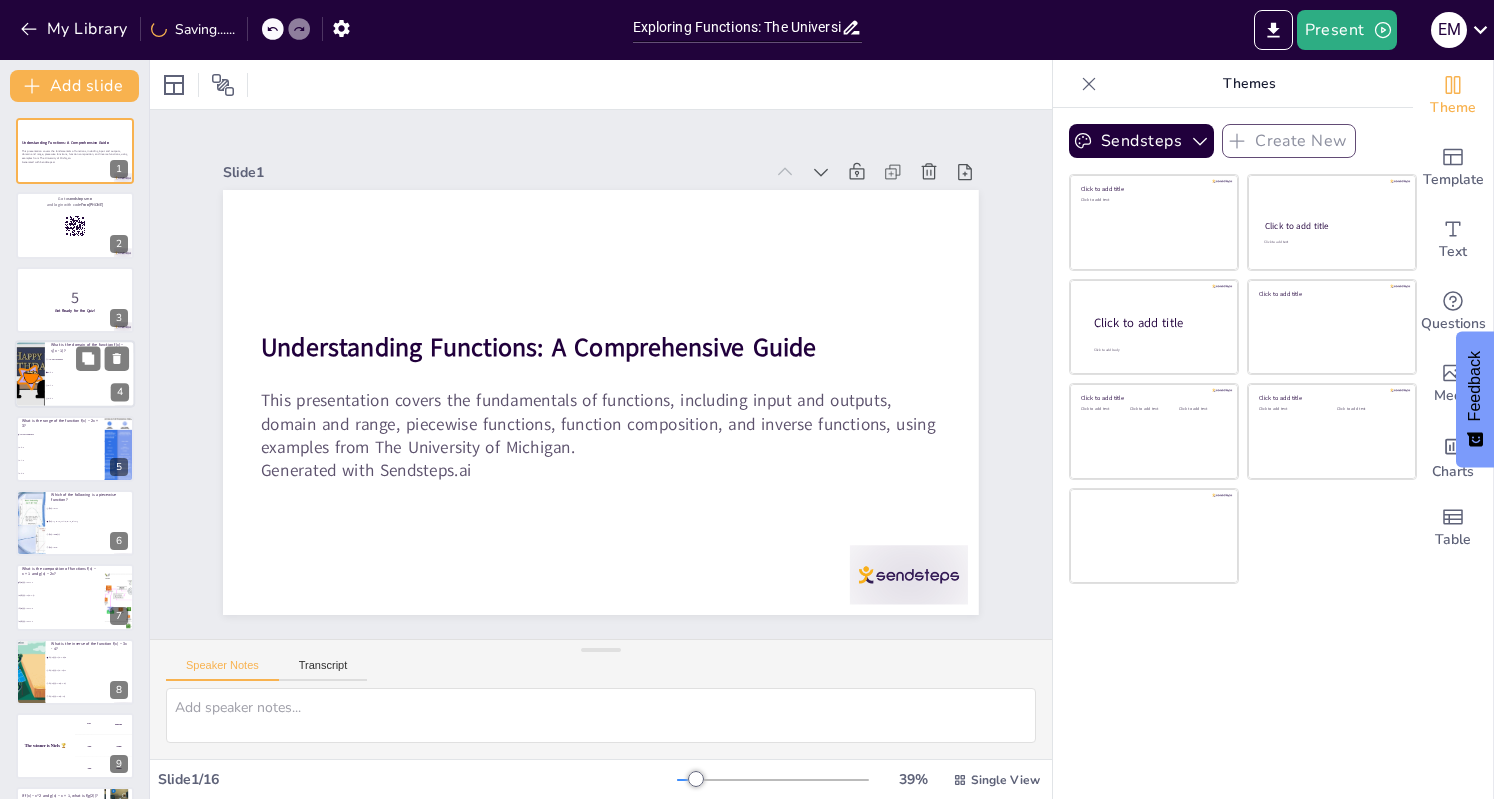 checkbox on "true" 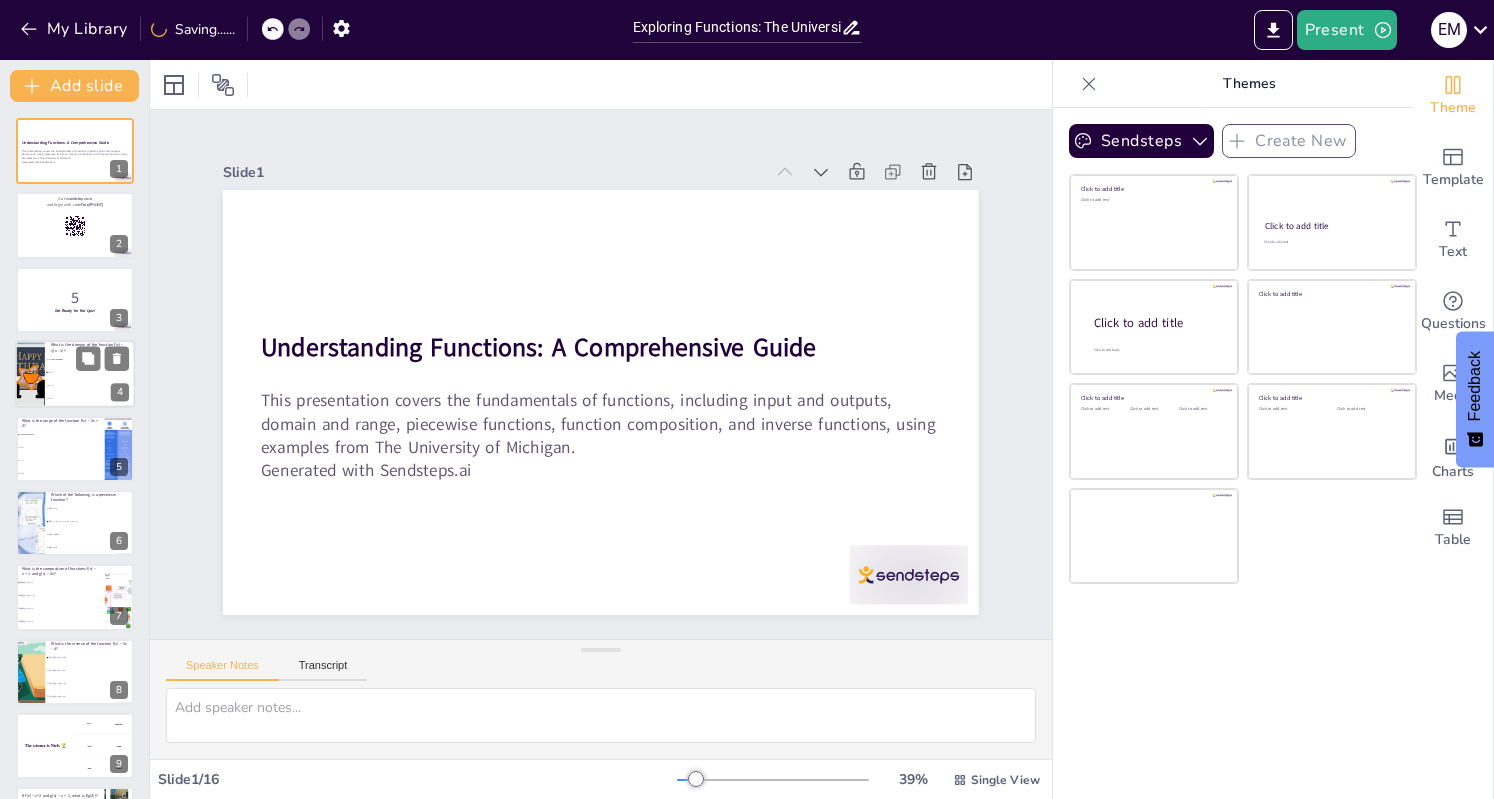 checkbox on "true" 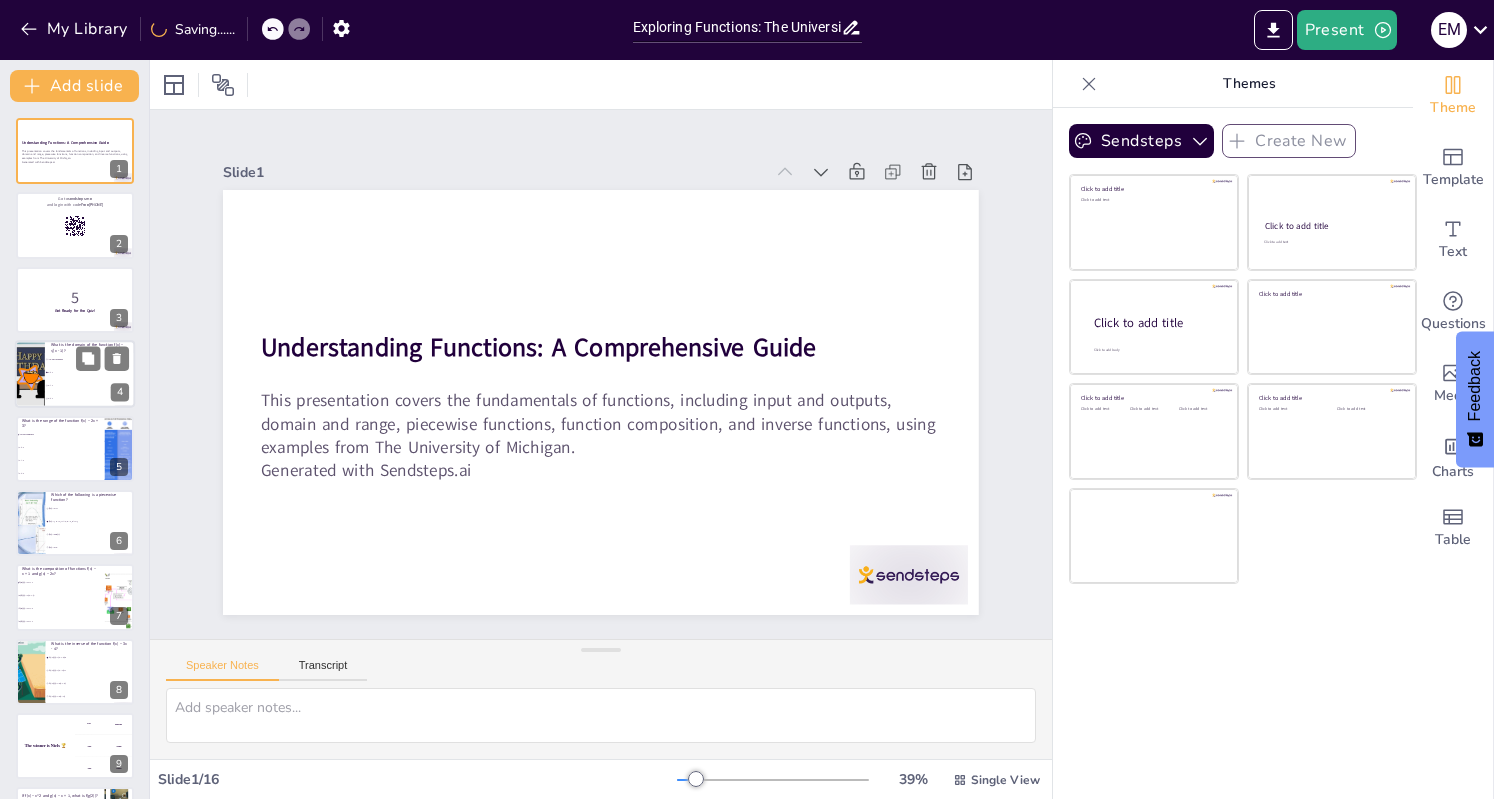 checkbox on "true" 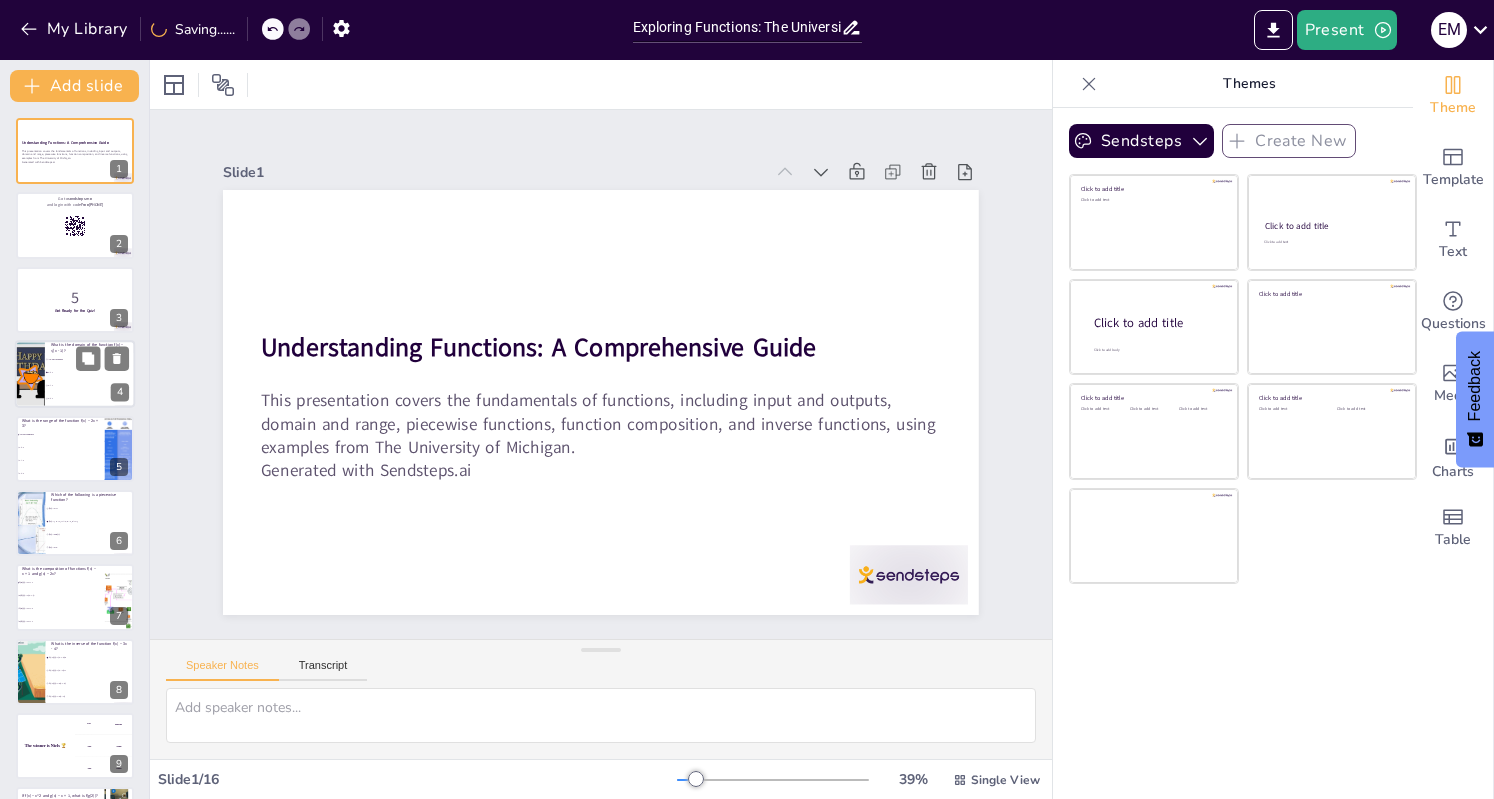 checkbox on "true" 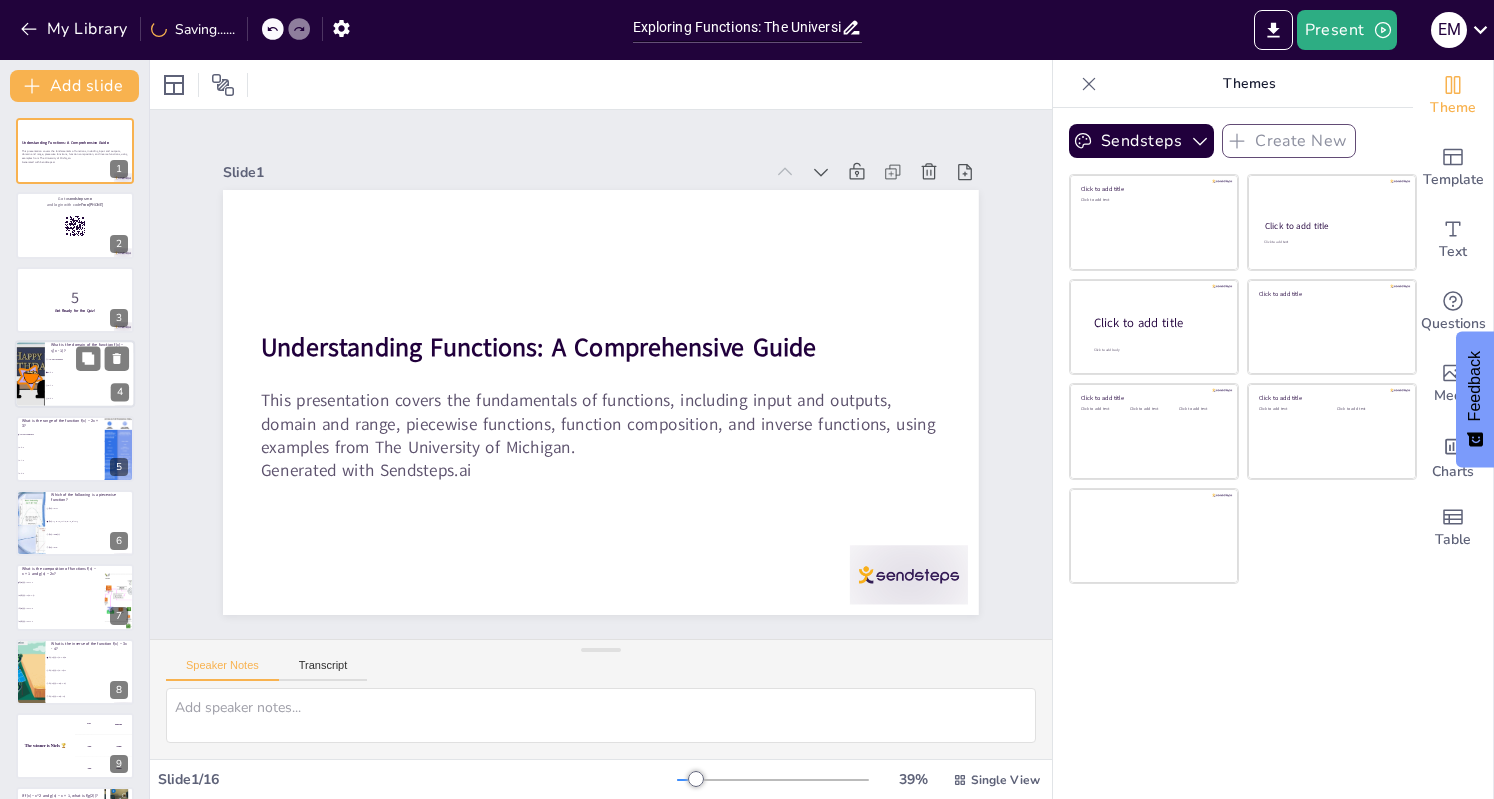 checkbox on "true" 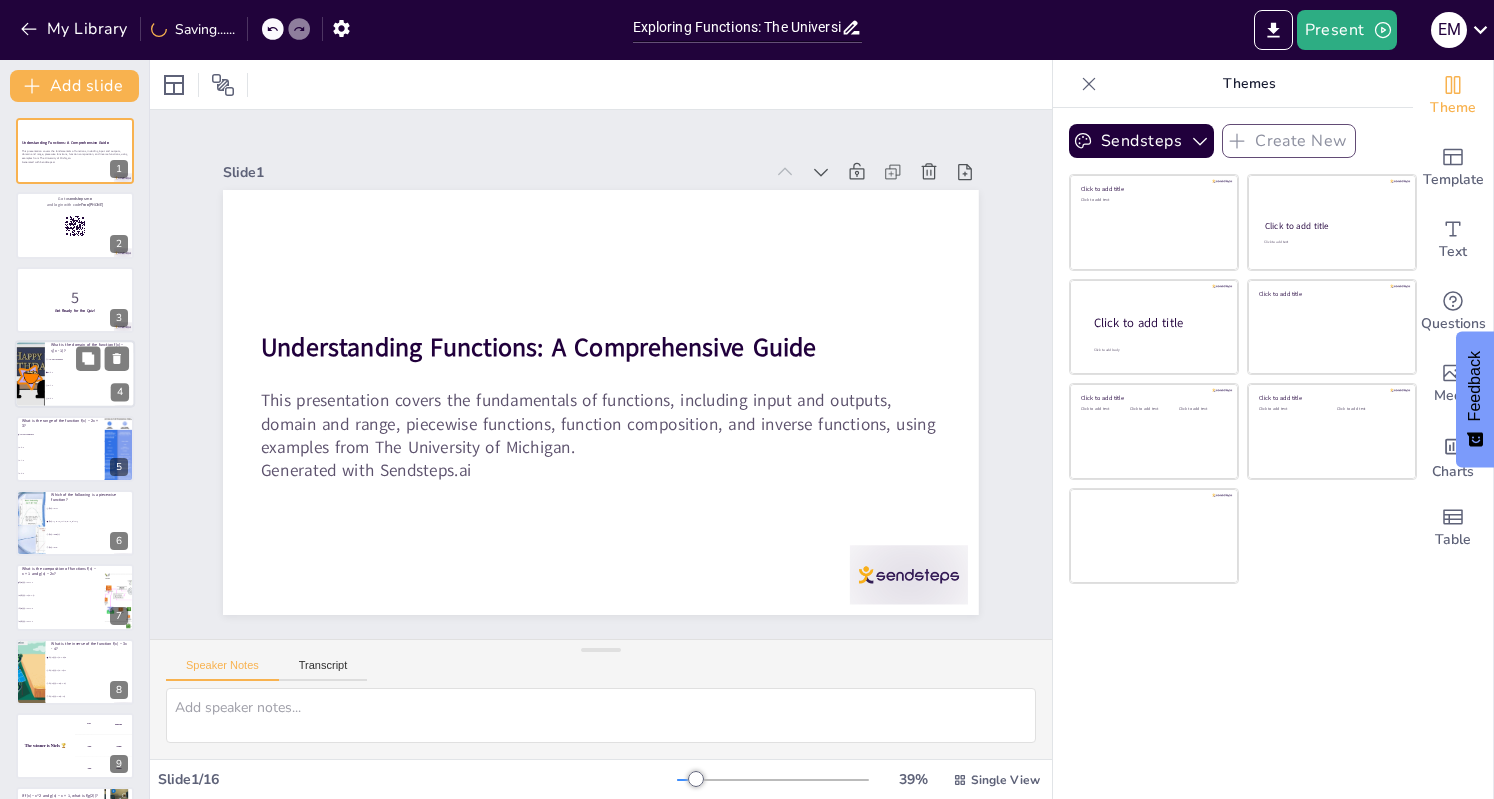 checkbox on "true" 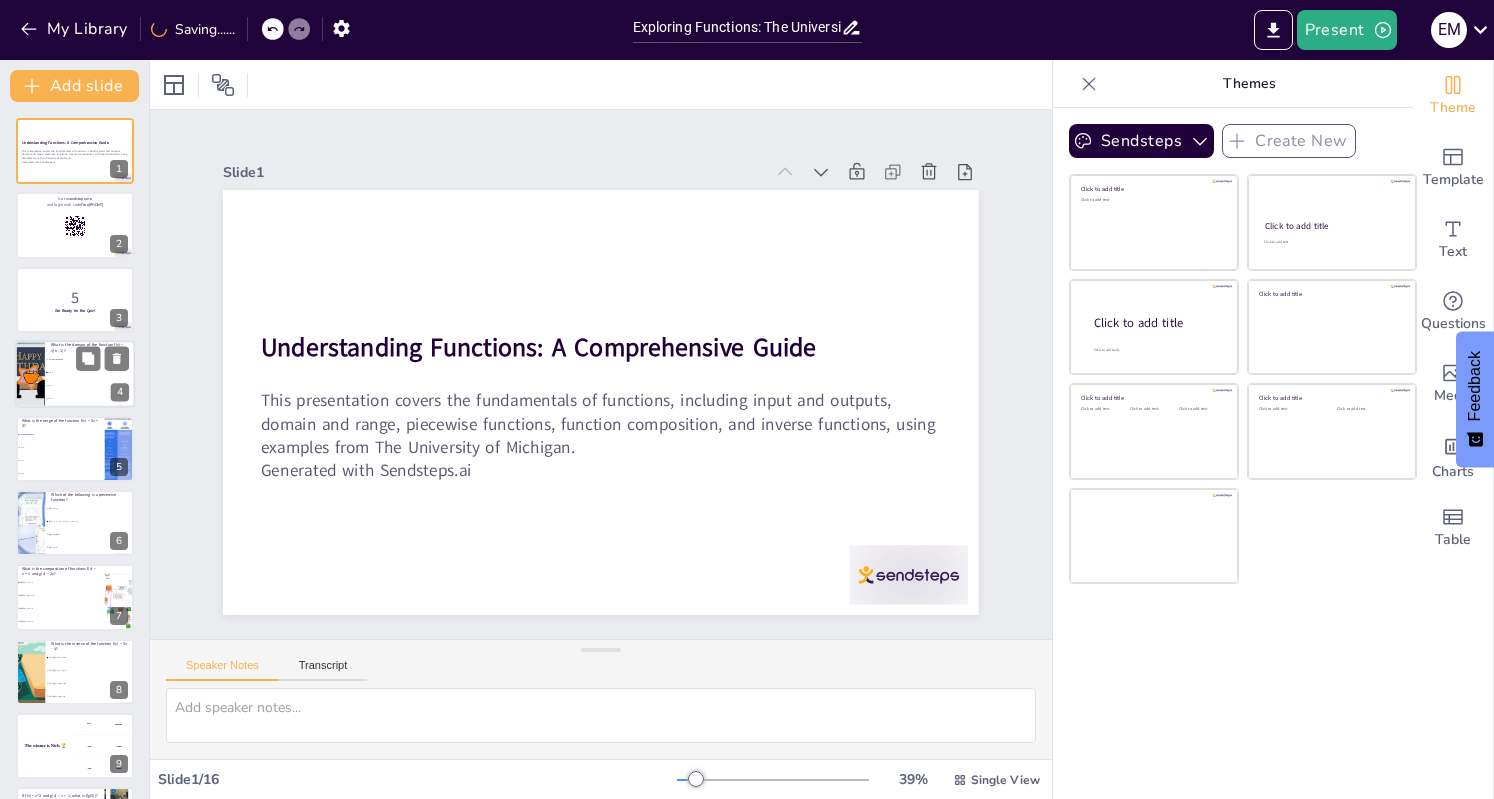 checkbox on "true" 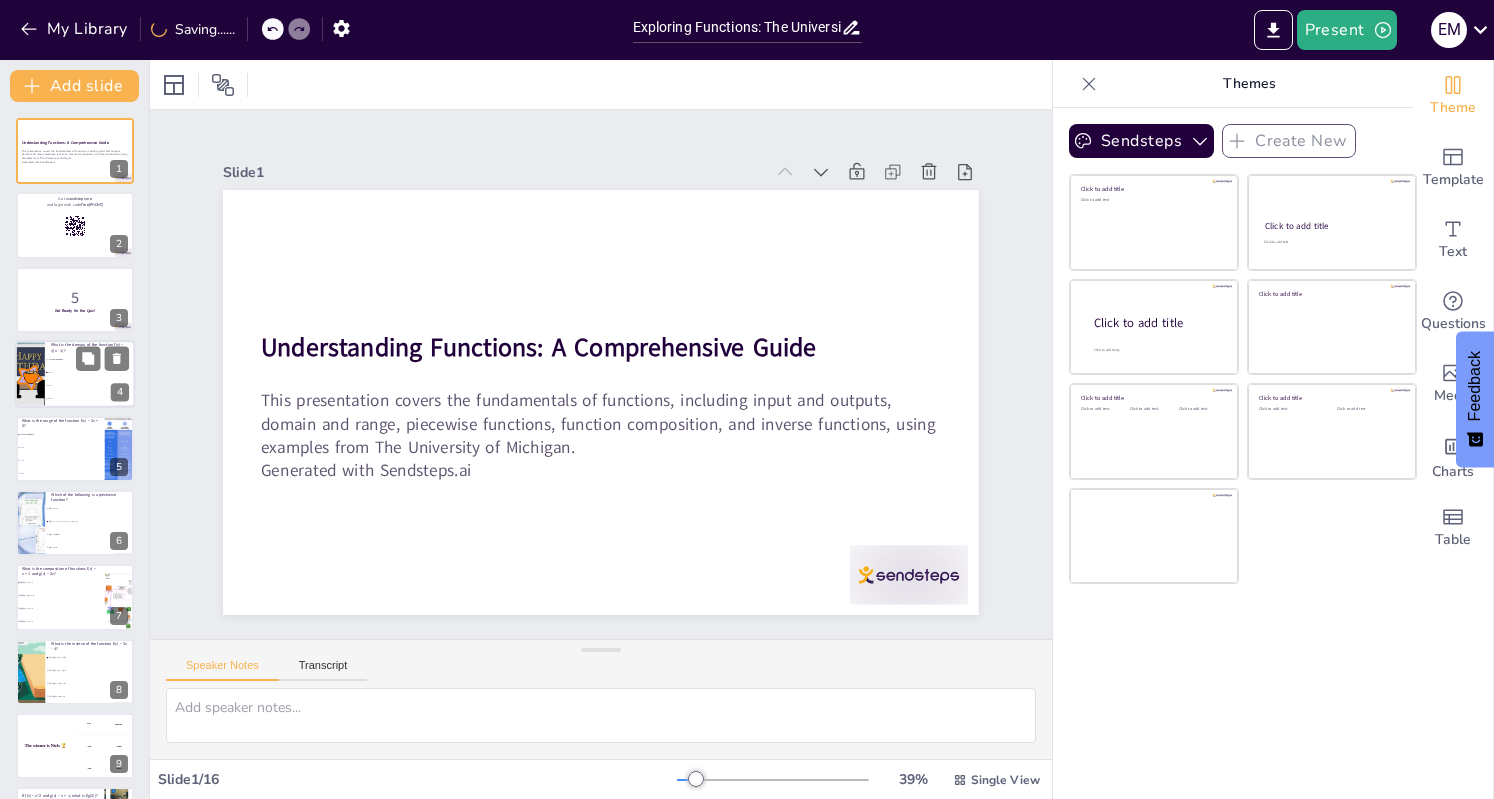 checkbox on "true" 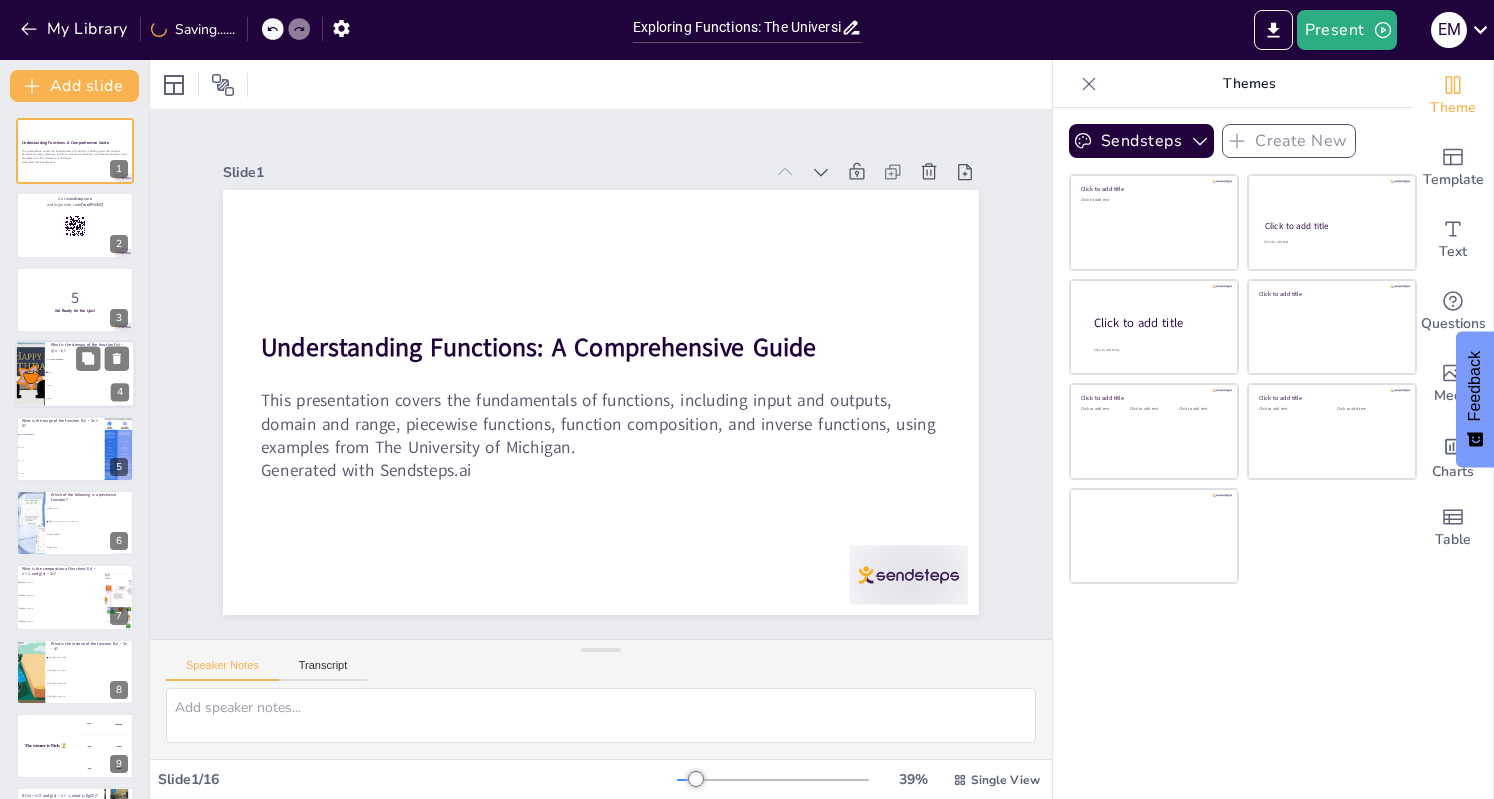 checkbox on "true" 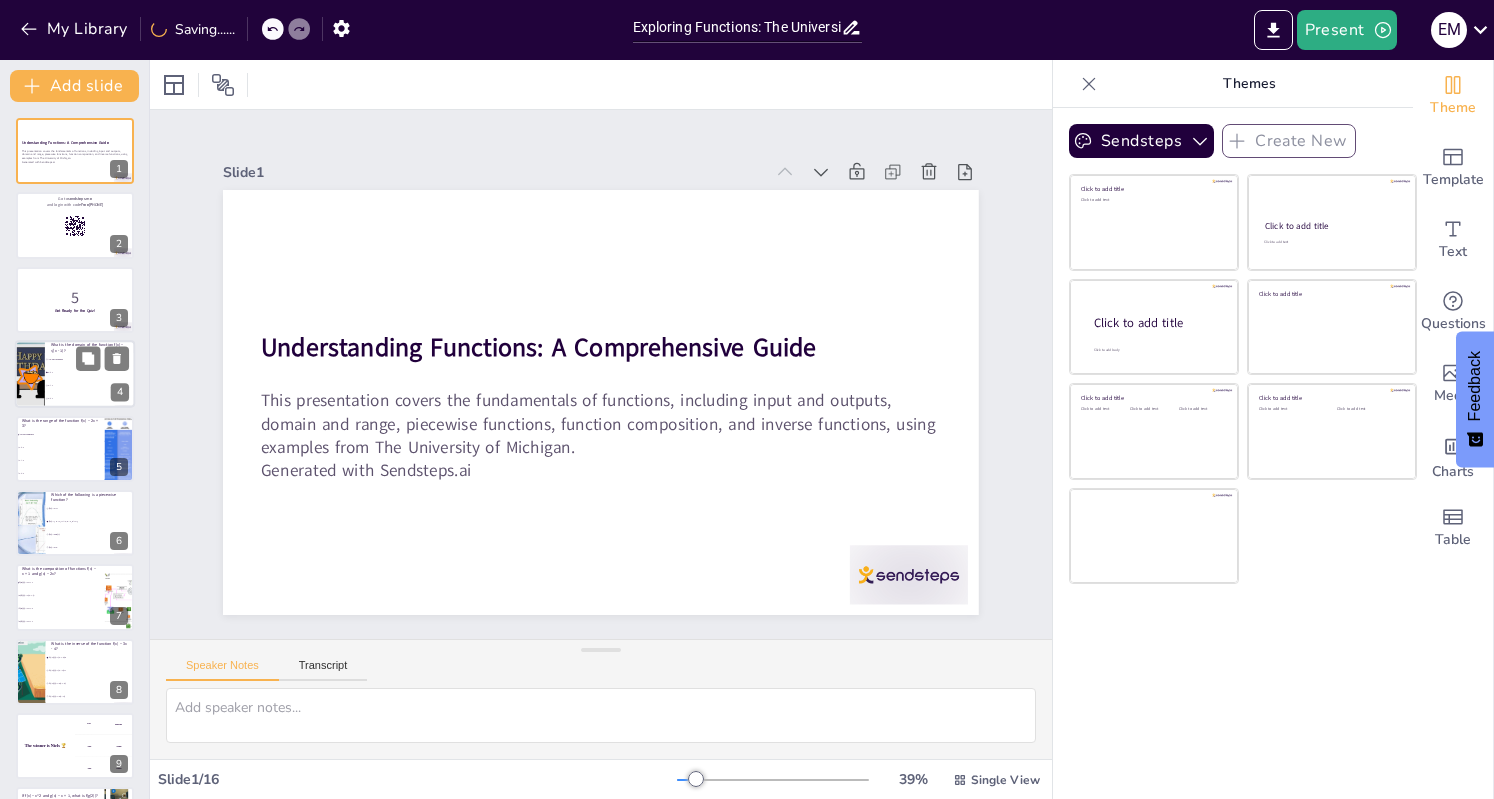 checkbox on "true" 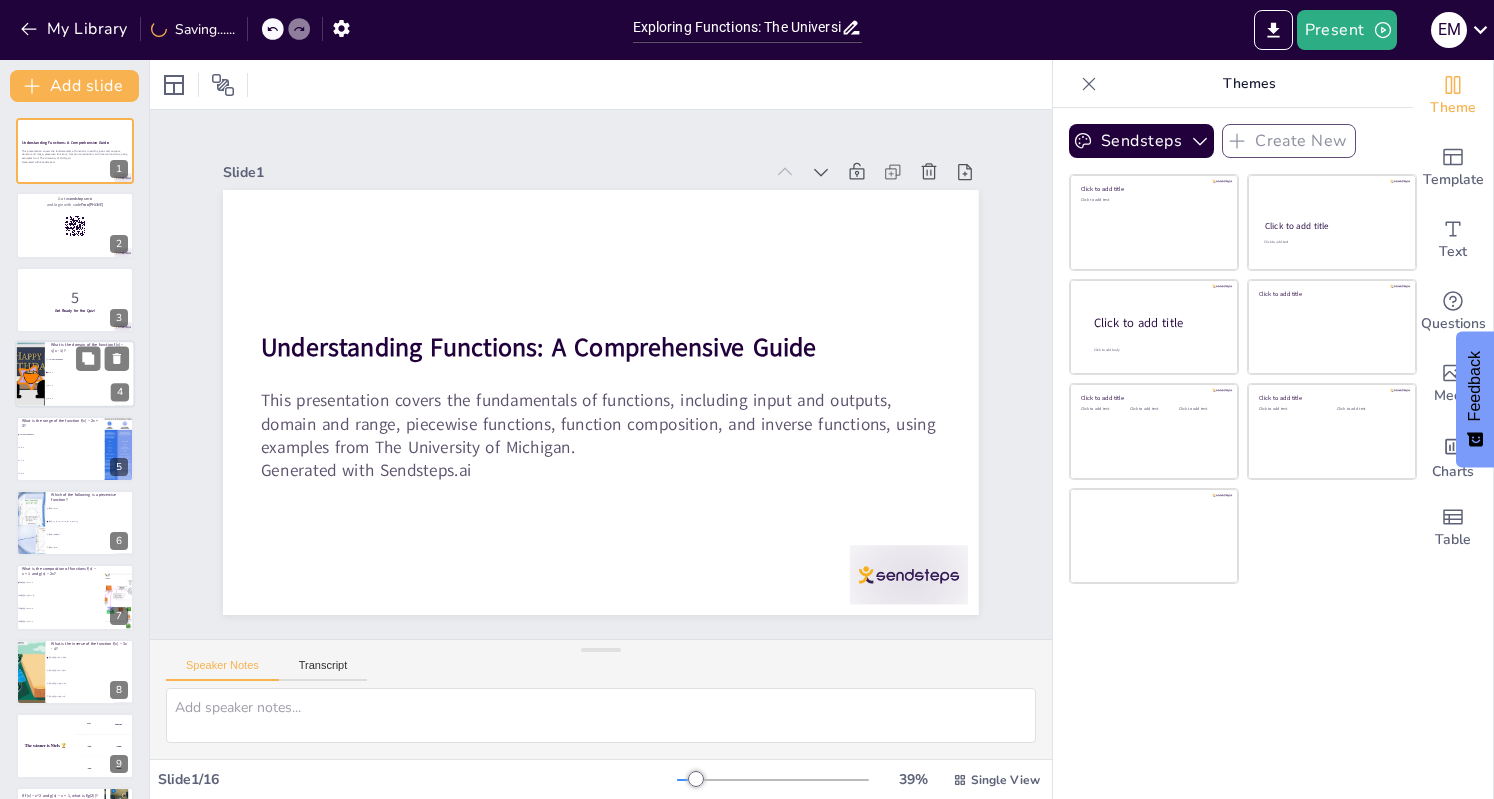 checkbox on "true" 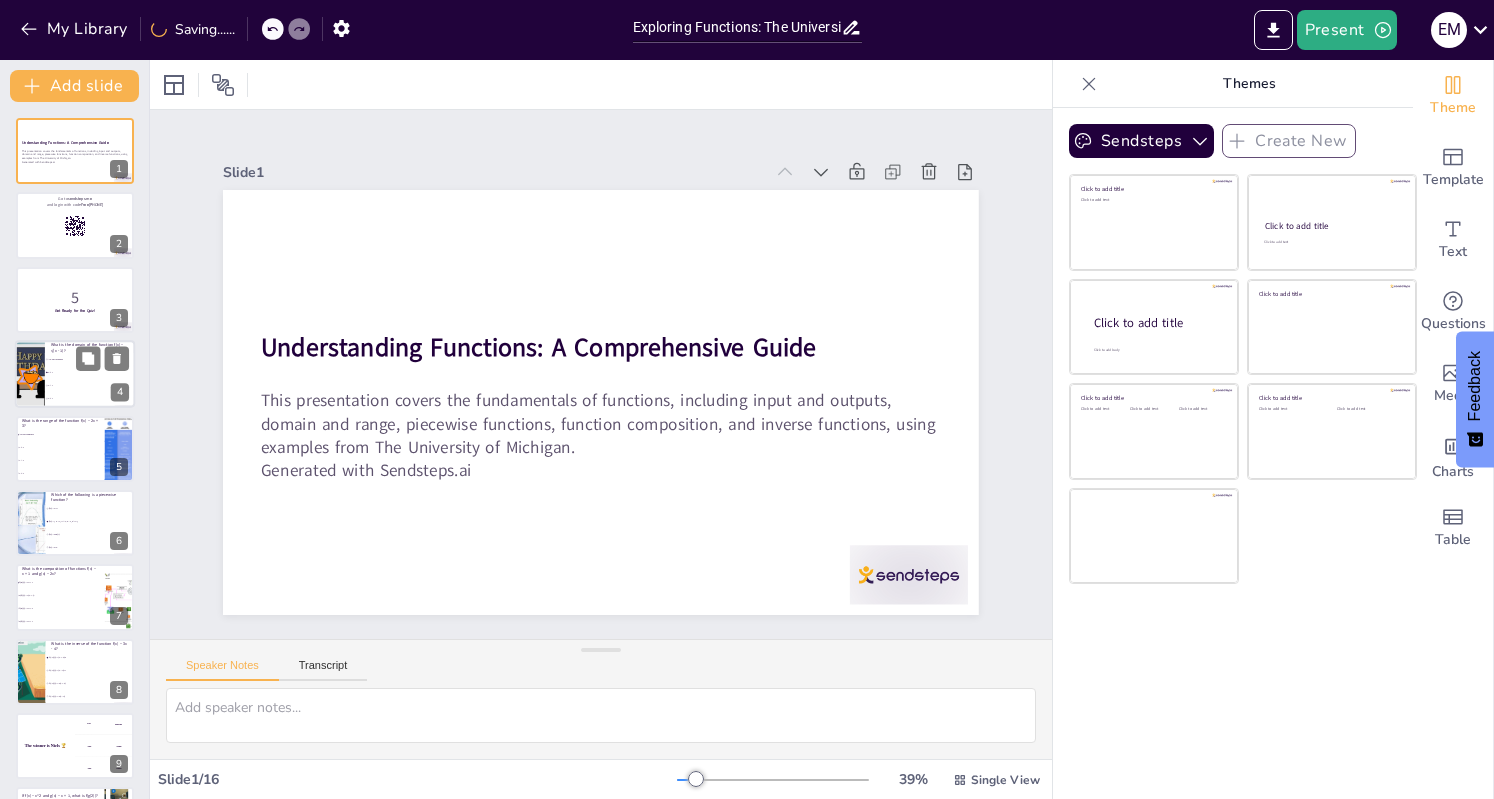 checkbox on "true" 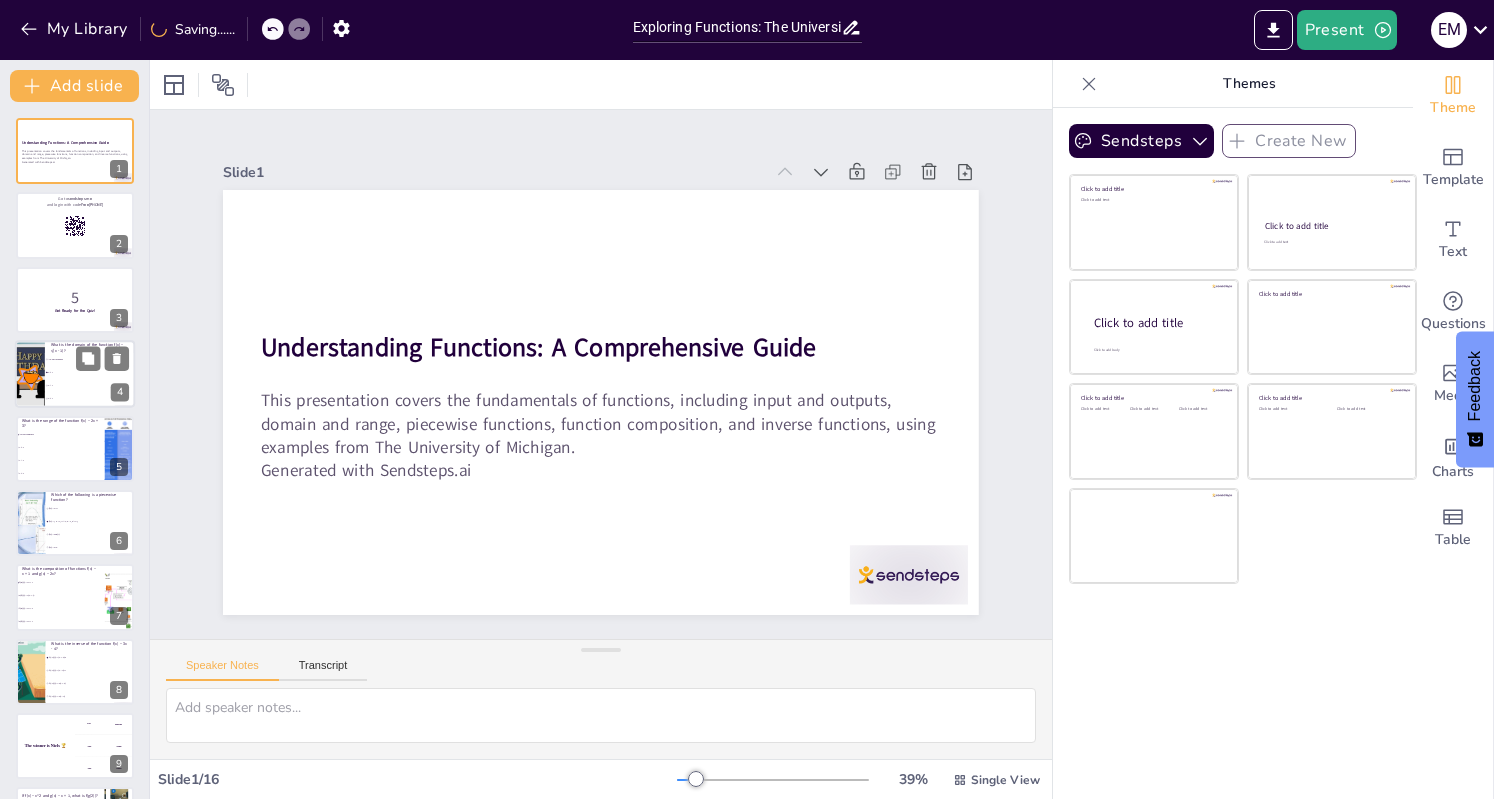 checkbox on "true" 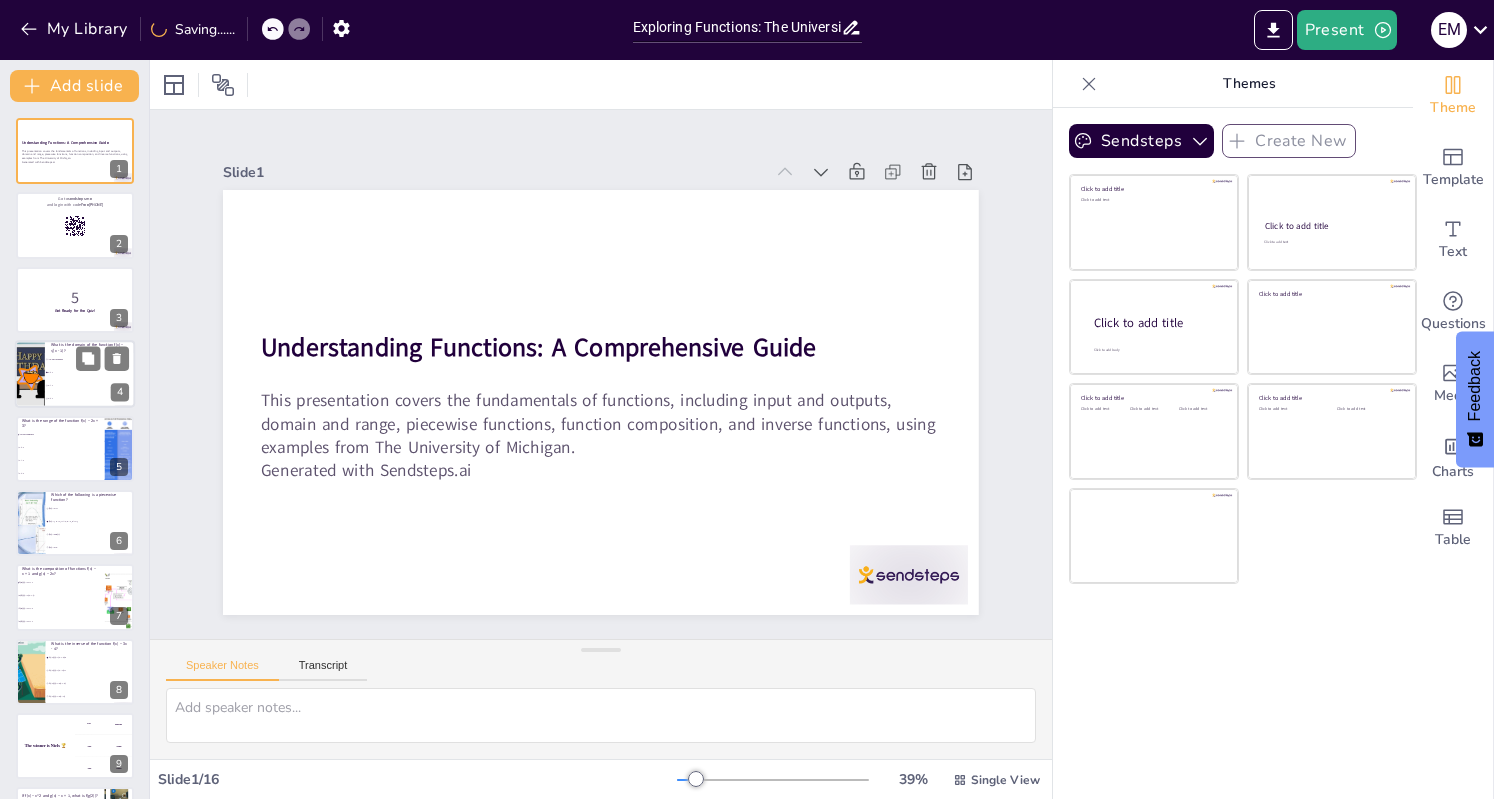type on "The domain of the function f(x) = √(x - 1) is x ≥ 1, since the expression under the square root must be non-negative. This means that the function is defined for all values of x that are greater than or equal to 1." 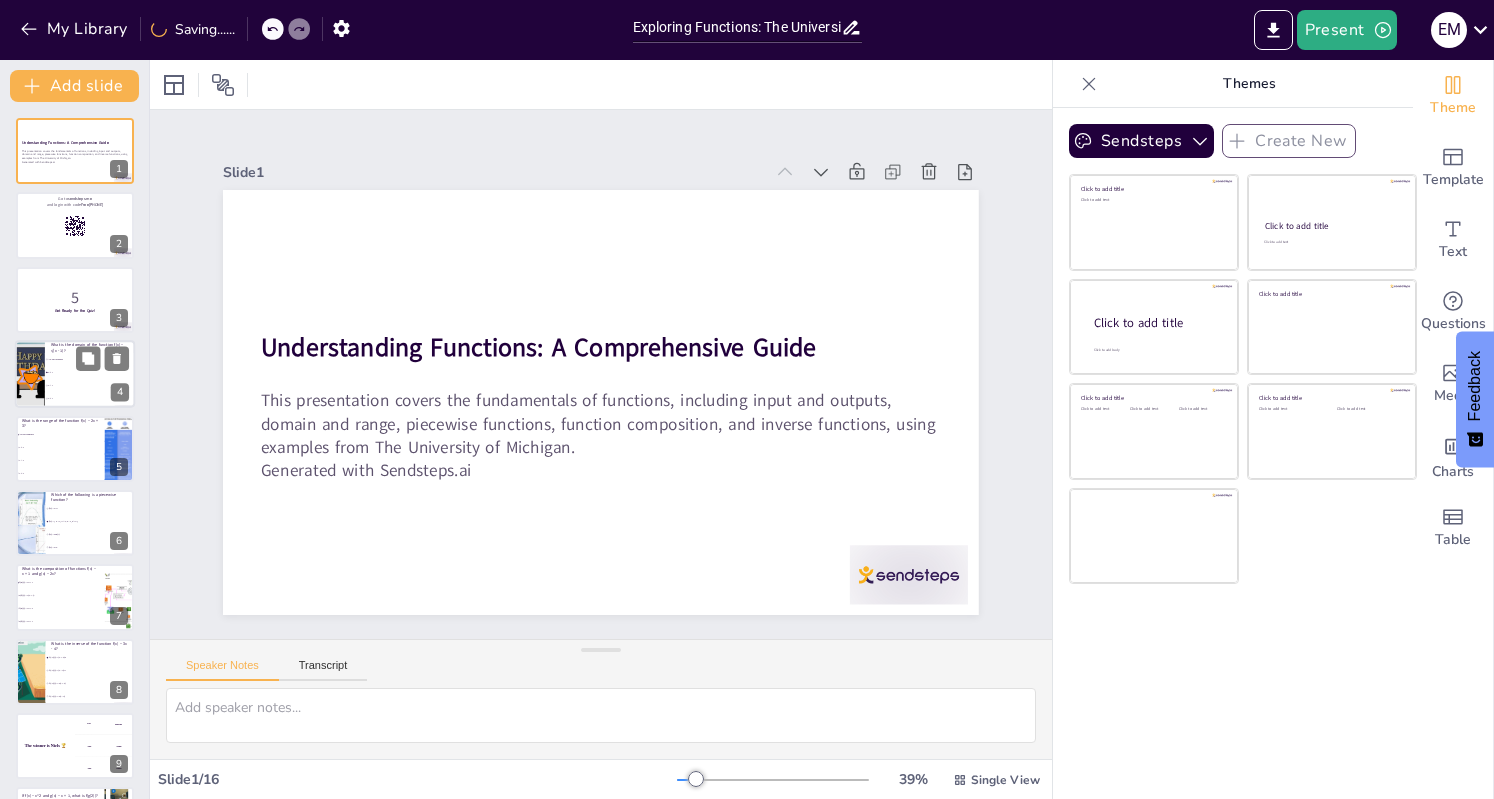 checkbox on "true" 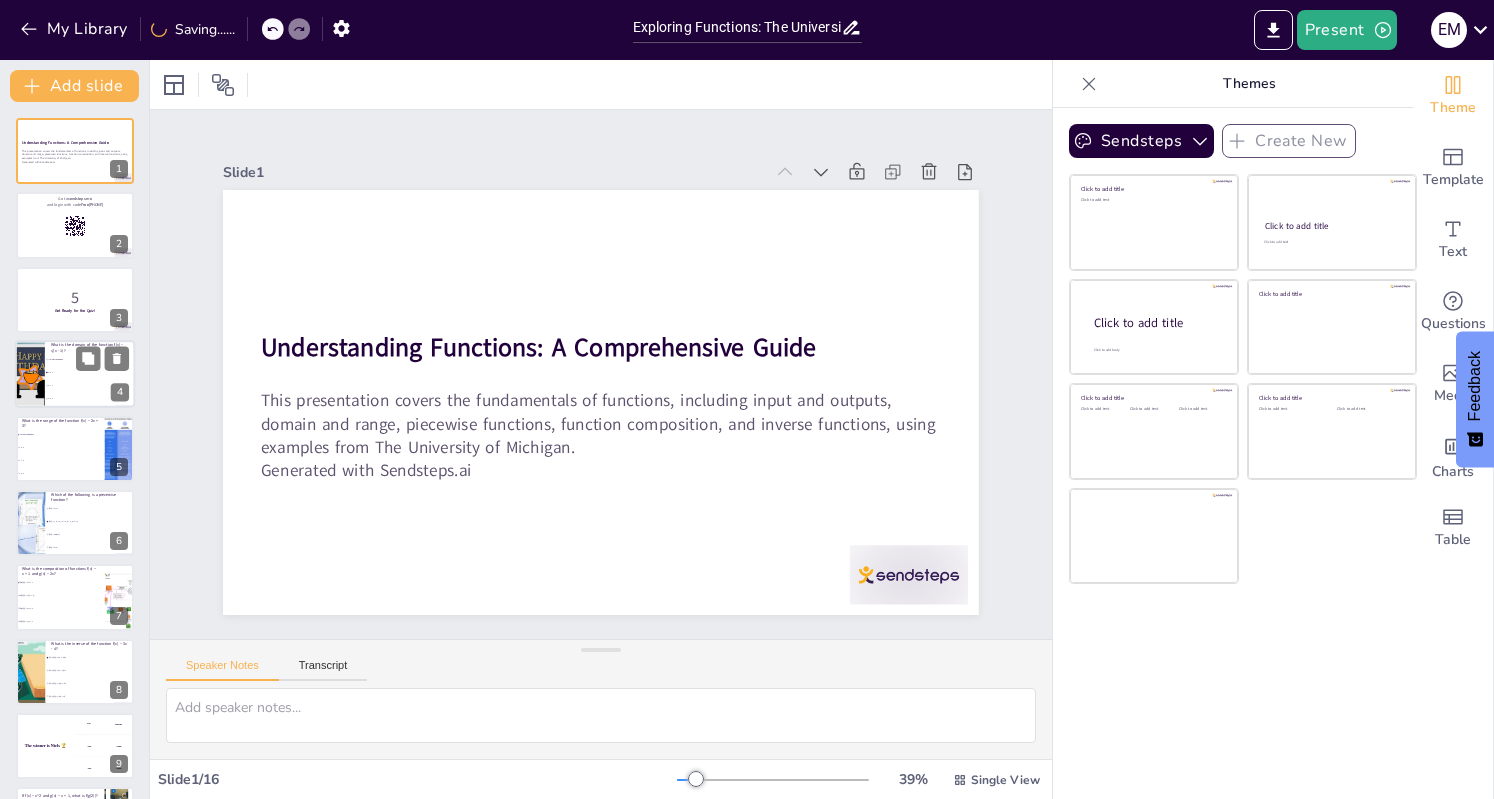 checkbox on "true" 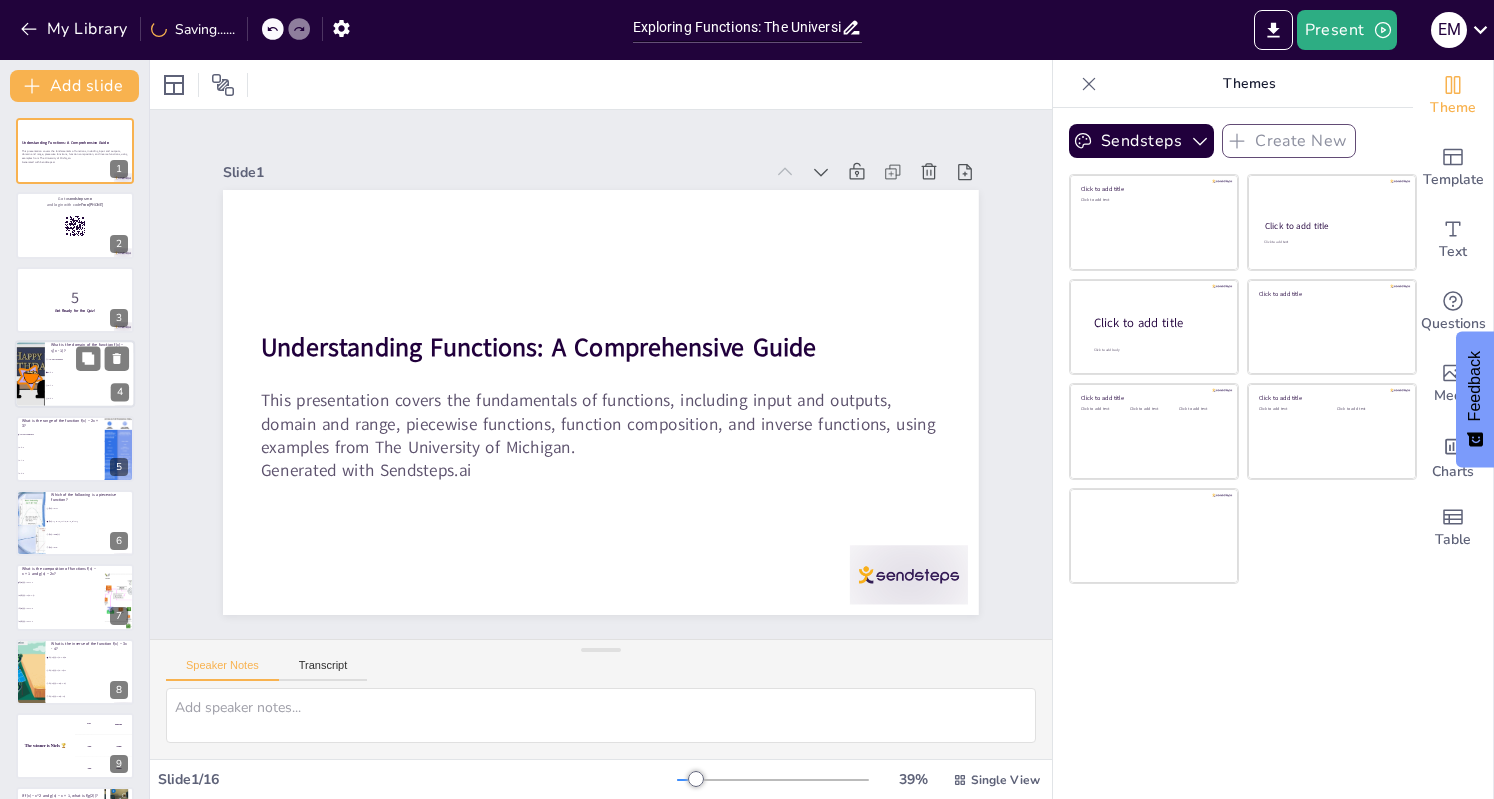checkbox on "true" 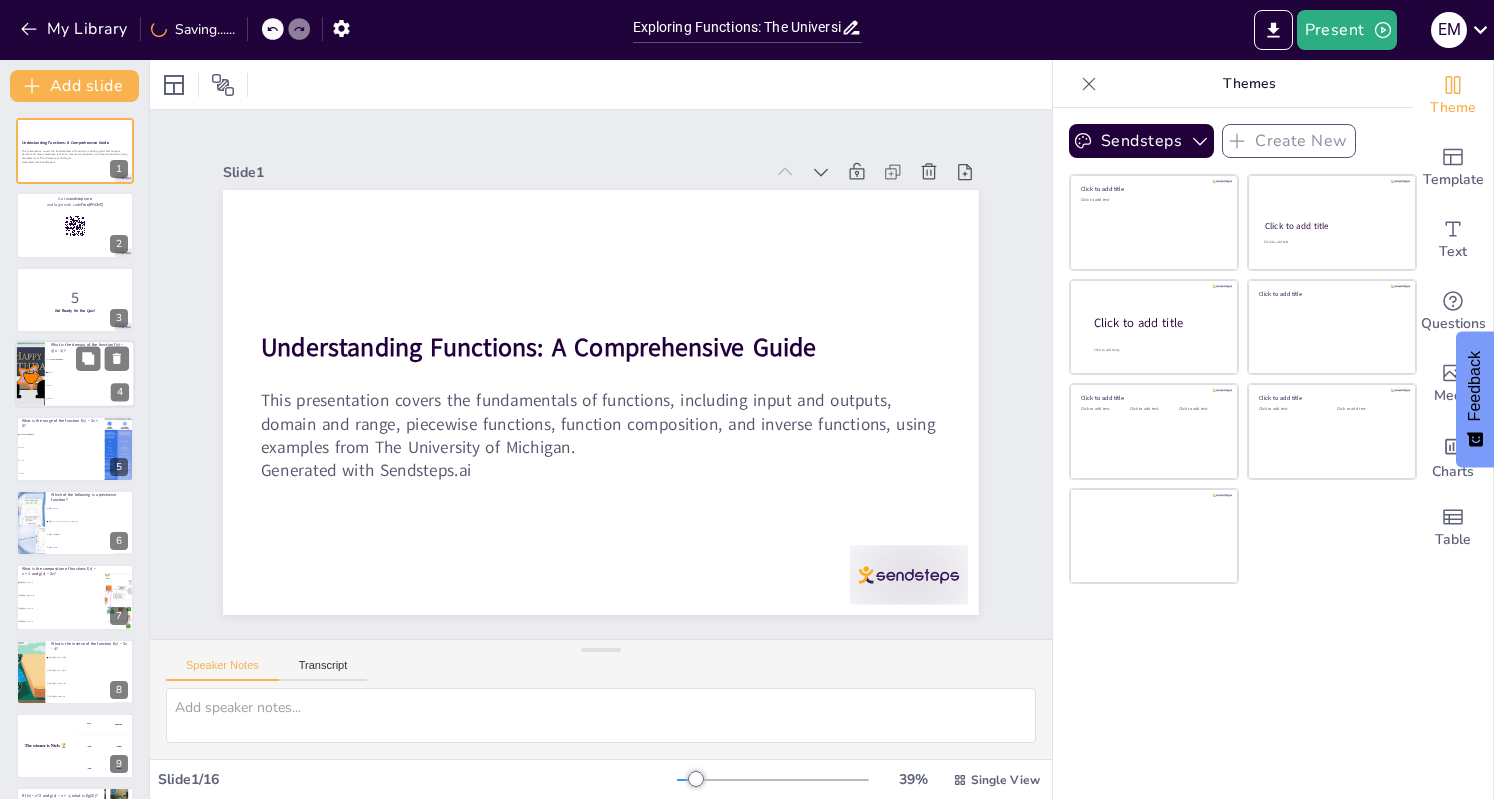 checkbox on "true" 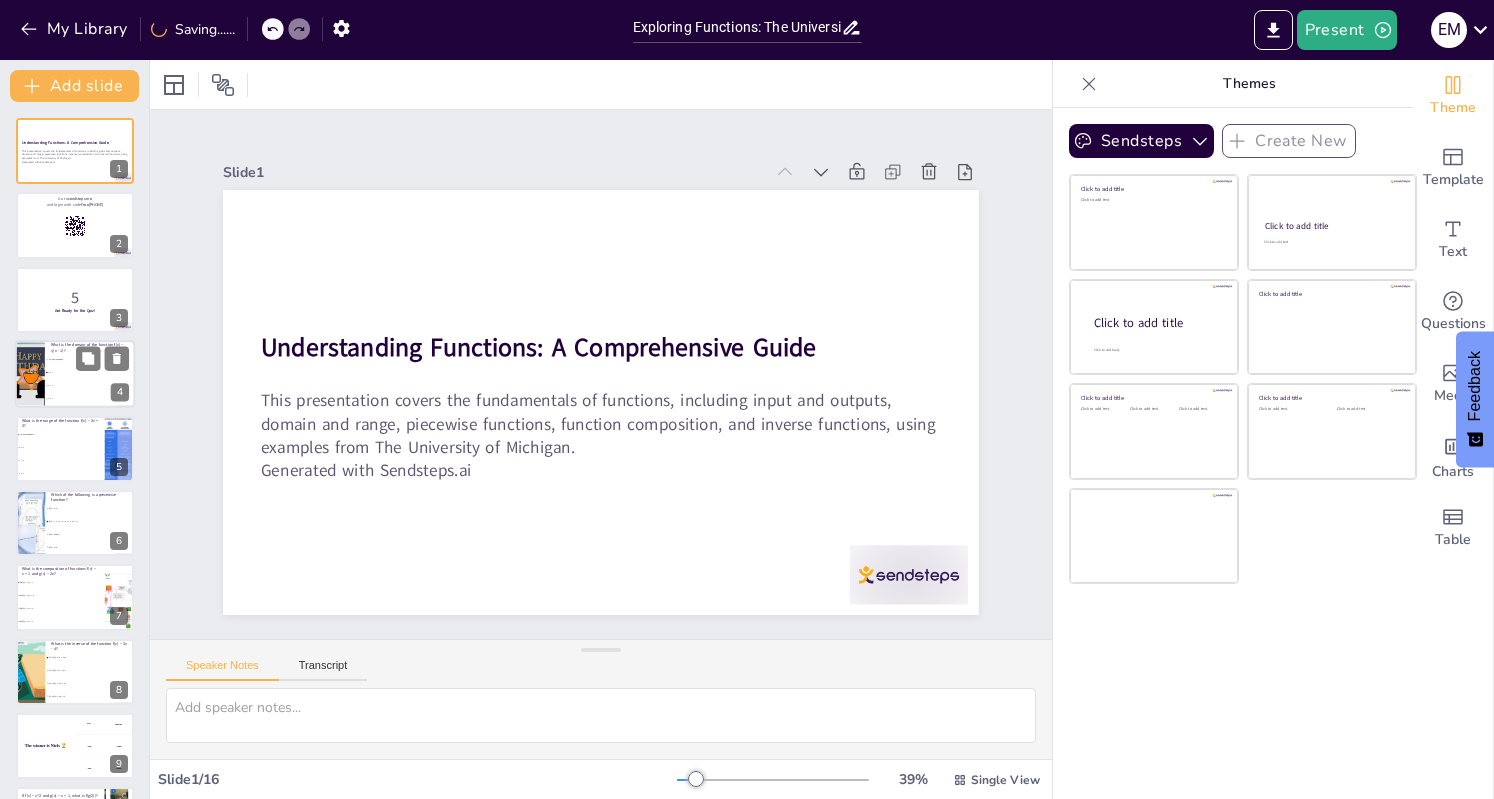 checkbox on "true" 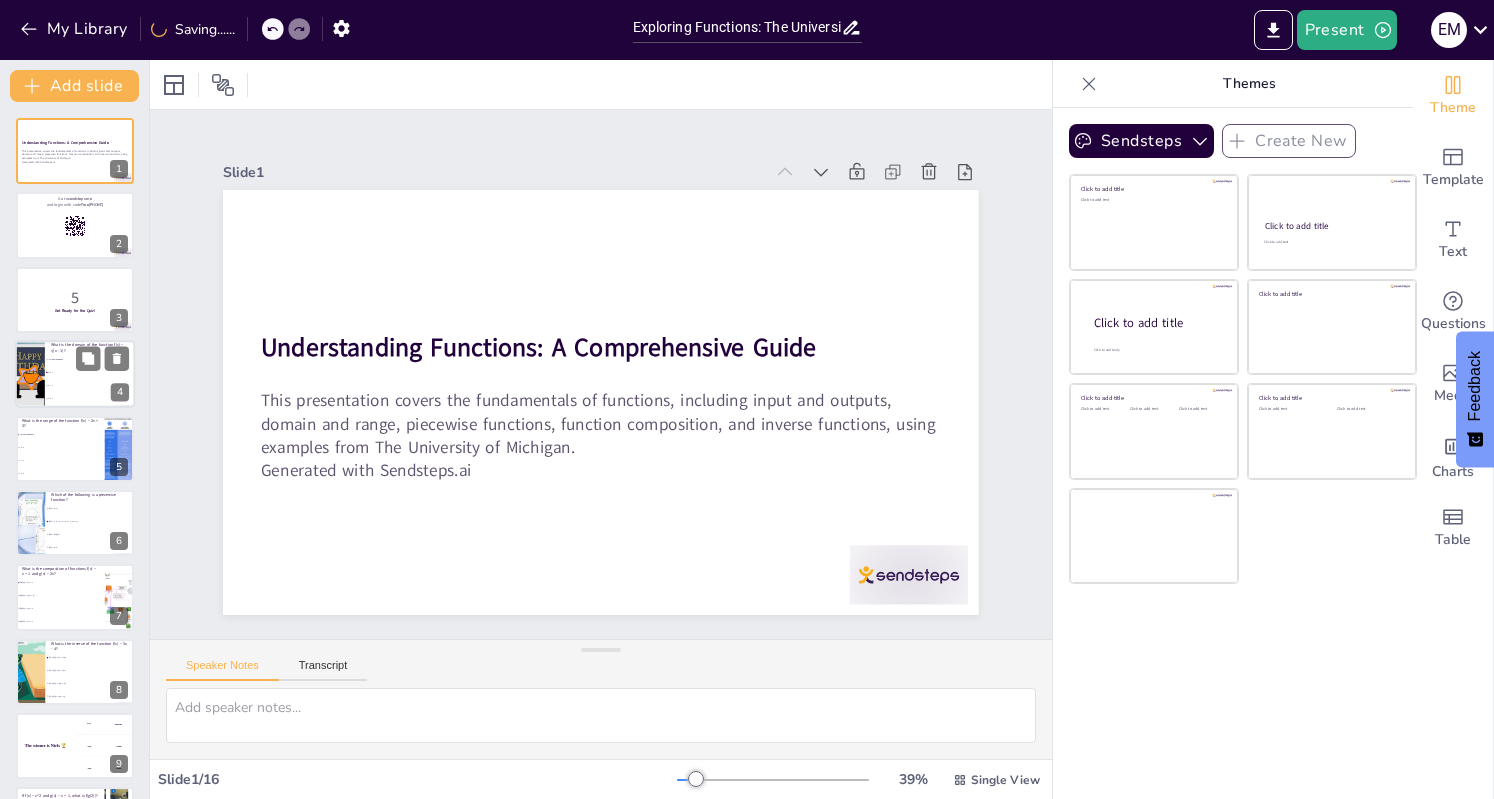 checkbox on "true" 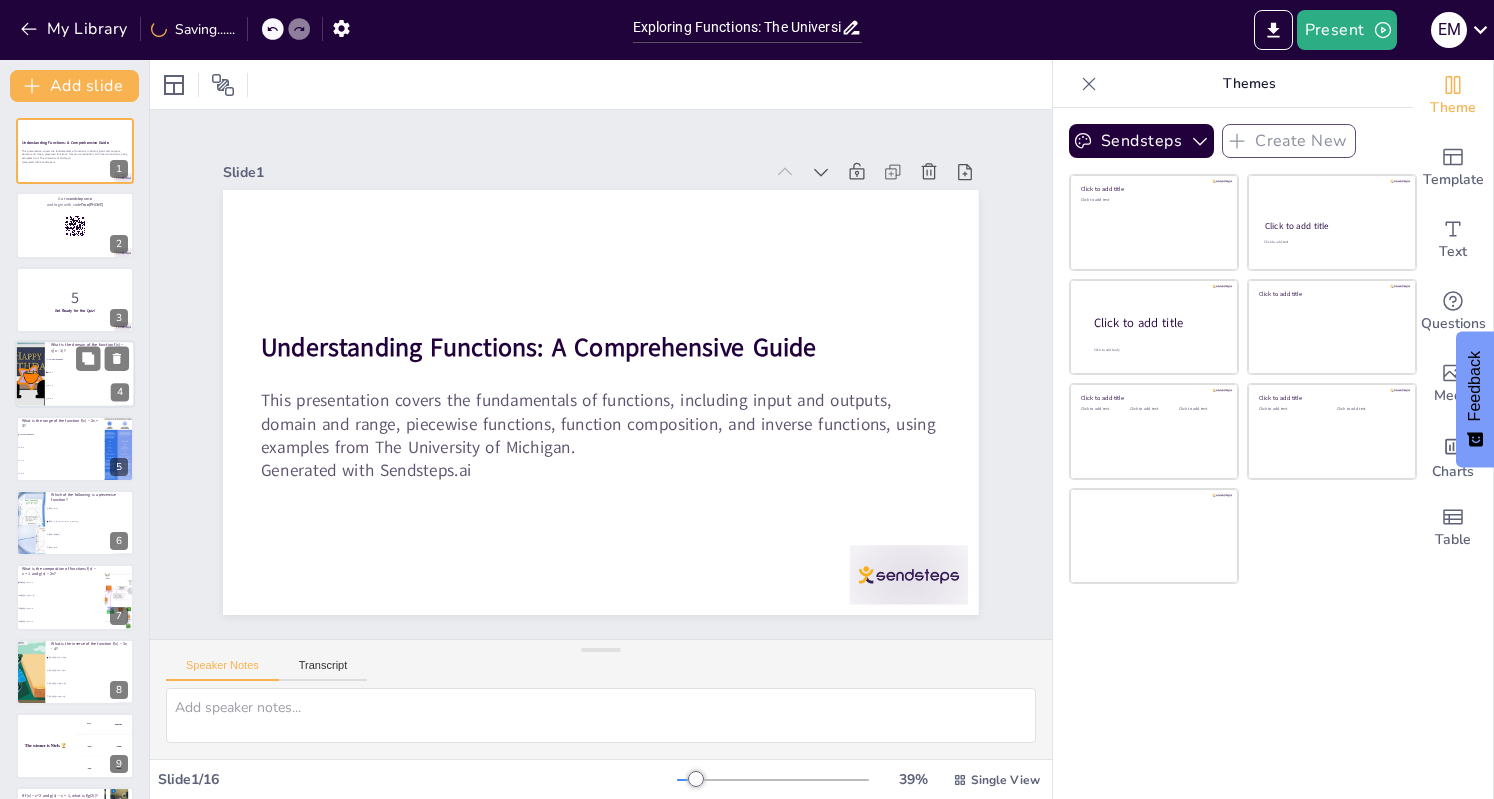 checkbox on "true" 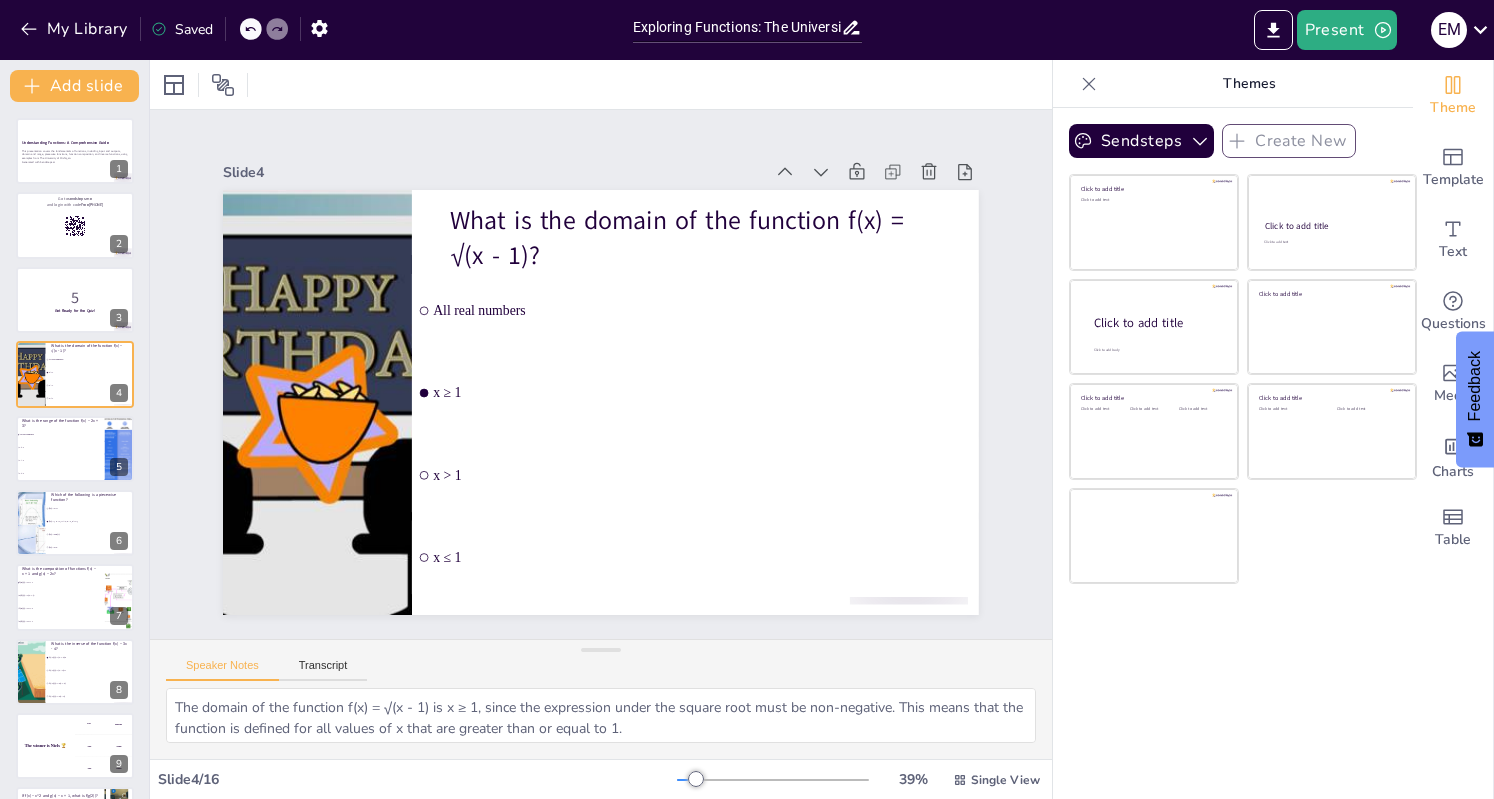 checkbox on "true" 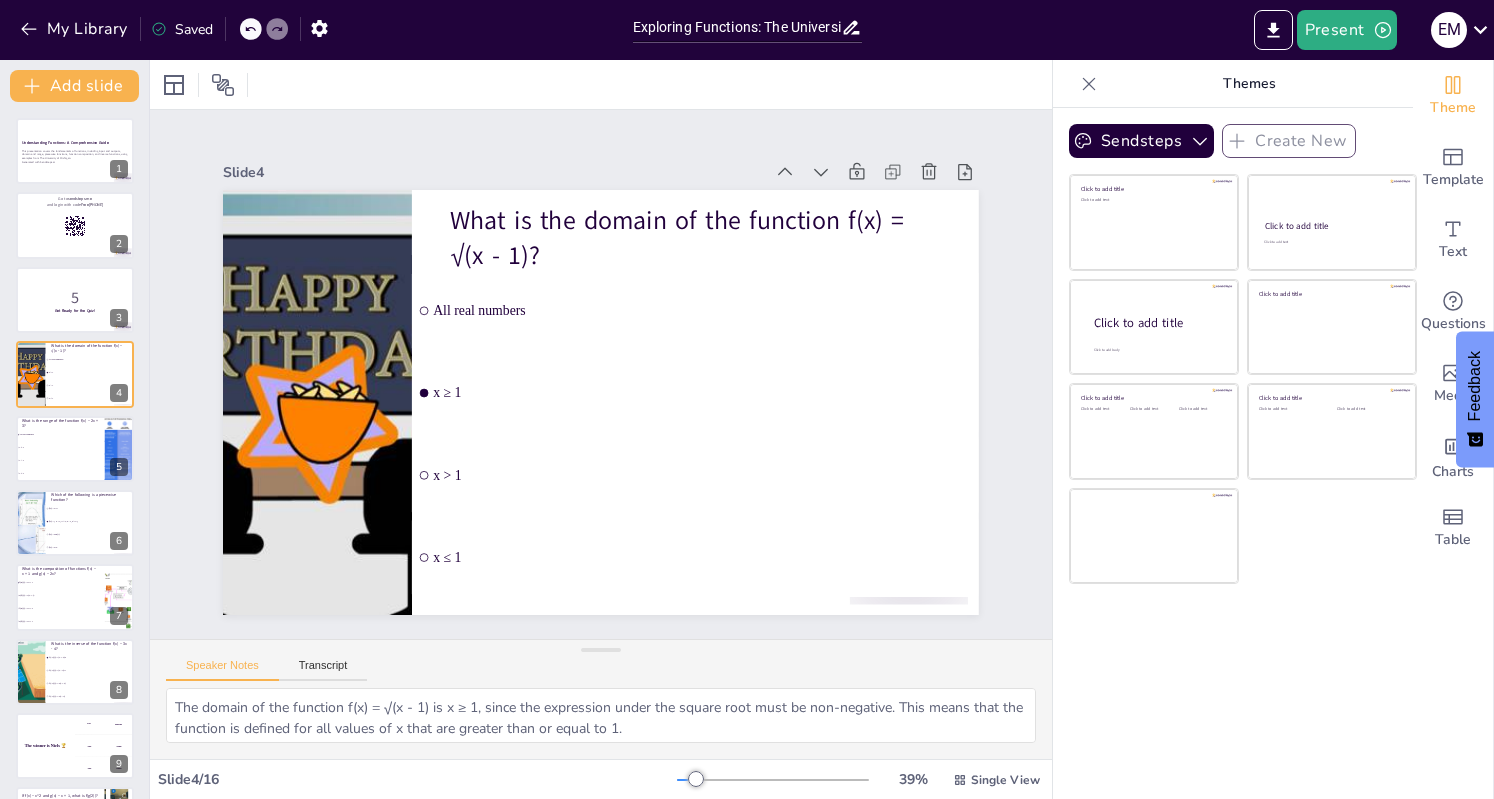 checkbox on "true" 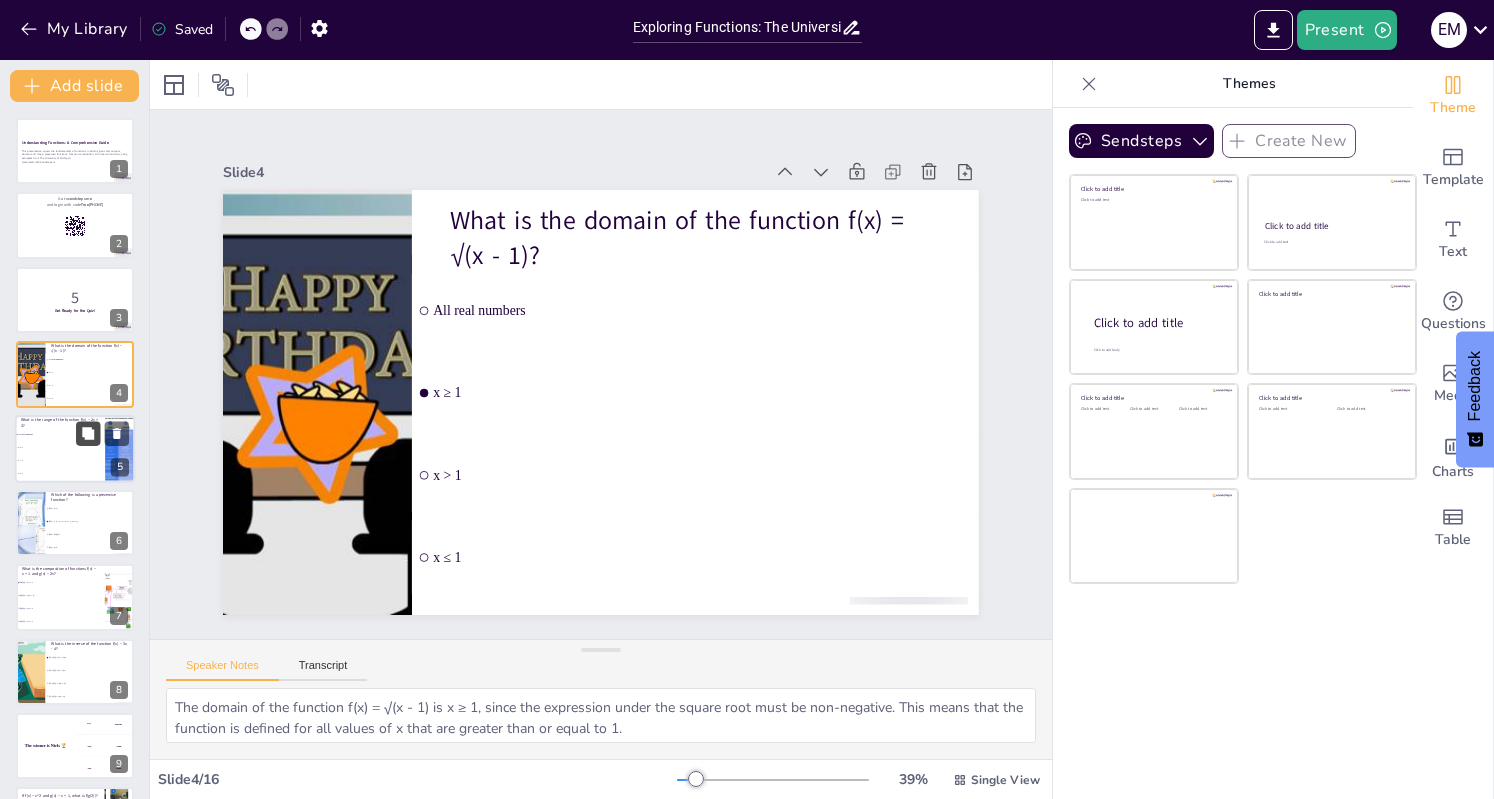 checkbox on "true" 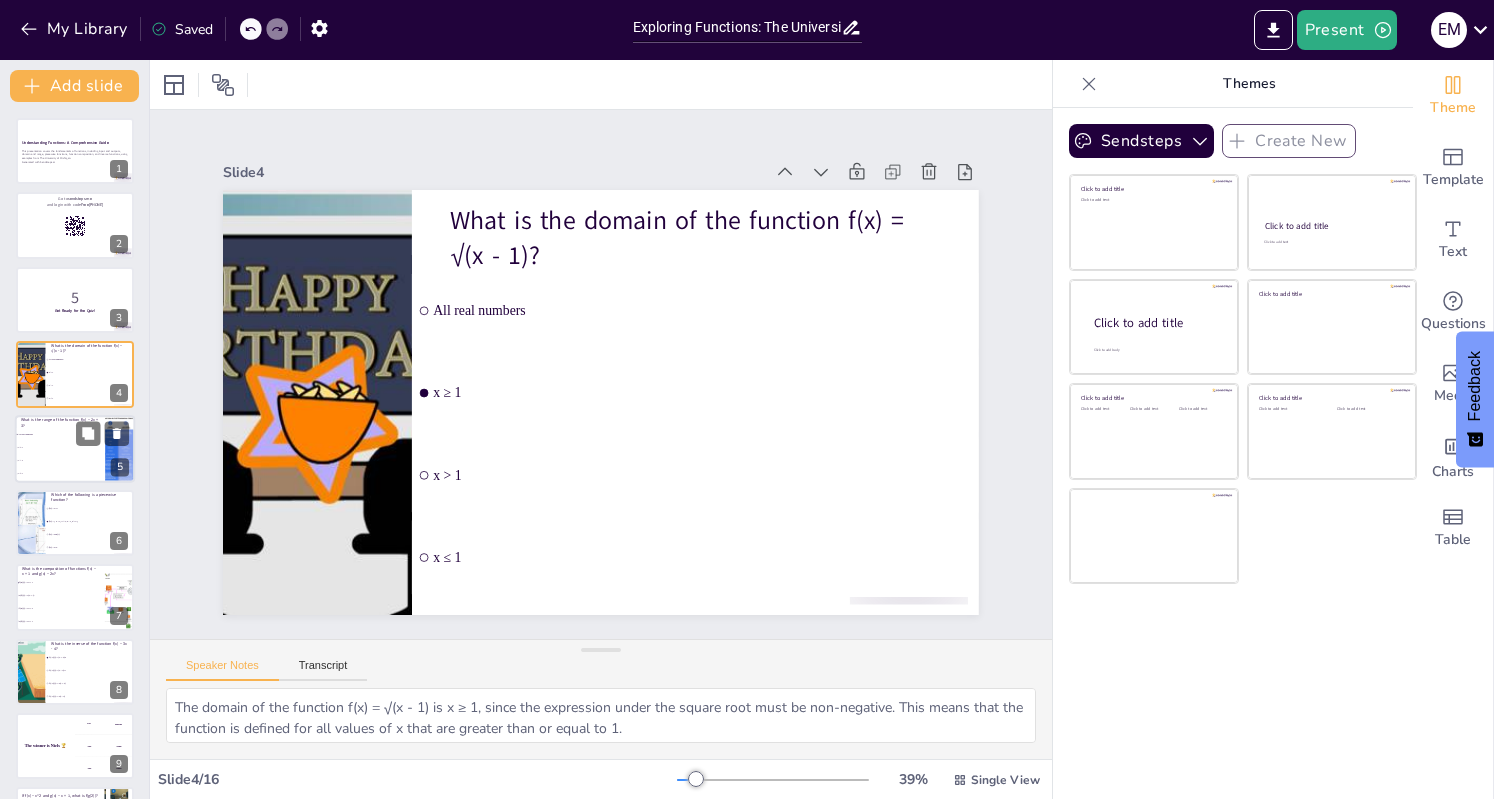 checkbox on "true" 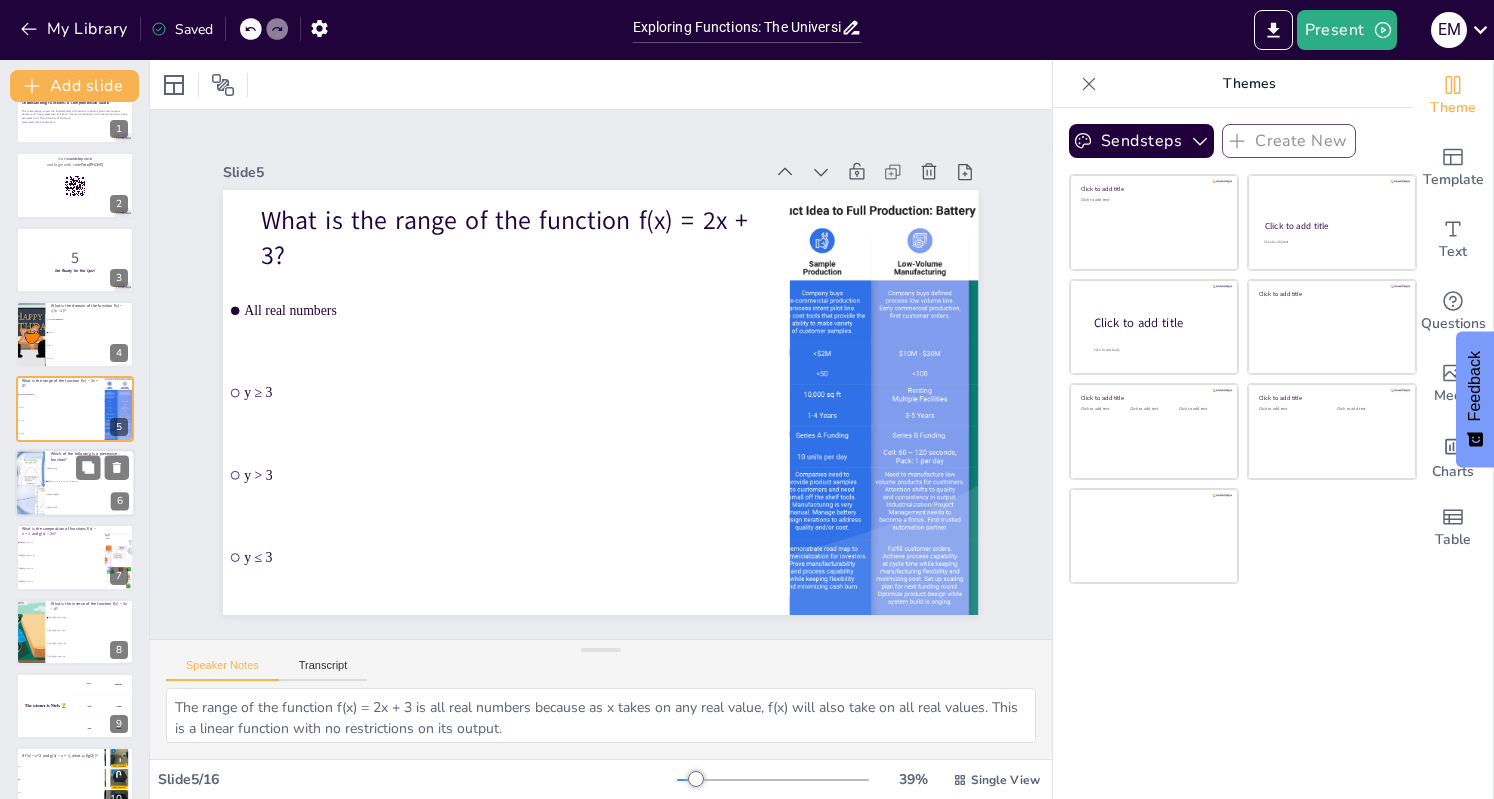 scroll, scrollTop: 80, scrollLeft: 0, axis: vertical 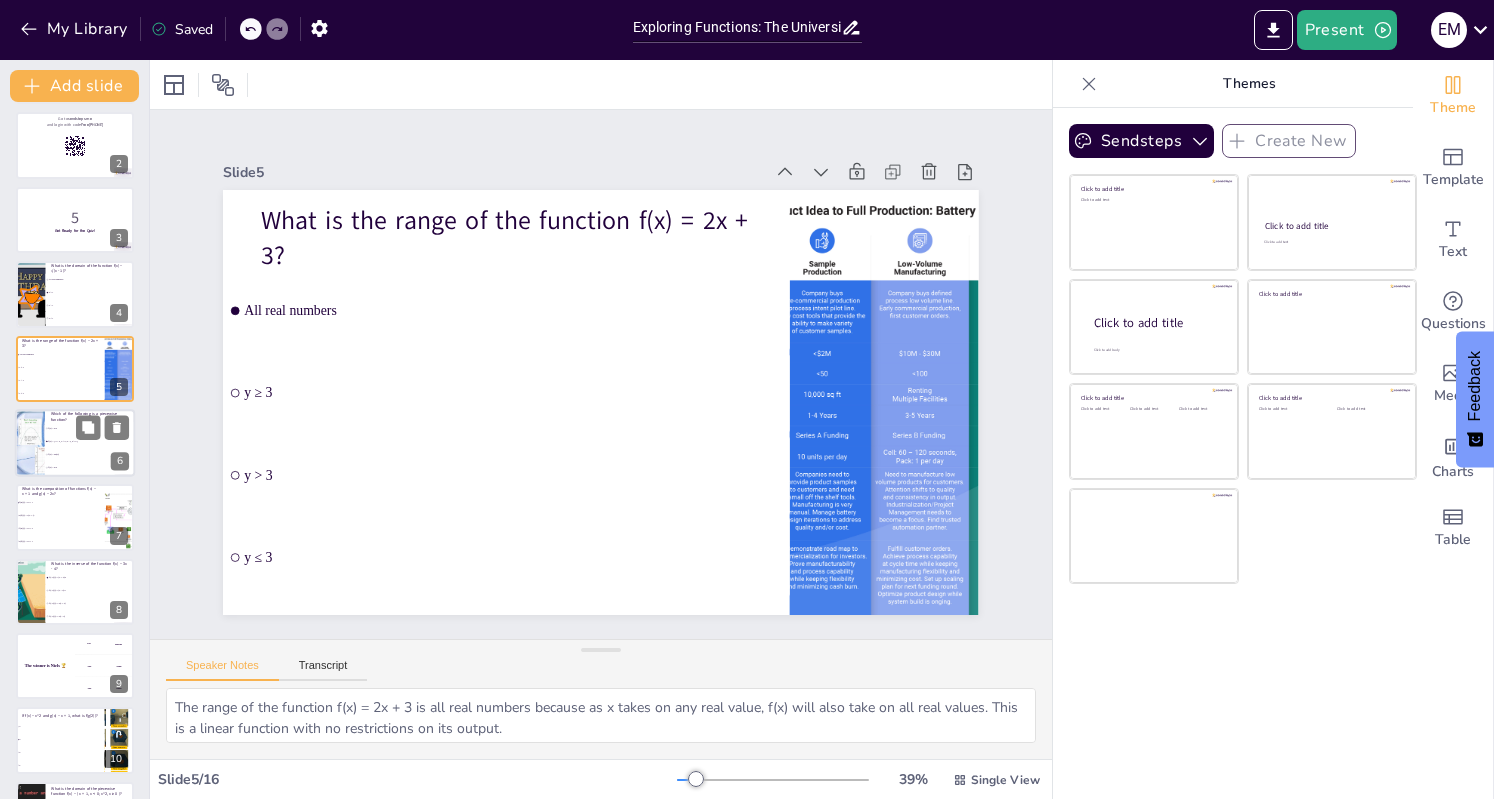 click on "f(x) = e^x" at bounding box center (91, 467) 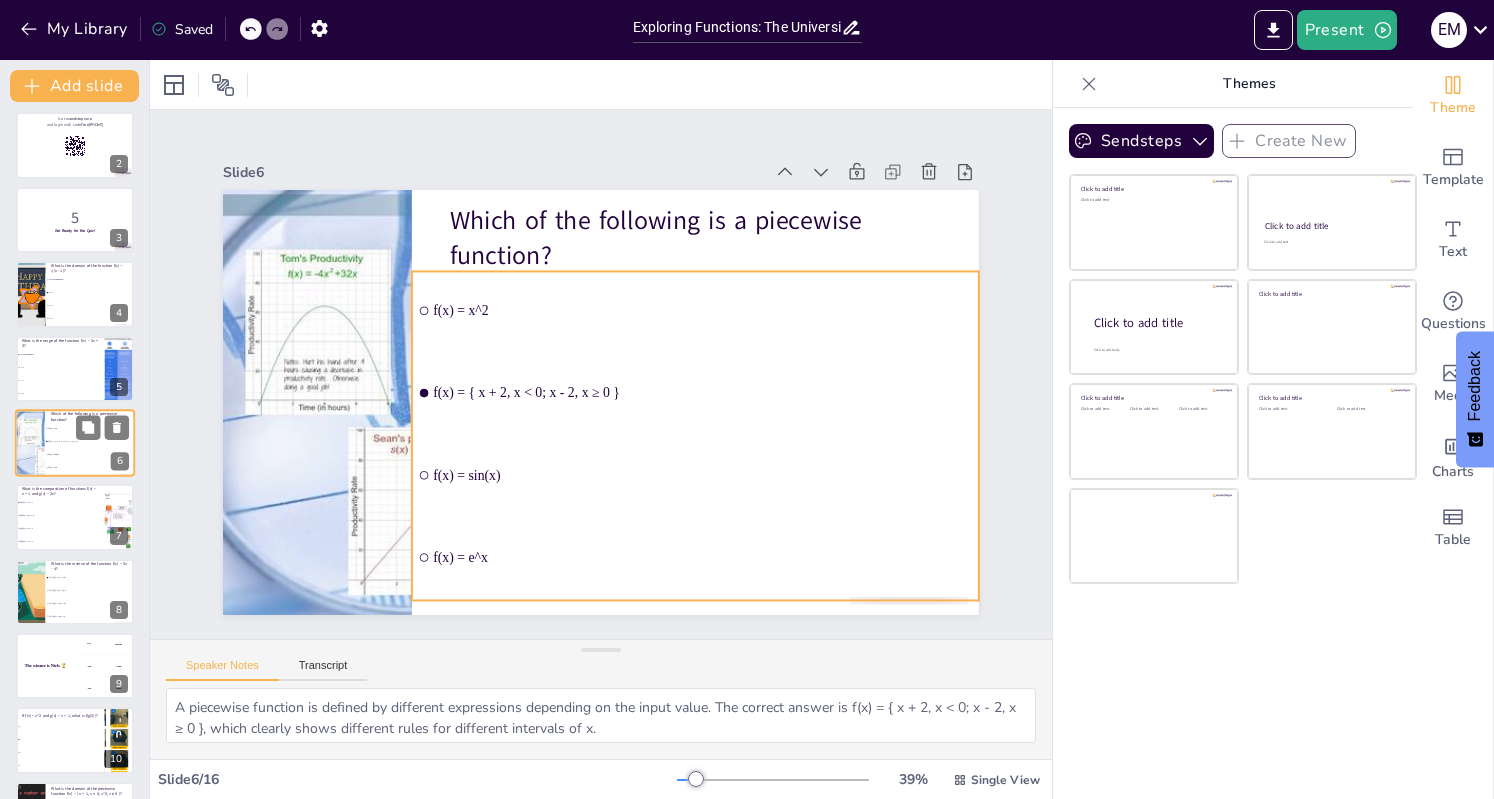 scroll, scrollTop: 72, scrollLeft: 0, axis: vertical 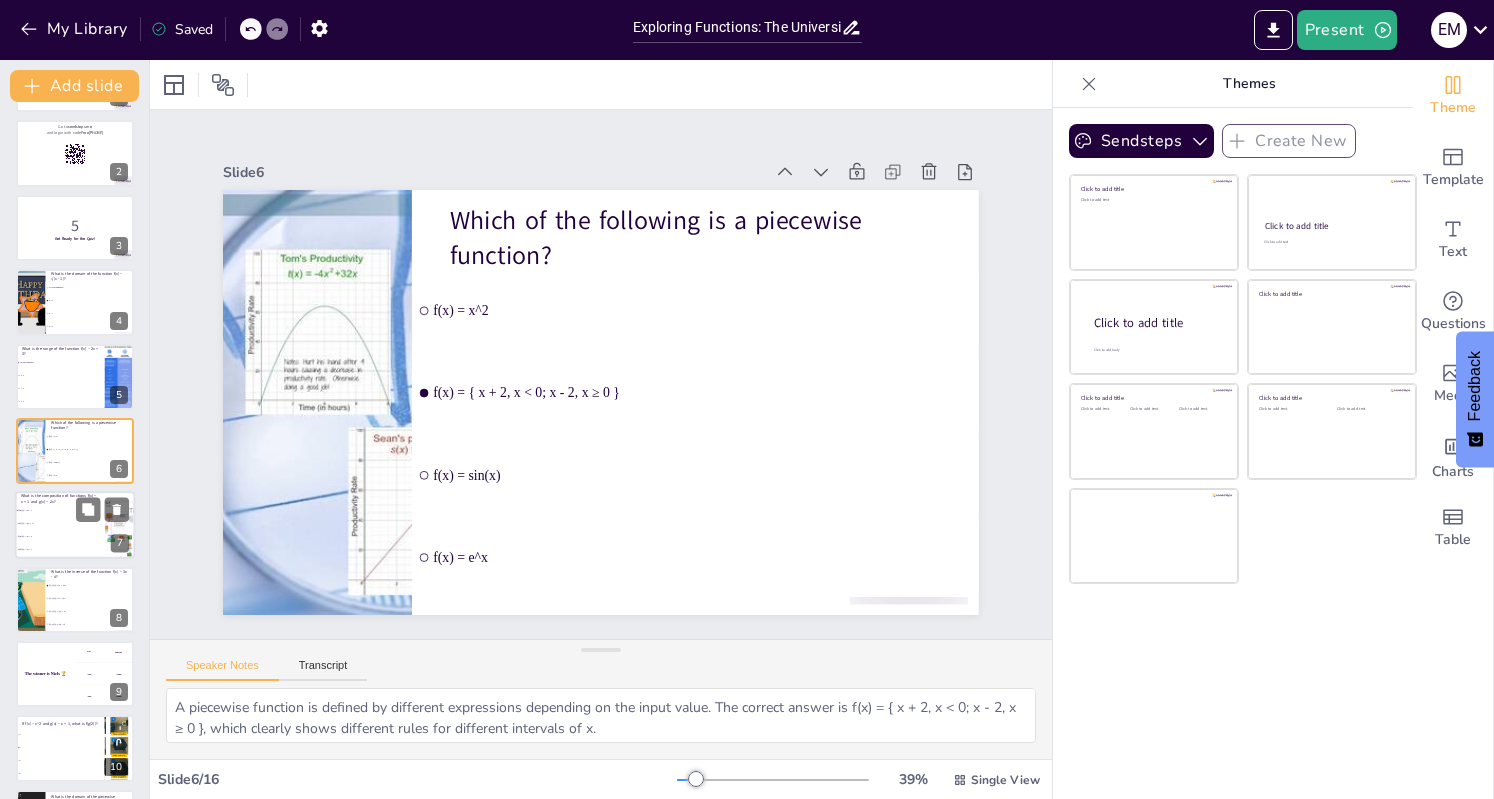 click on "f(g(x)) = 2x + 1" at bounding box center (61, 511) 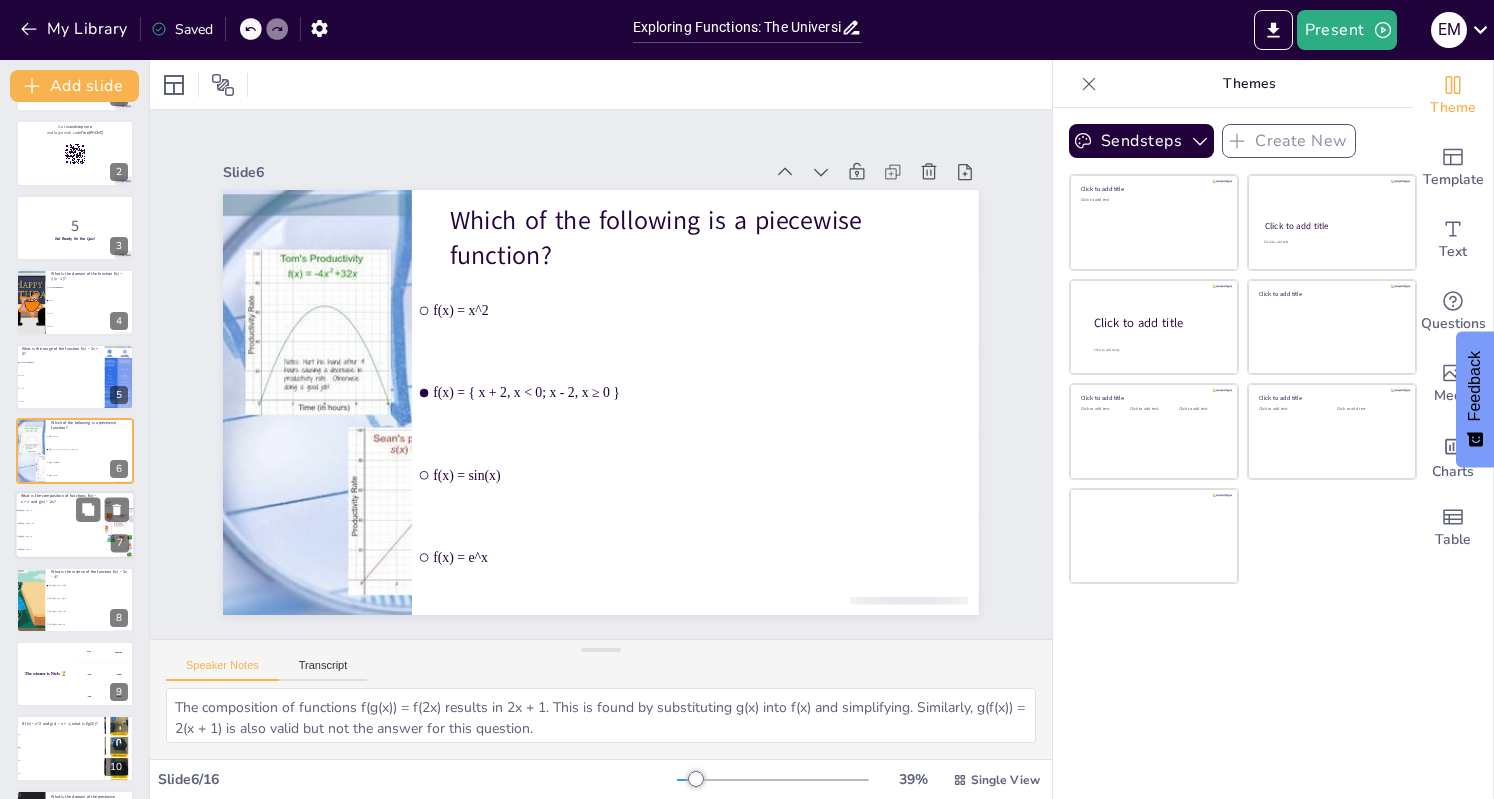 scroll, scrollTop: 146, scrollLeft: 0, axis: vertical 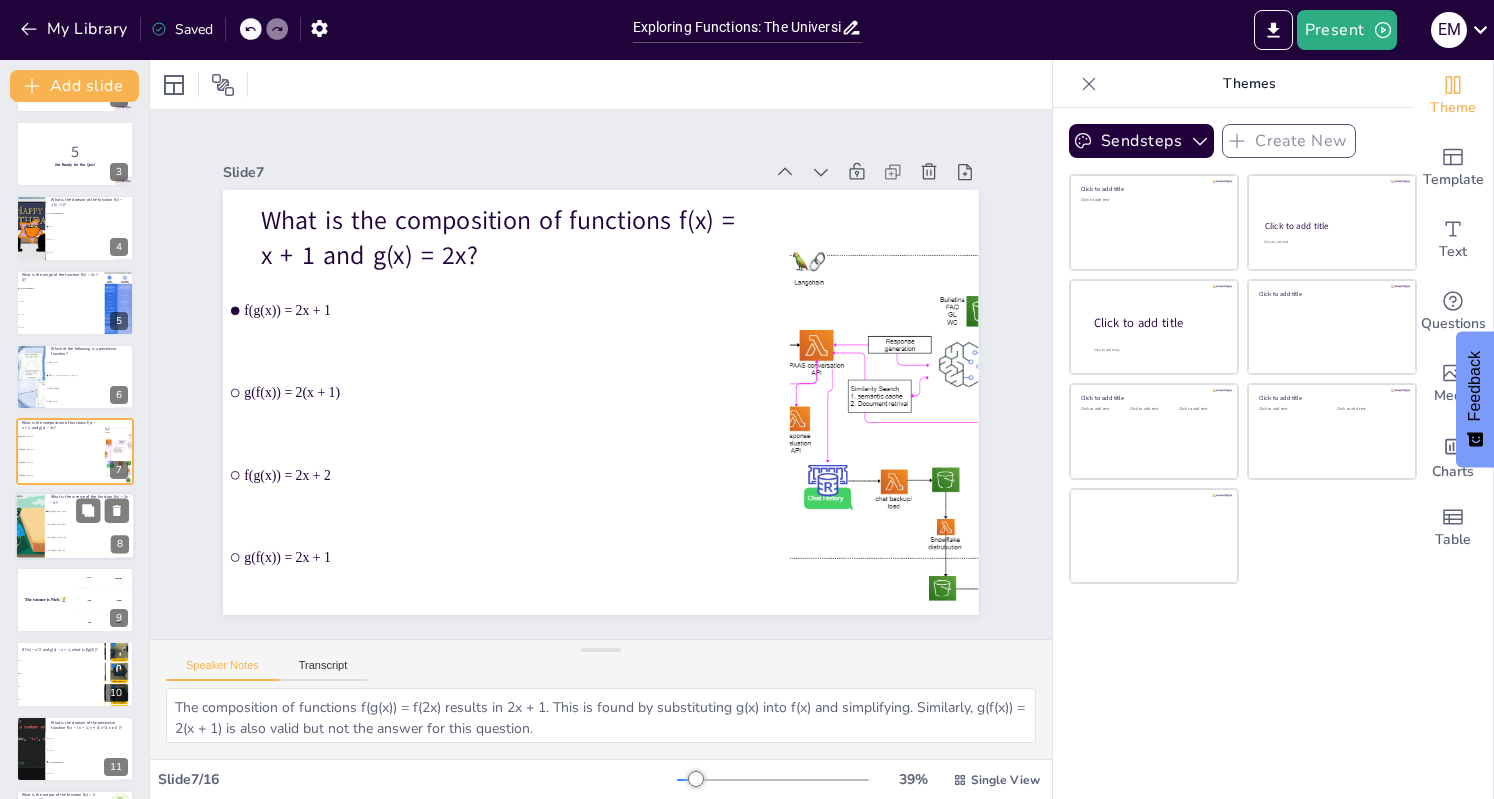 click on "f^(-1)(x) = 3(x - 4)" at bounding box center (91, 550) 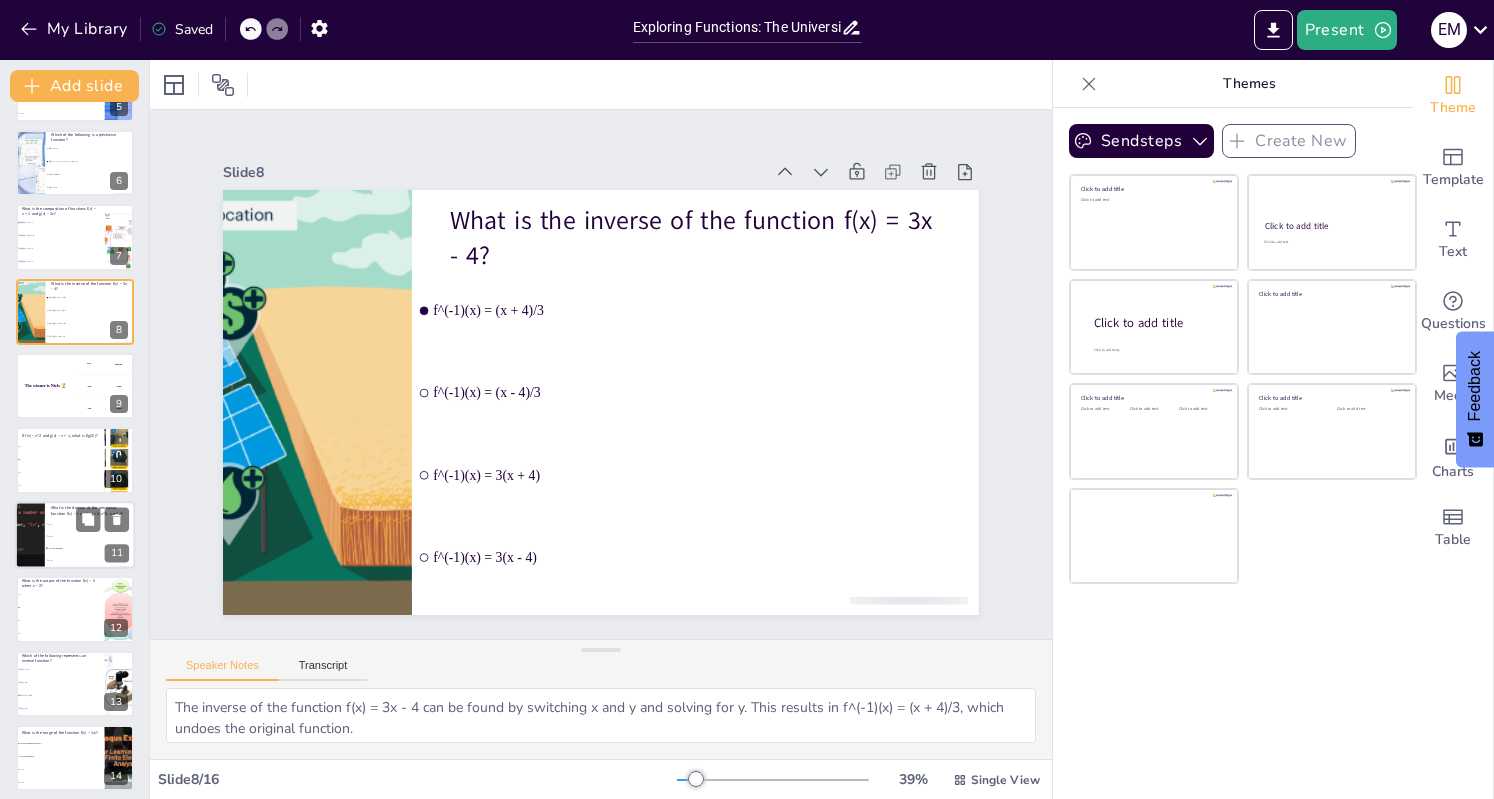 scroll, scrollTop: 516, scrollLeft: 0, axis: vertical 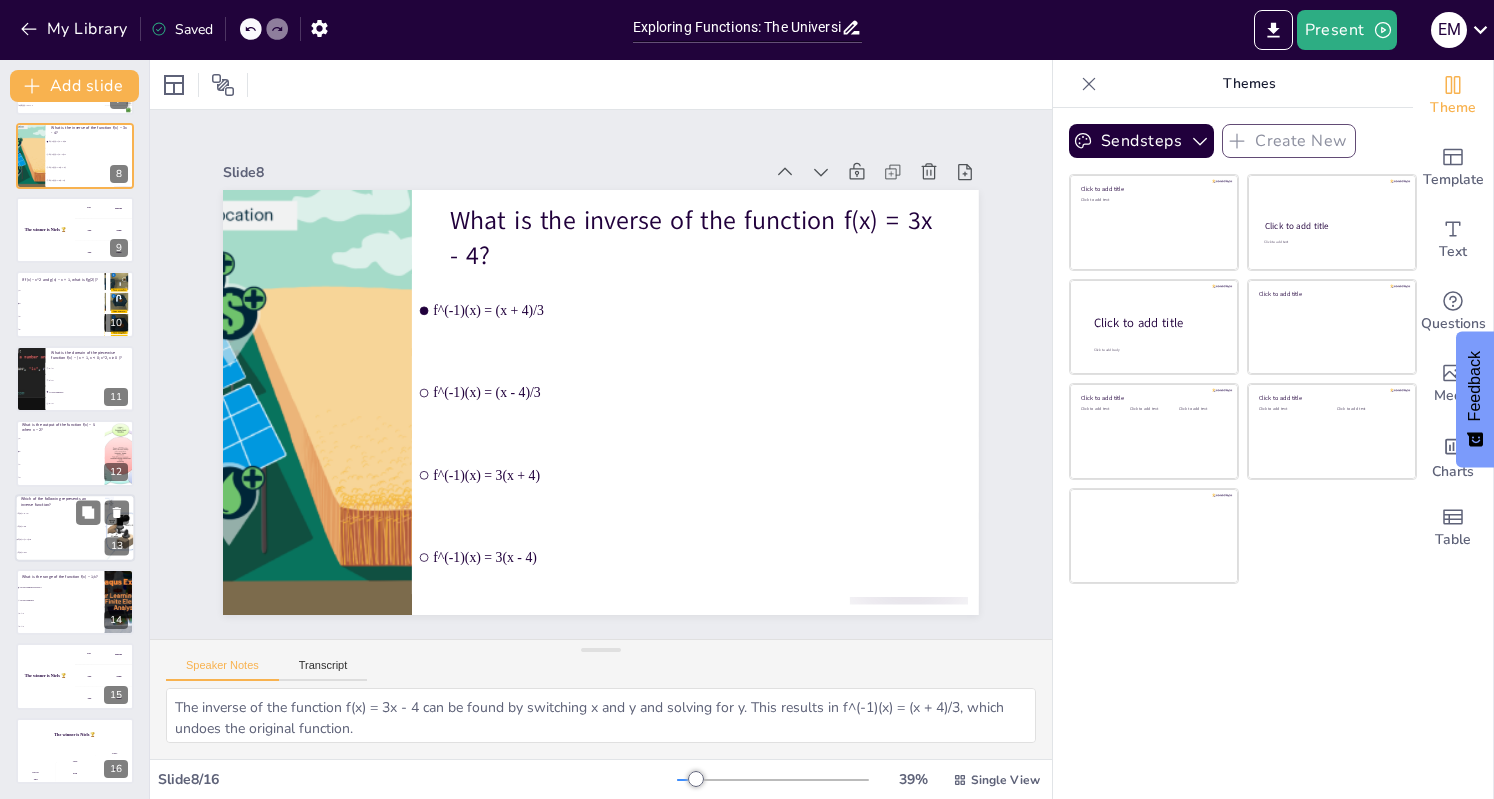 click on "f(x) = 5/x" at bounding box center (60, 552) 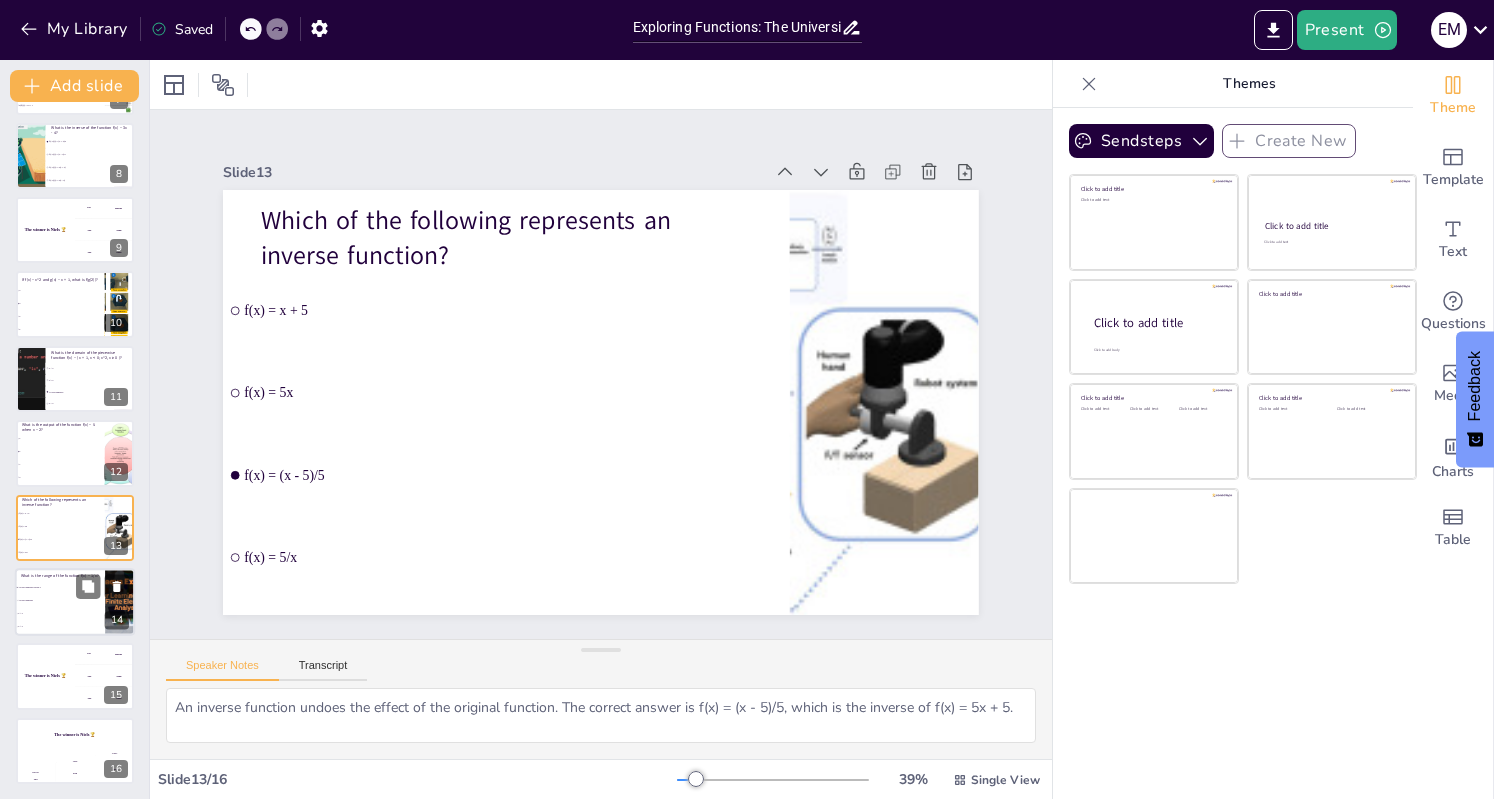 click on "x < 0" at bounding box center (60, 626) 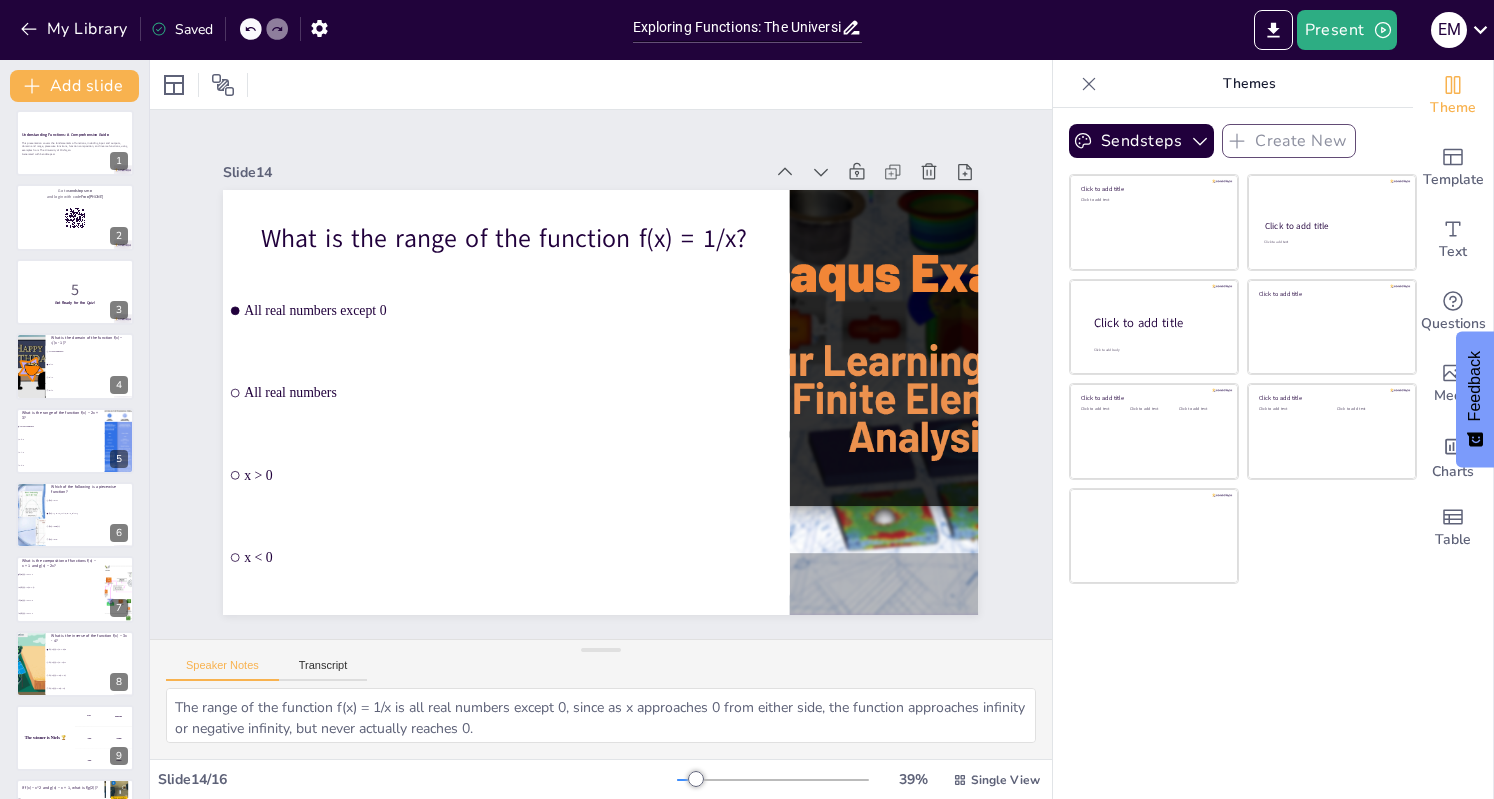 scroll, scrollTop: 0, scrollLeft: 0, axis: both 